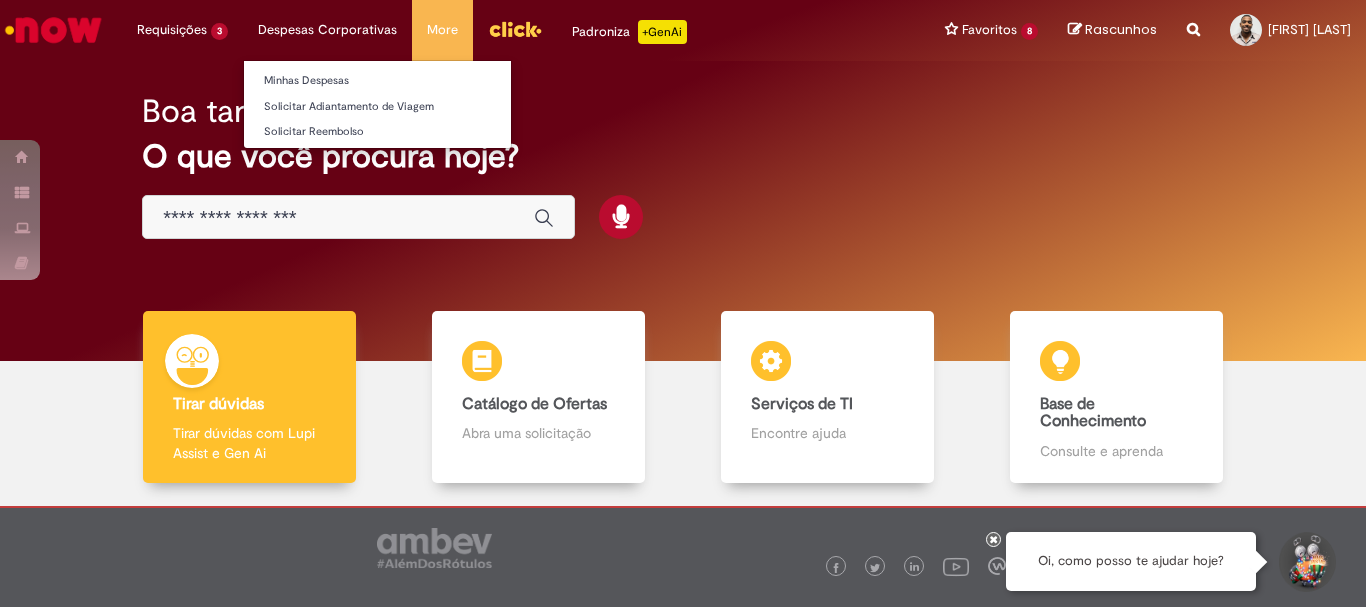 scroll, scrollTop: 0, scrollLeft: 0, axis: both 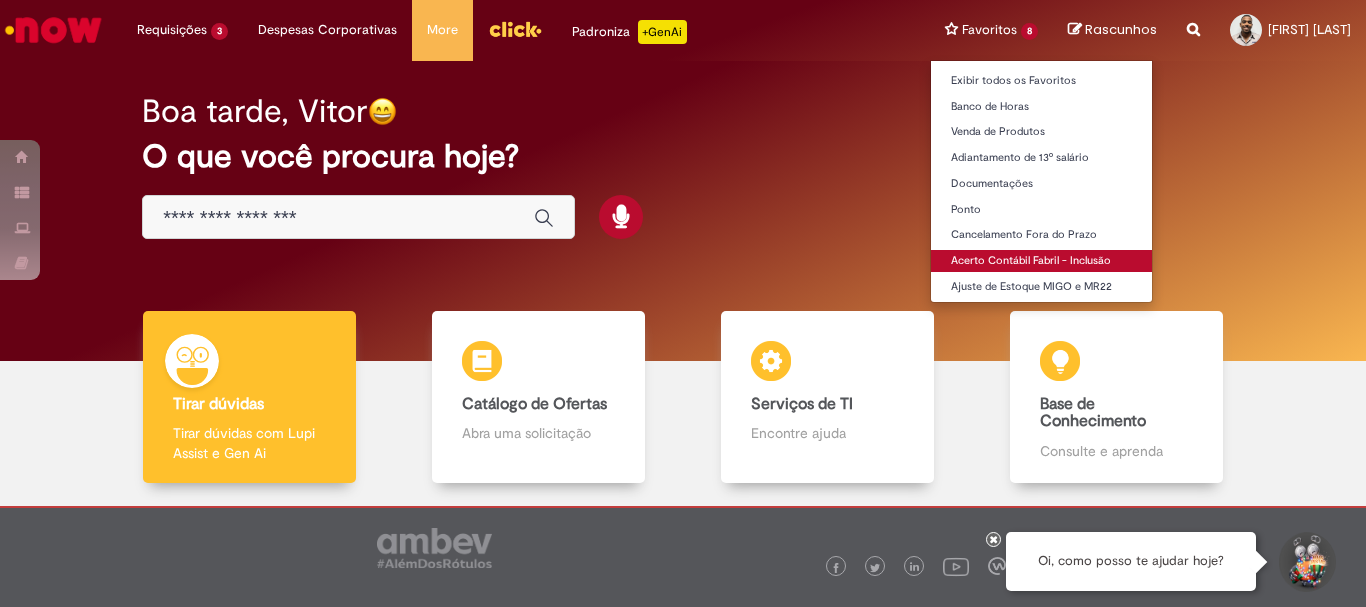 click on "Acerto Contábil Fabril - Inclusão" at bounding box center [1041, 261] 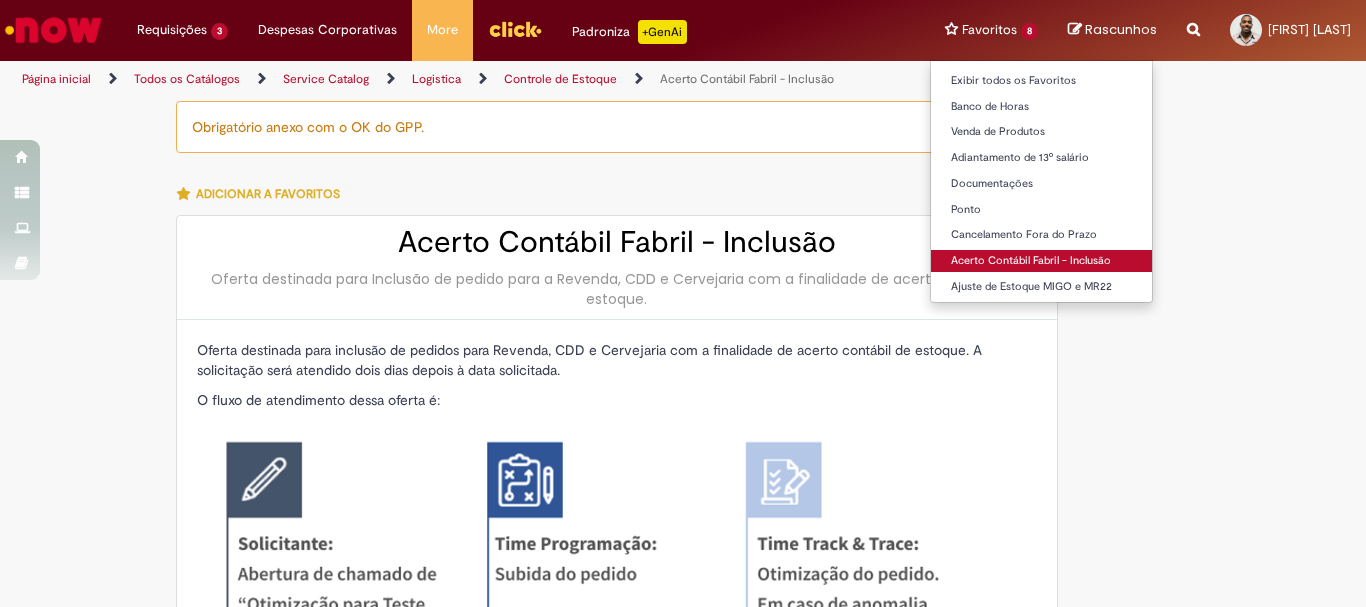 type on "********" 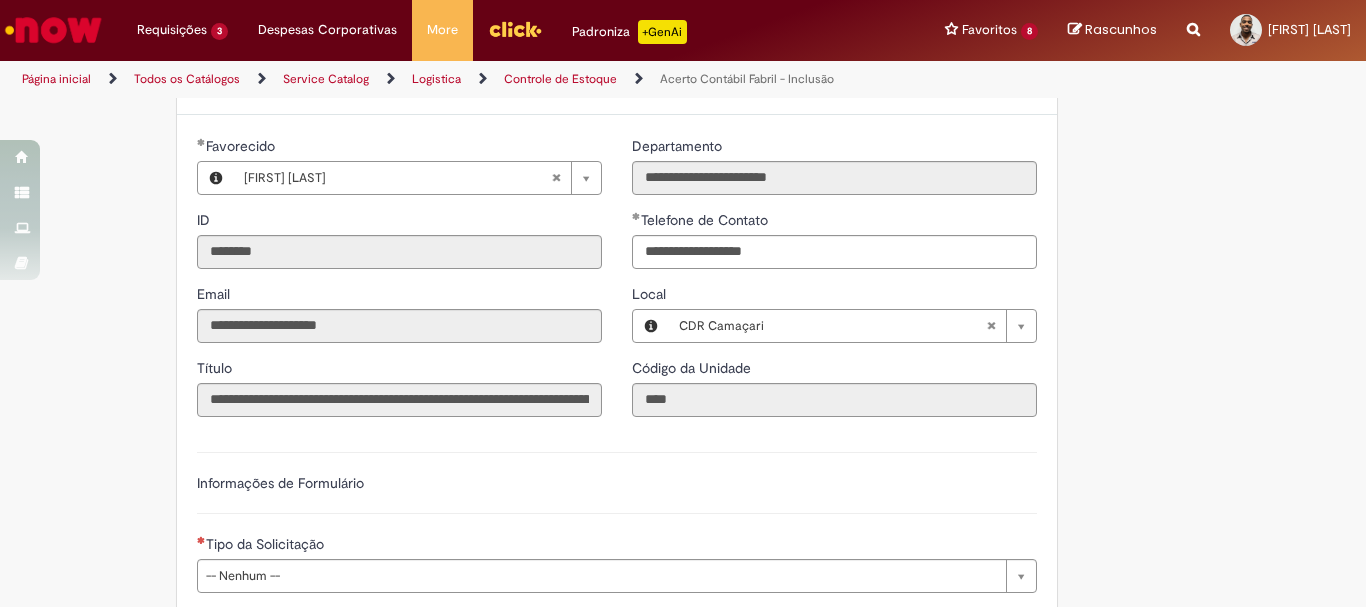 scroll, scrollTop: 1200, scrollLeft: 0, axis: vertical 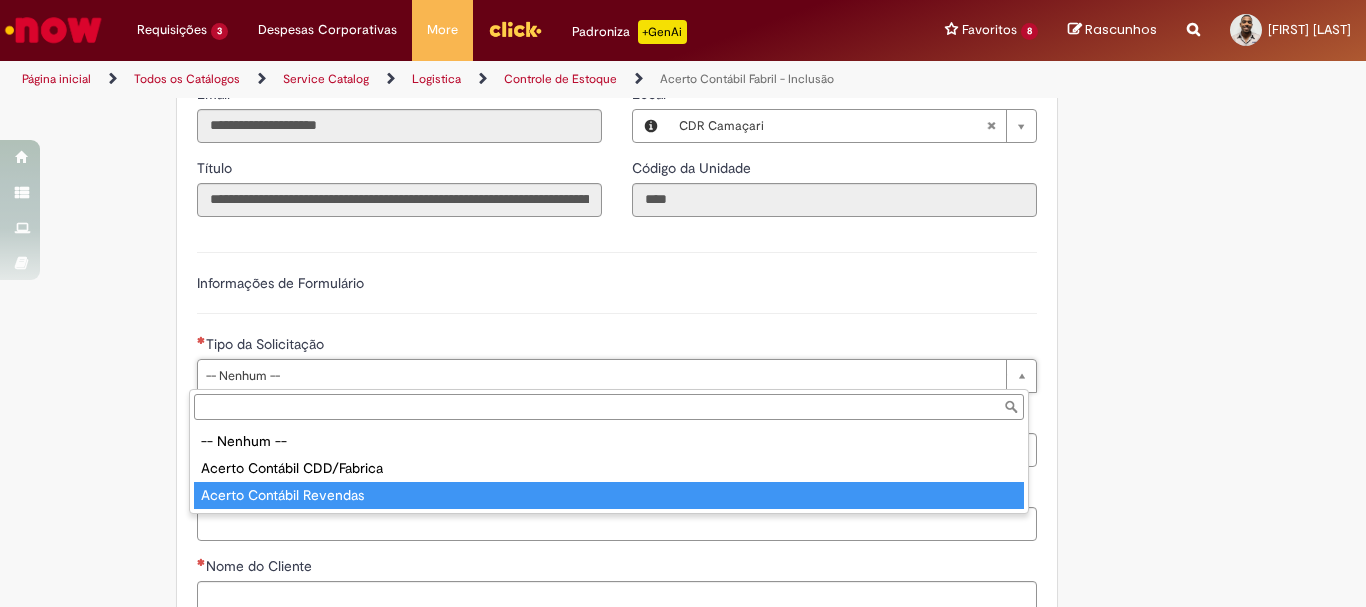 type on "**********" 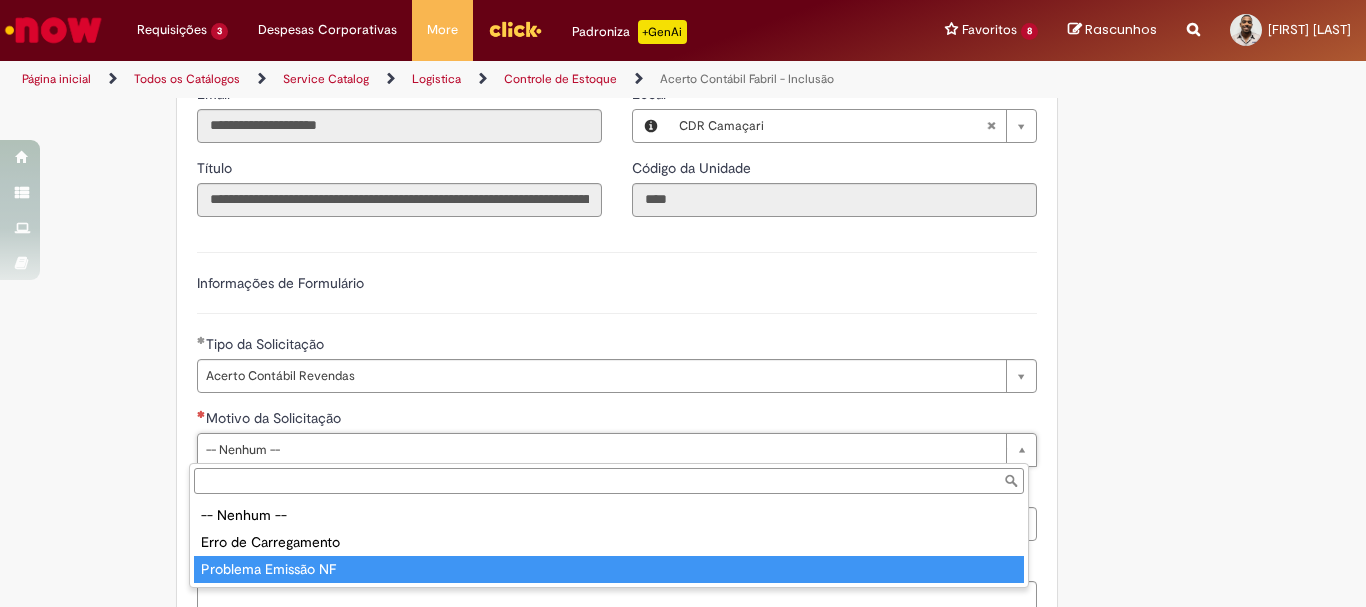 type on "**********" 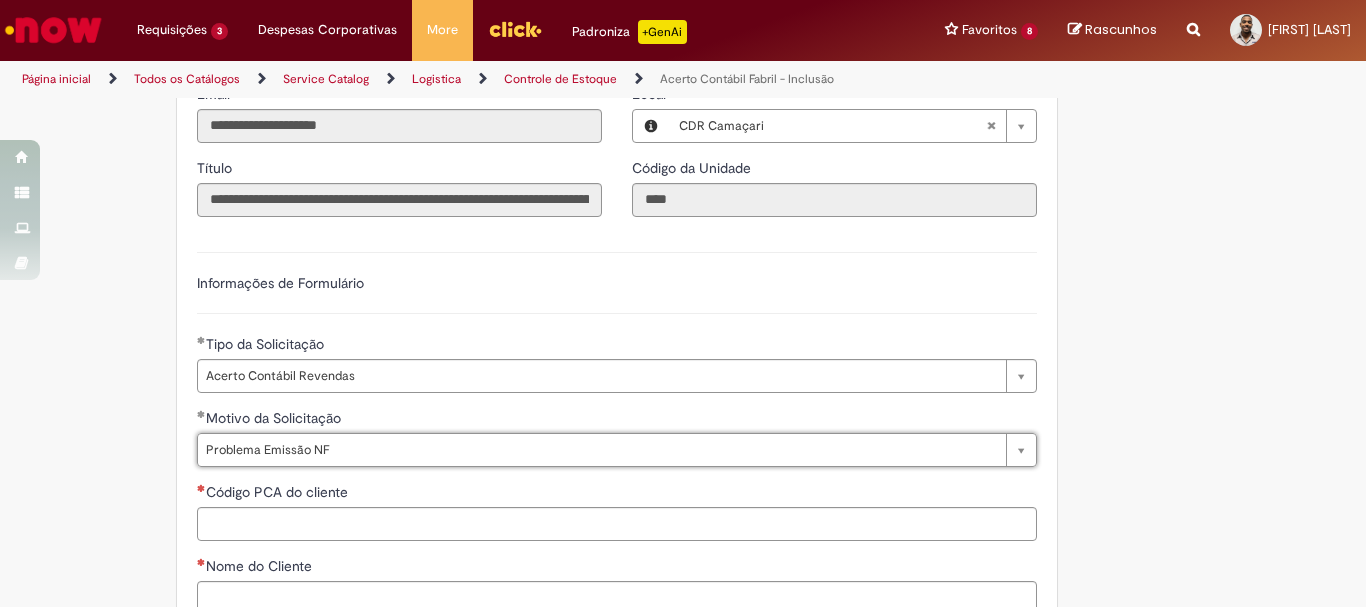 scroll, scrollTop: 1400, scrollLeft: 0, axis: vertical 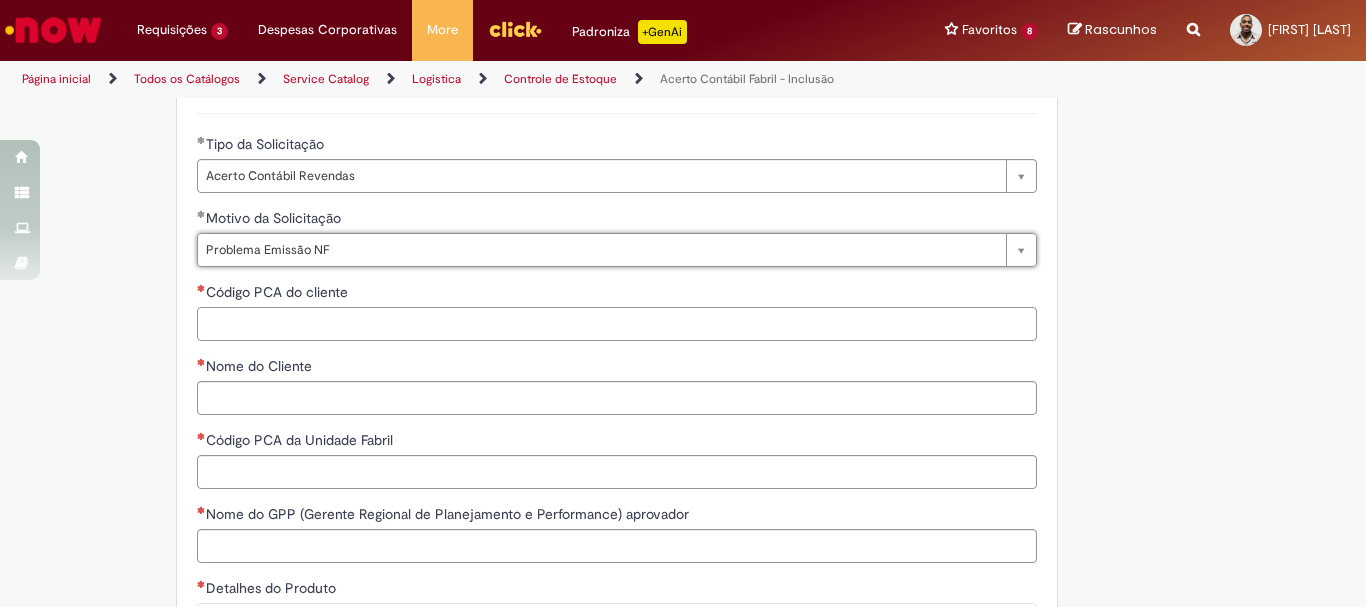 click on "Código PCA do cliente" at bounding box center [617, 324] 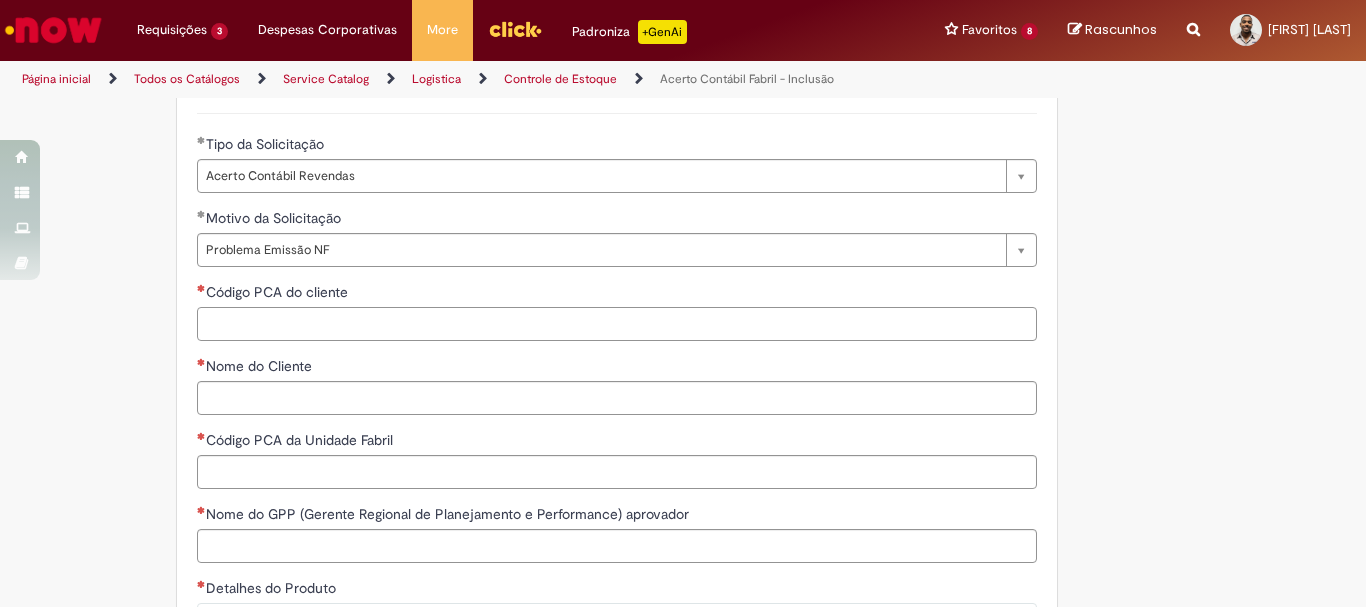 paste on "**********" 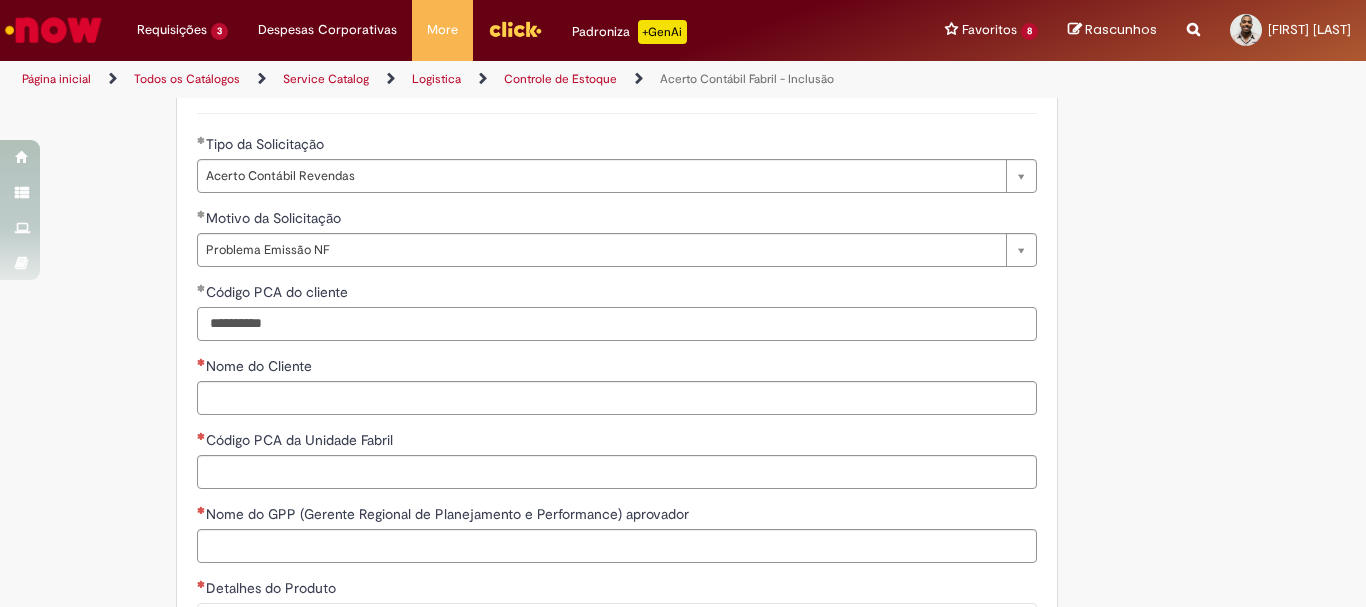 type on "**********" 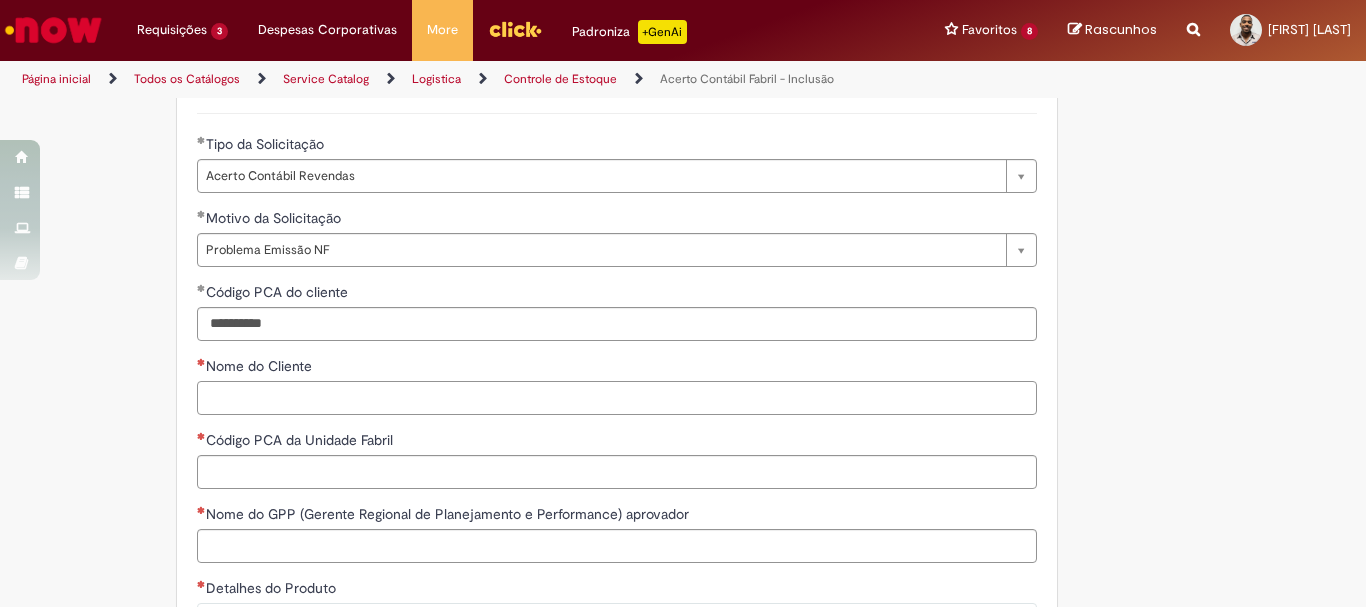 click on "Nome do Cliente" at bounding box center [617, 398] 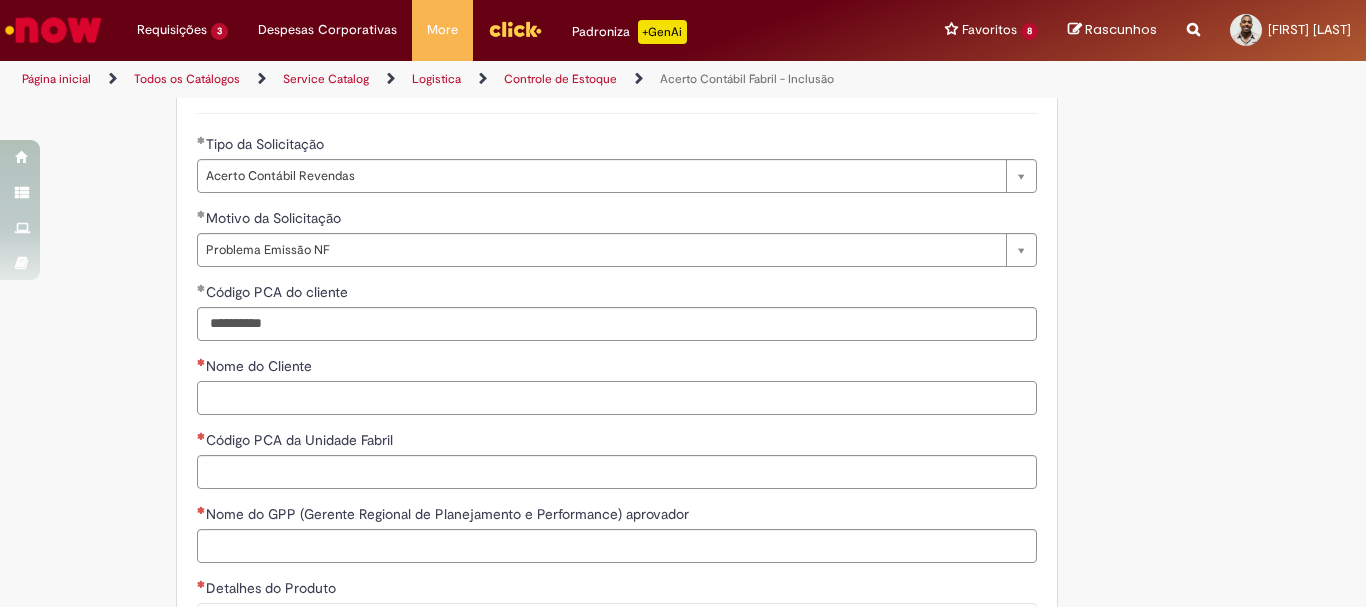 paste on "**********" 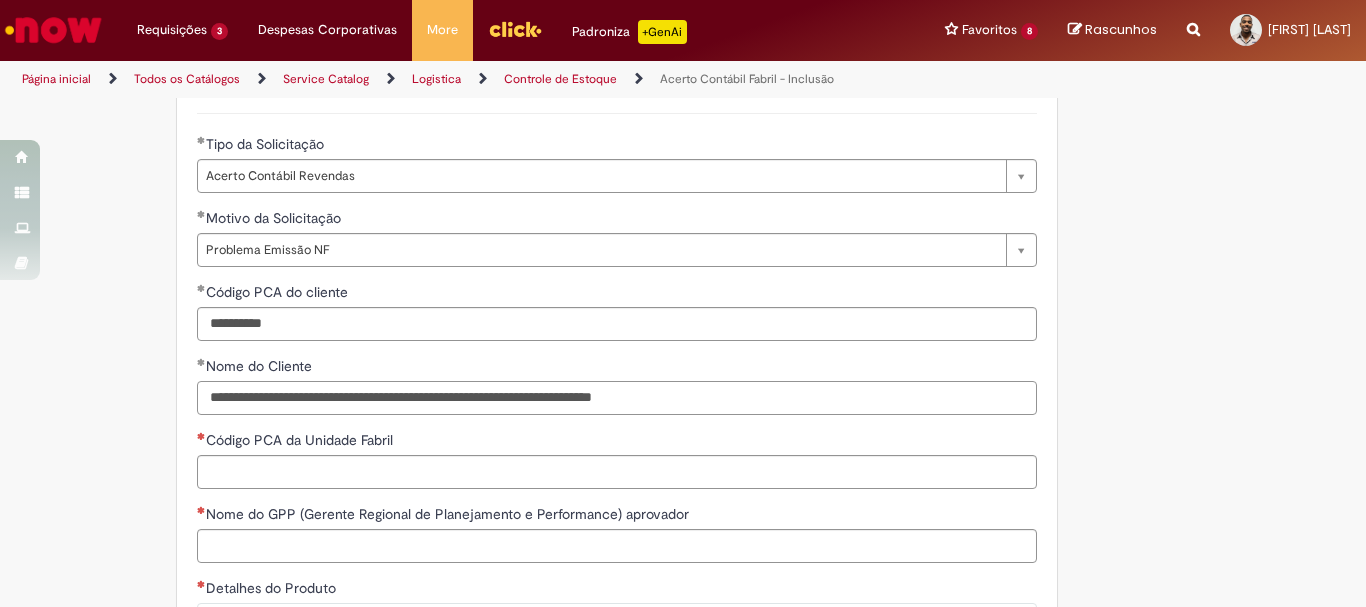 type on "**********" 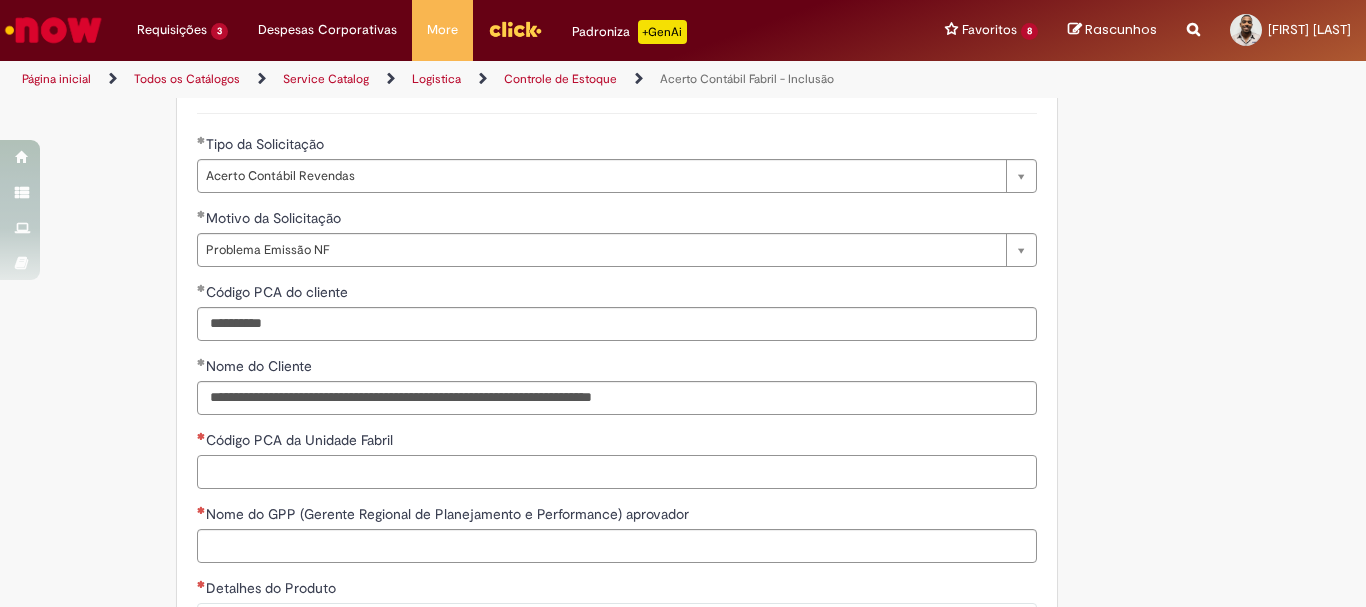 click on "Código PCA da Unidade Fabril" at bounding box center [617, 472] 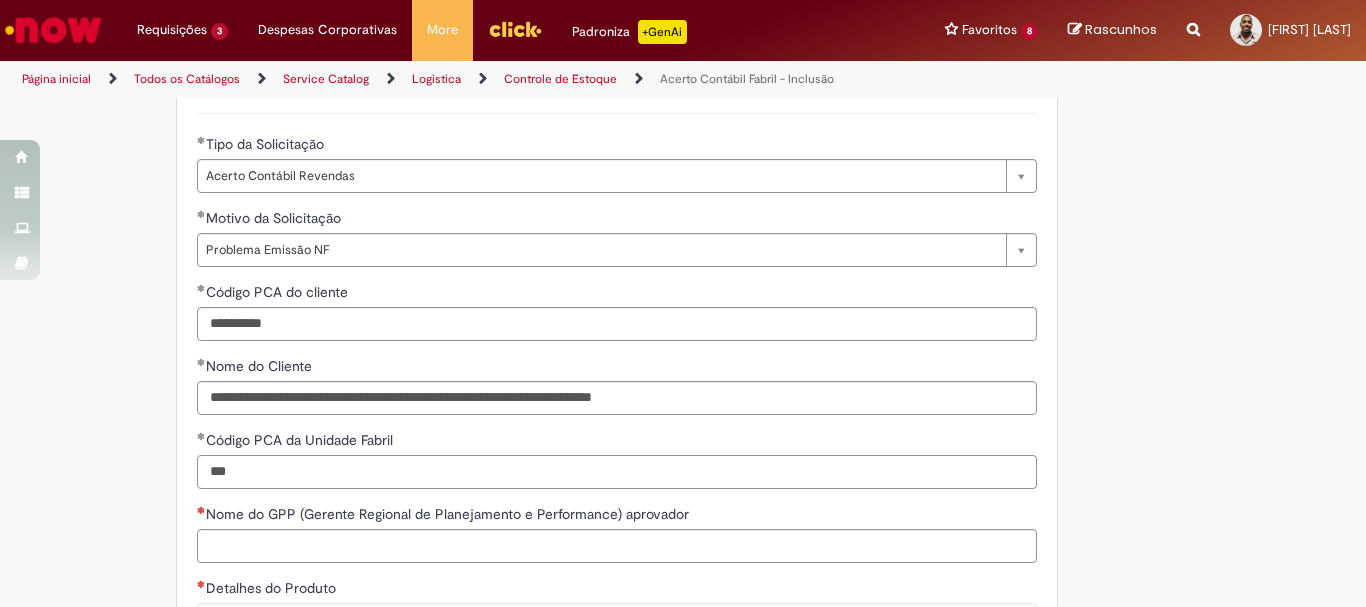 type on "***" 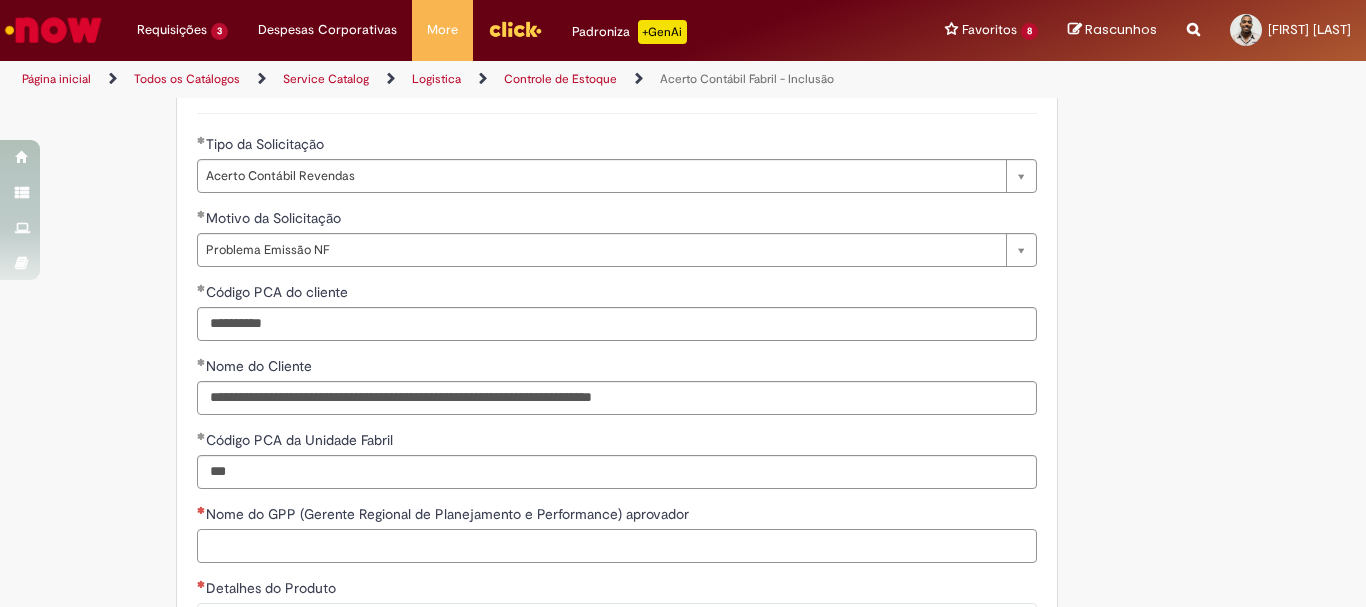 paste on "**********" 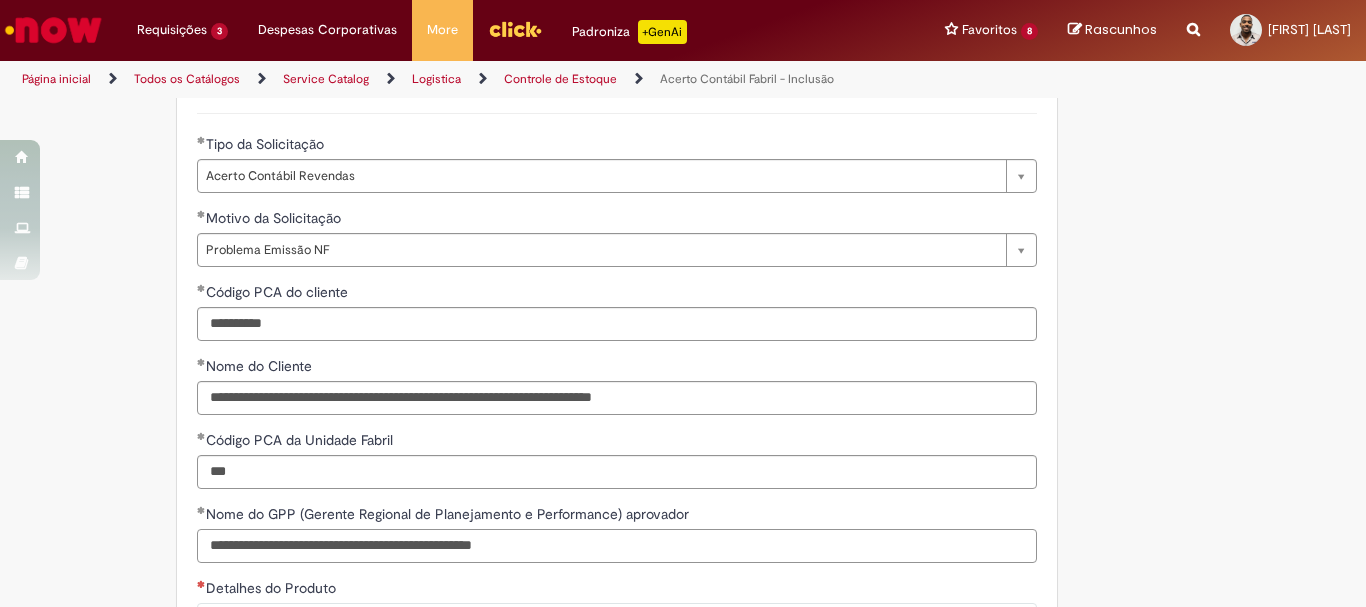 scroll, scrollTop: 1600, scrollLeft: 0, axis: vertical 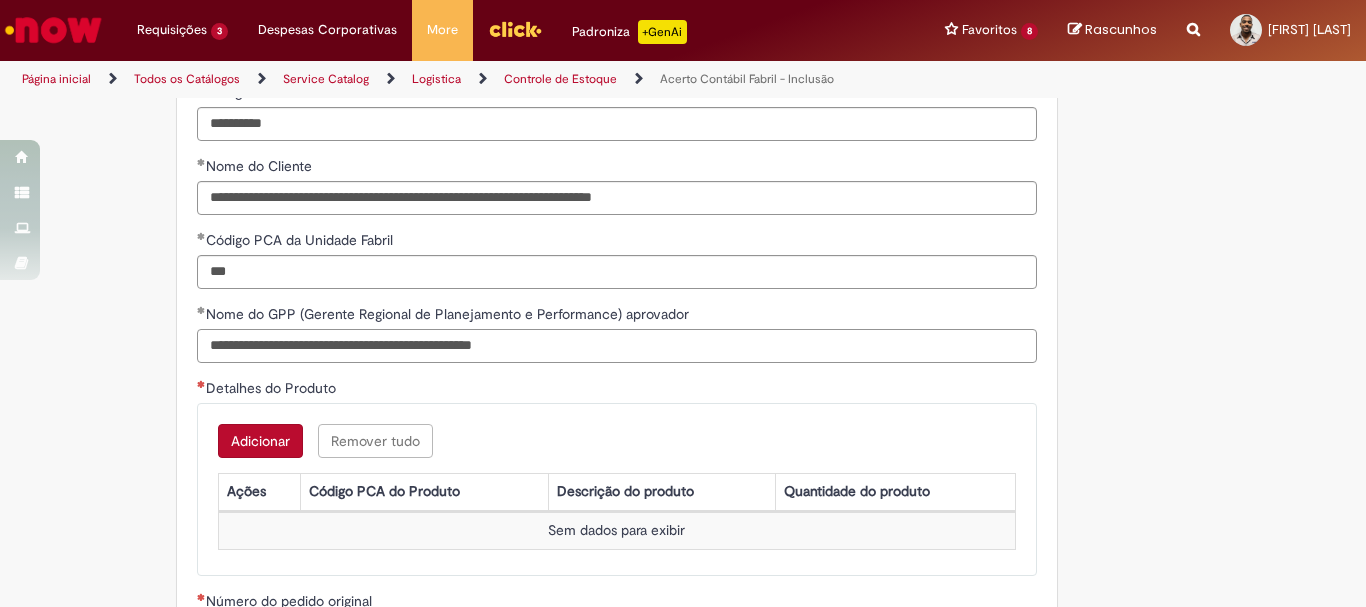type on "**********" 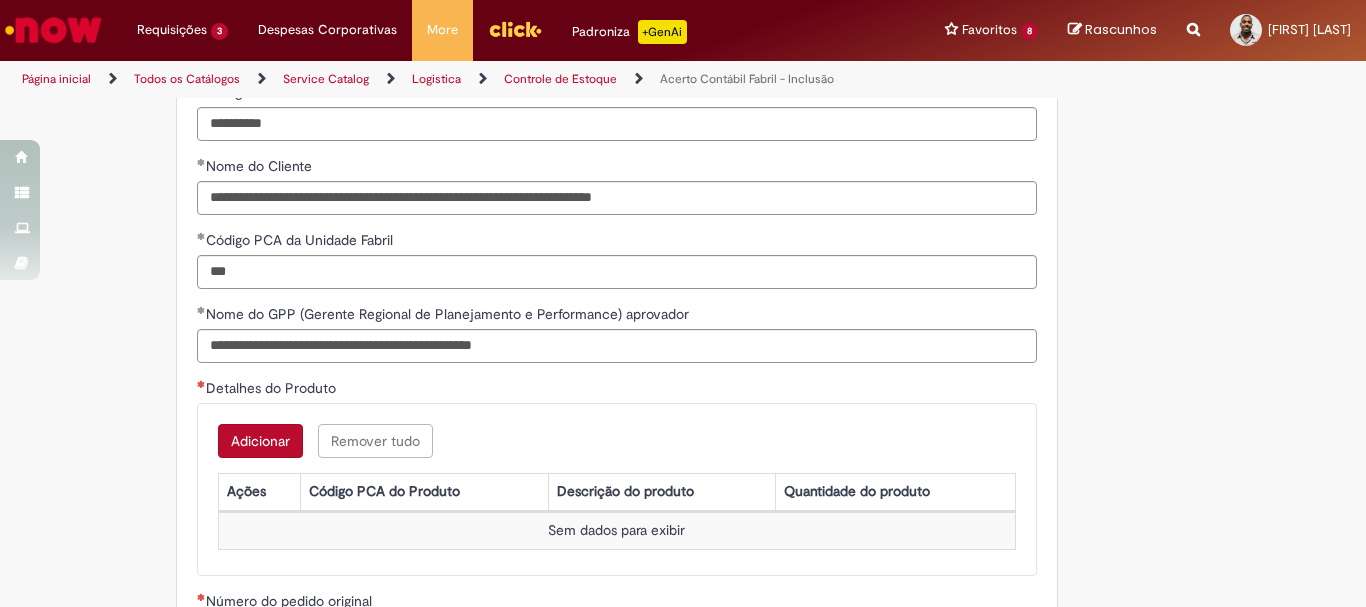 click on "Adicionar" at bounding box center [260, 441] 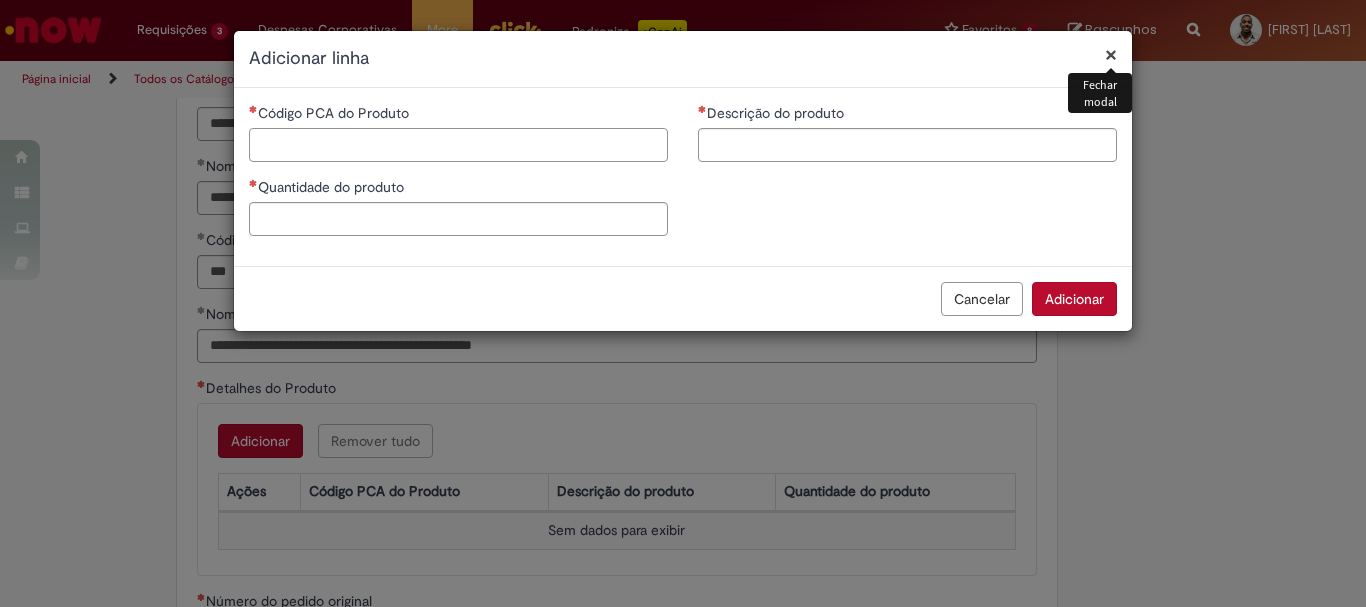 click on "Código PCA do Produto" at bounding box center [458, 145] 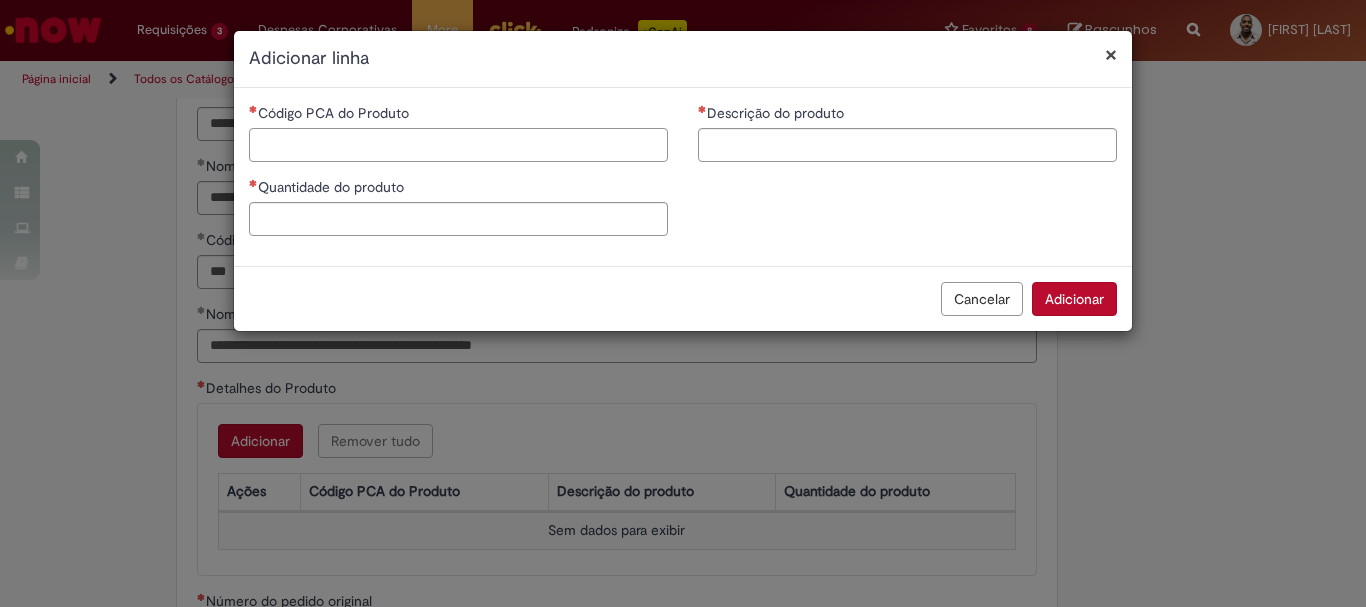 paste on "*****" 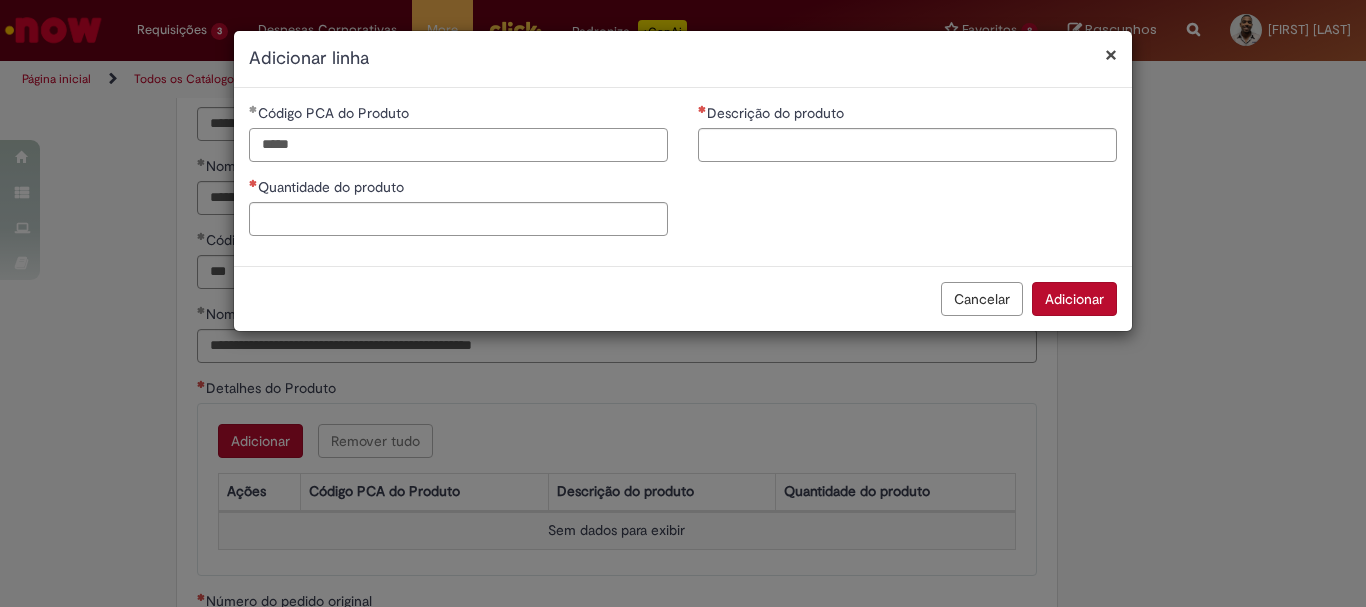 type on "*****" 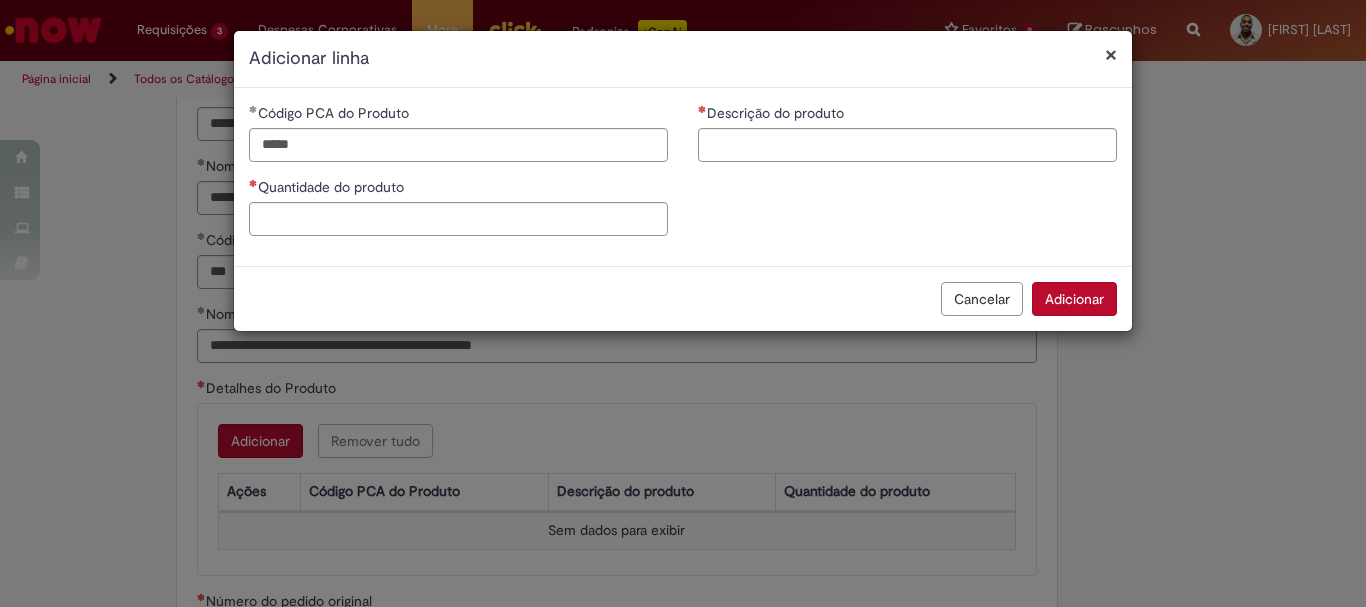 click on "Descrição do produto" at bounding box center [907, 115] 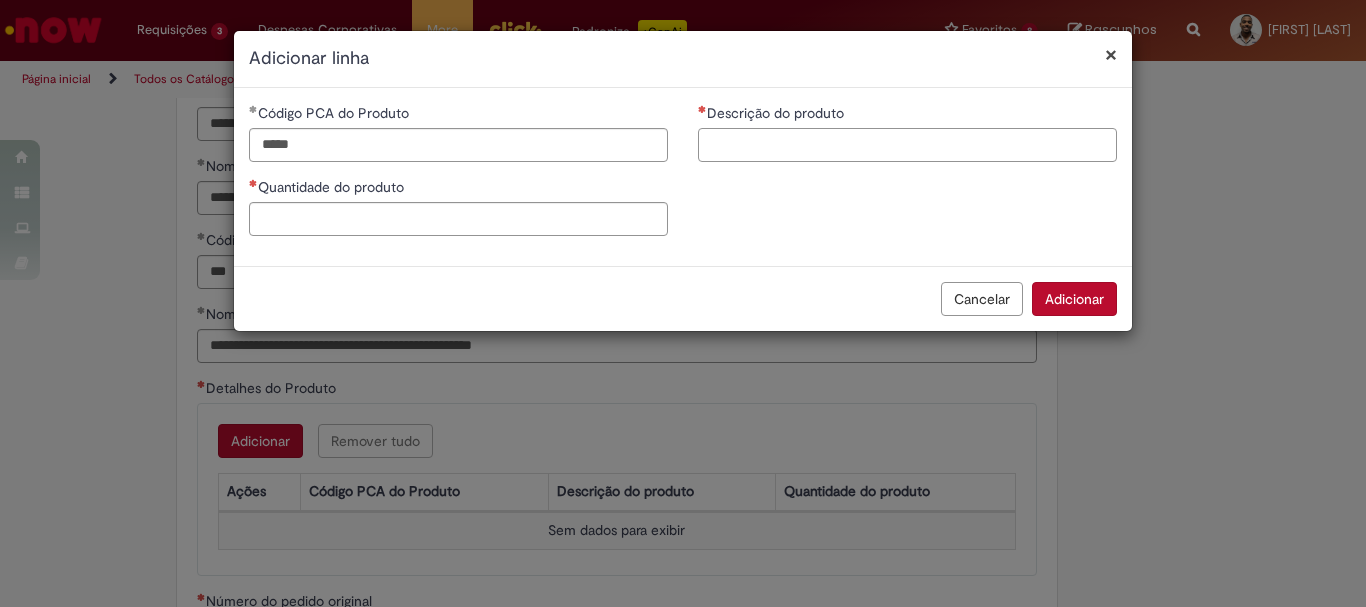 click on "Descrição do produto" at bounding box center (907, 145) 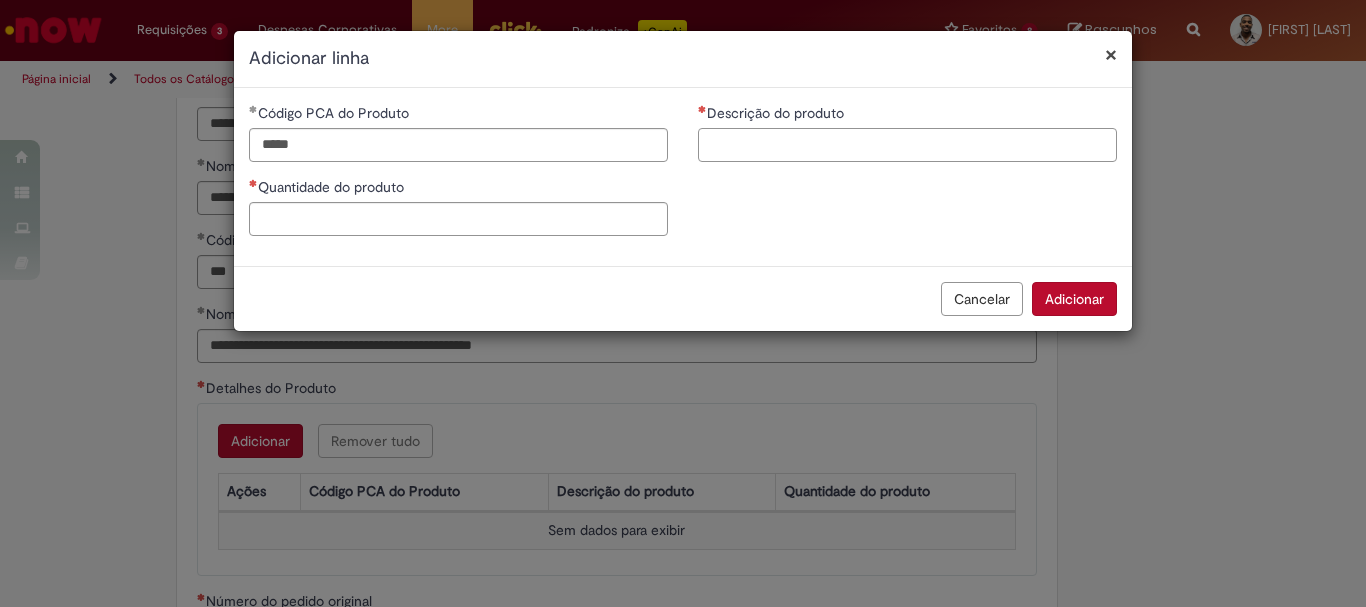 paste on "**********" 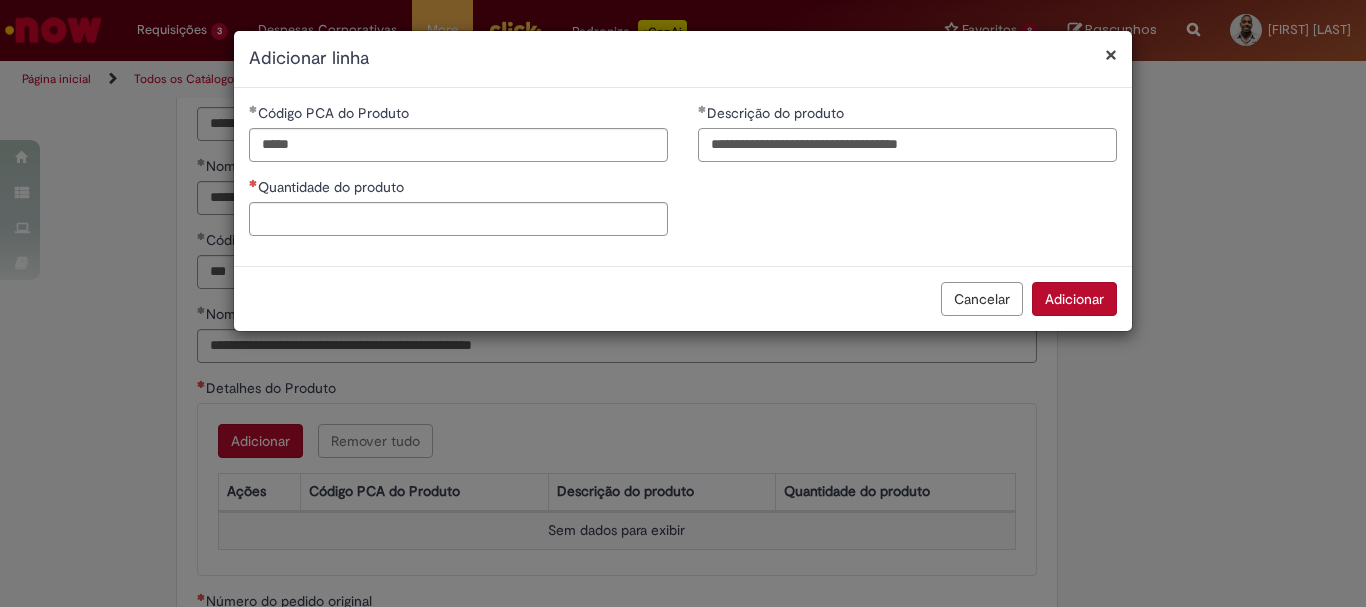 type on "**********" 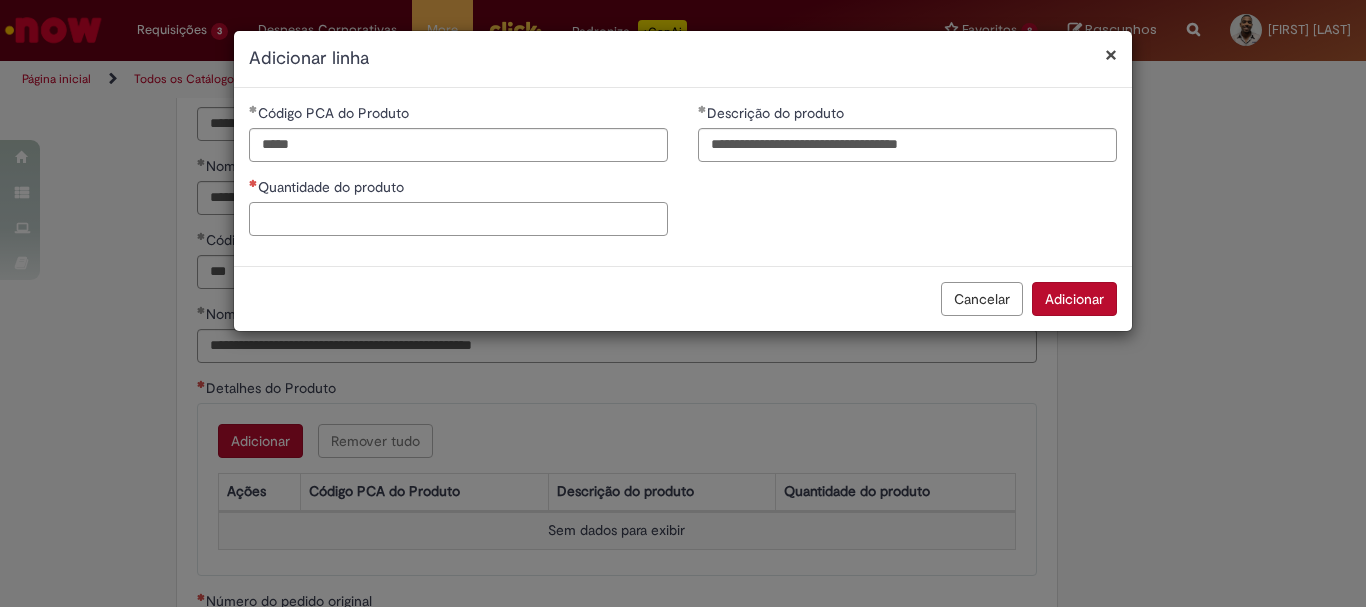 click on "Quantidade do produto" at bounding box center [458, 219] 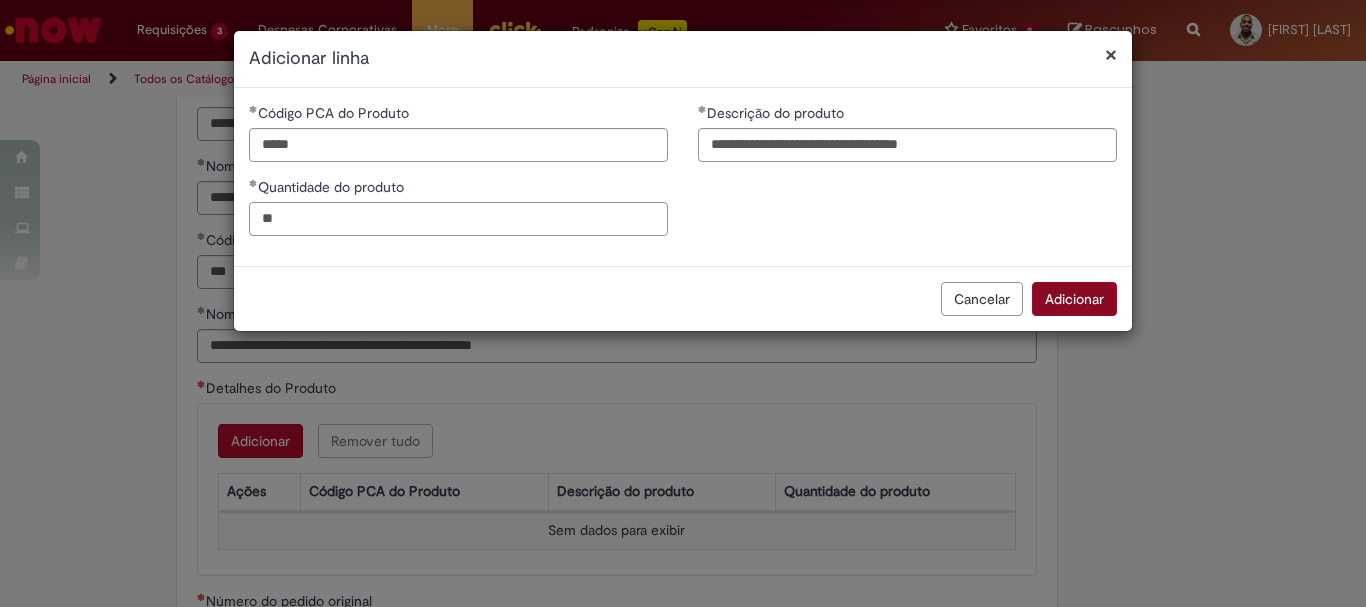 type on "**" 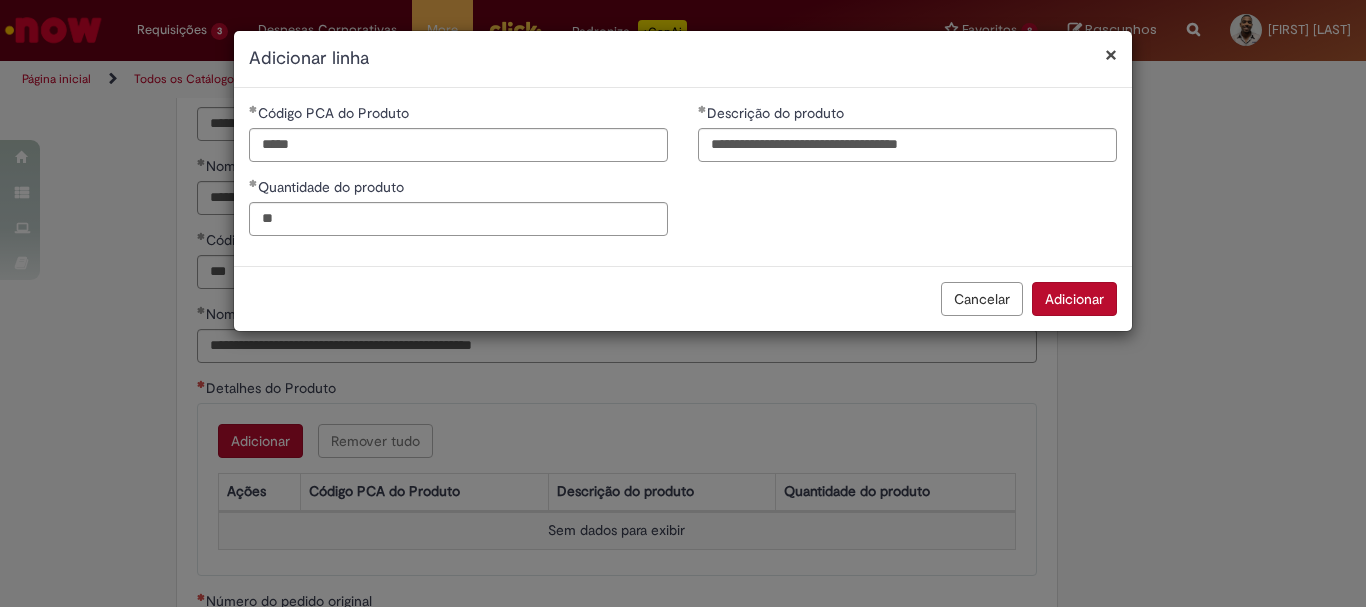 click on "Adicionar" at bounding box center (1074, 299) 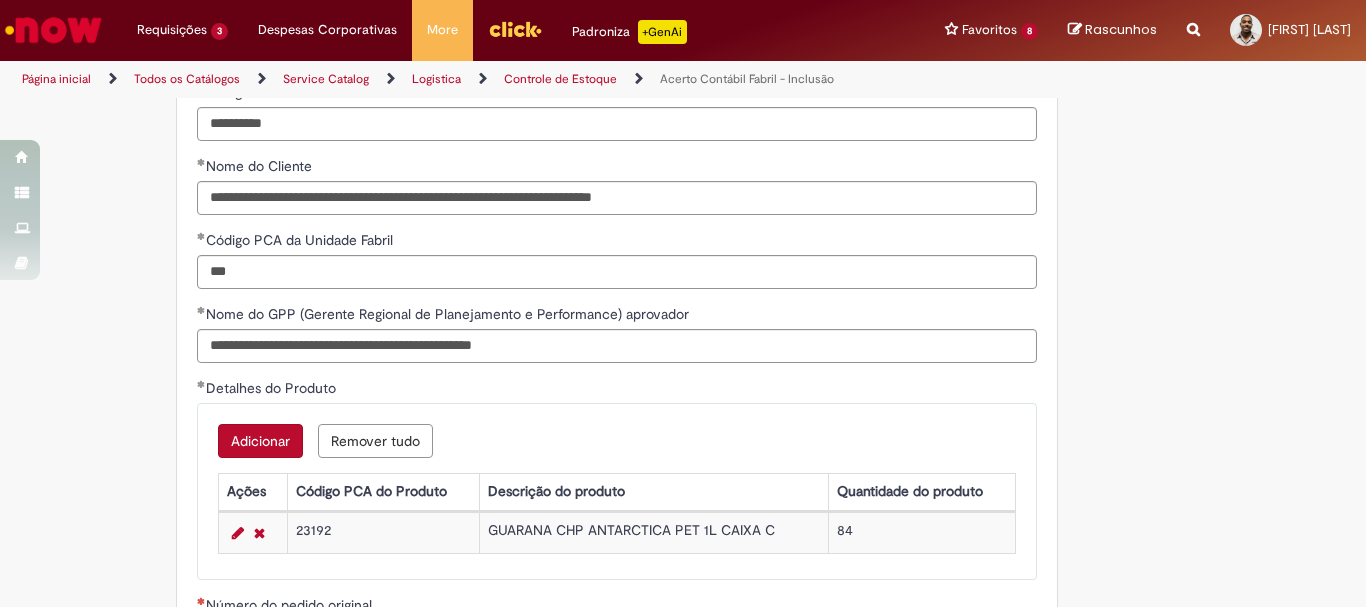 click on "Adicionar" at bounding box center [260, 441] 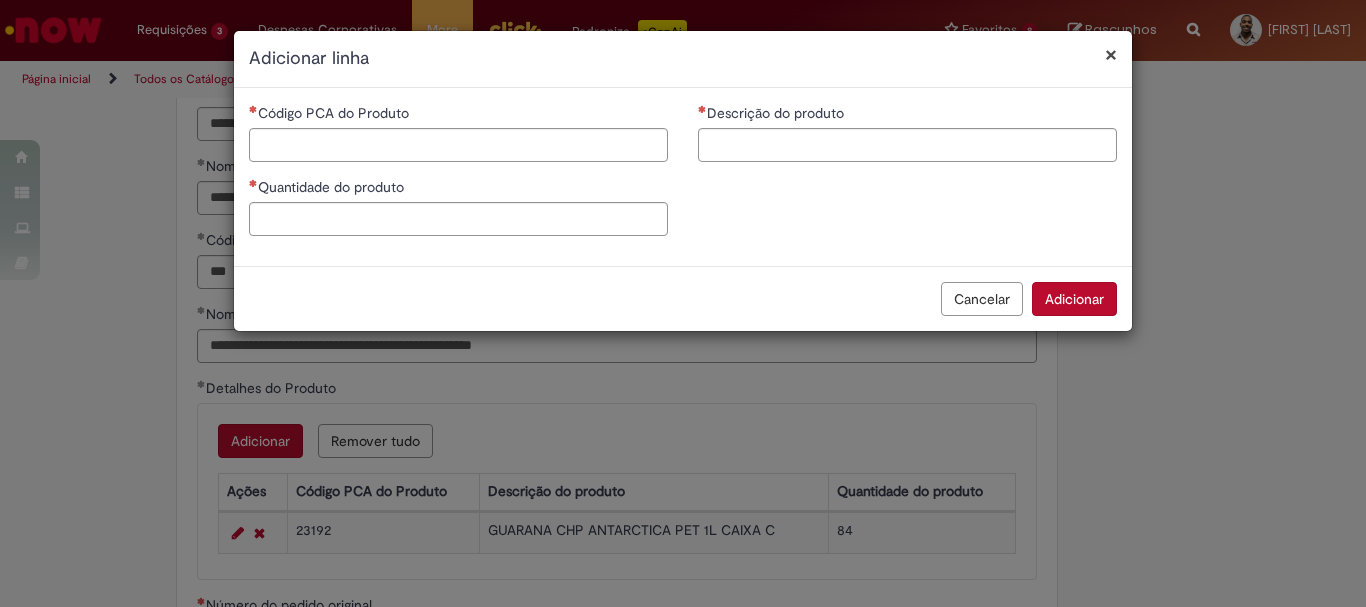 type 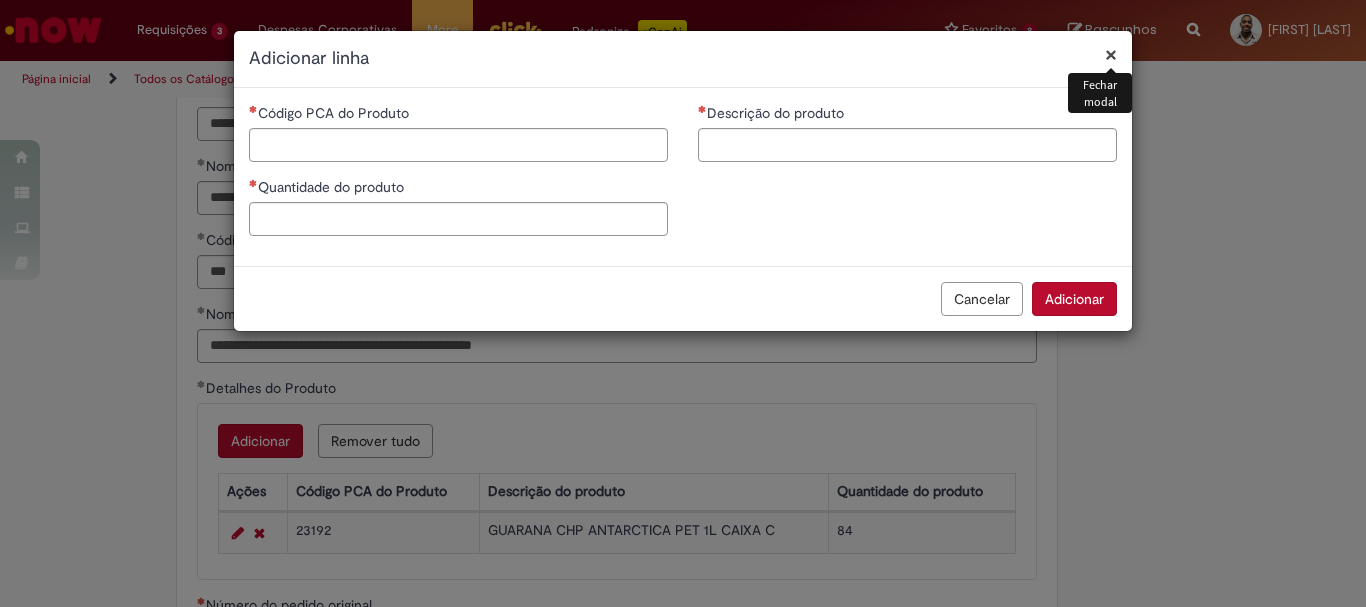 click on "Código PCA do Produto Quantidade do produto" at bounding box center [458, 177] 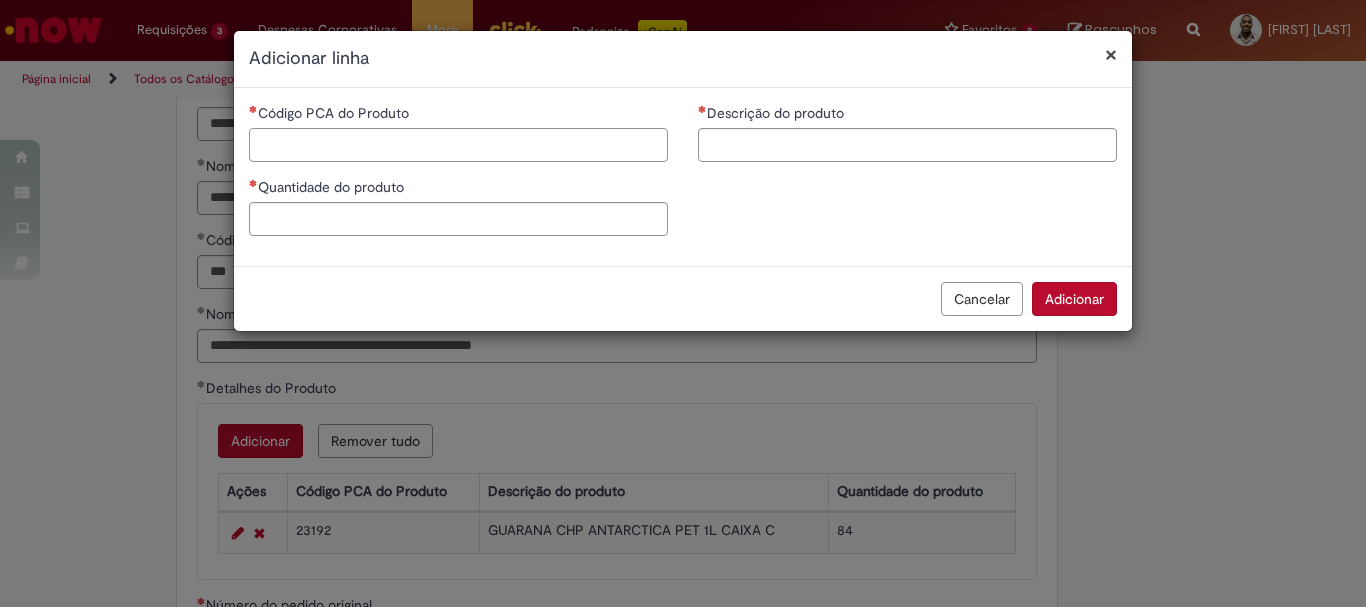 click on "Código PCA do Produto" at bounding box center [458, 145] 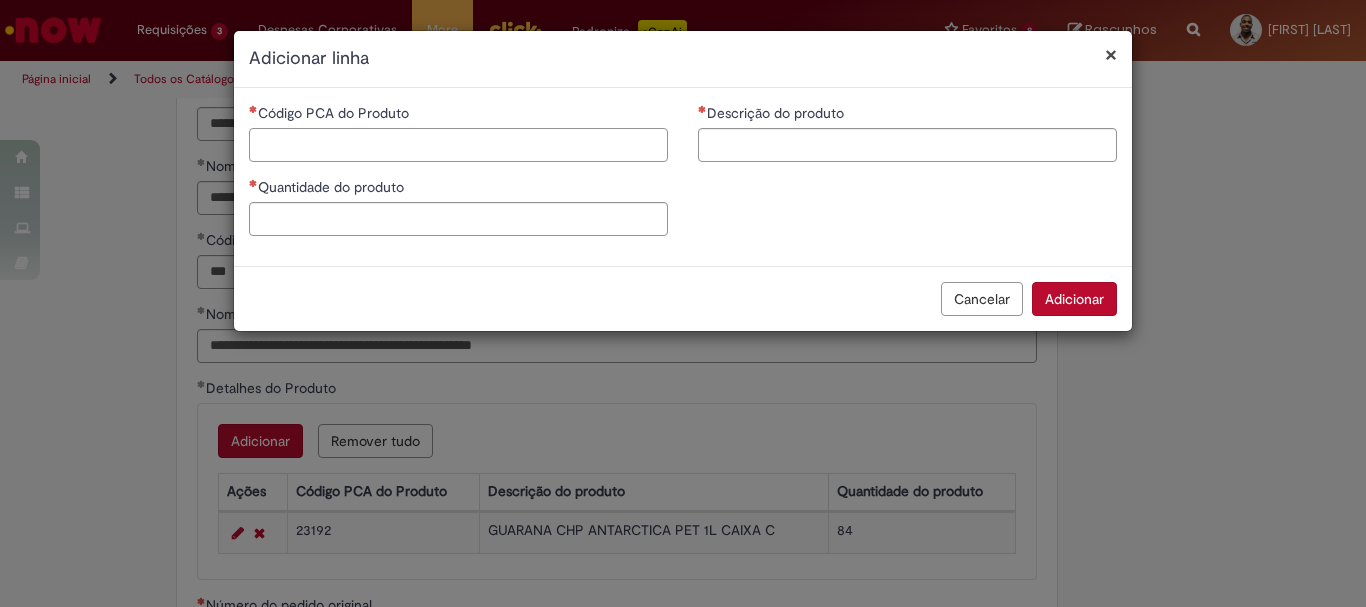 paste on "****" 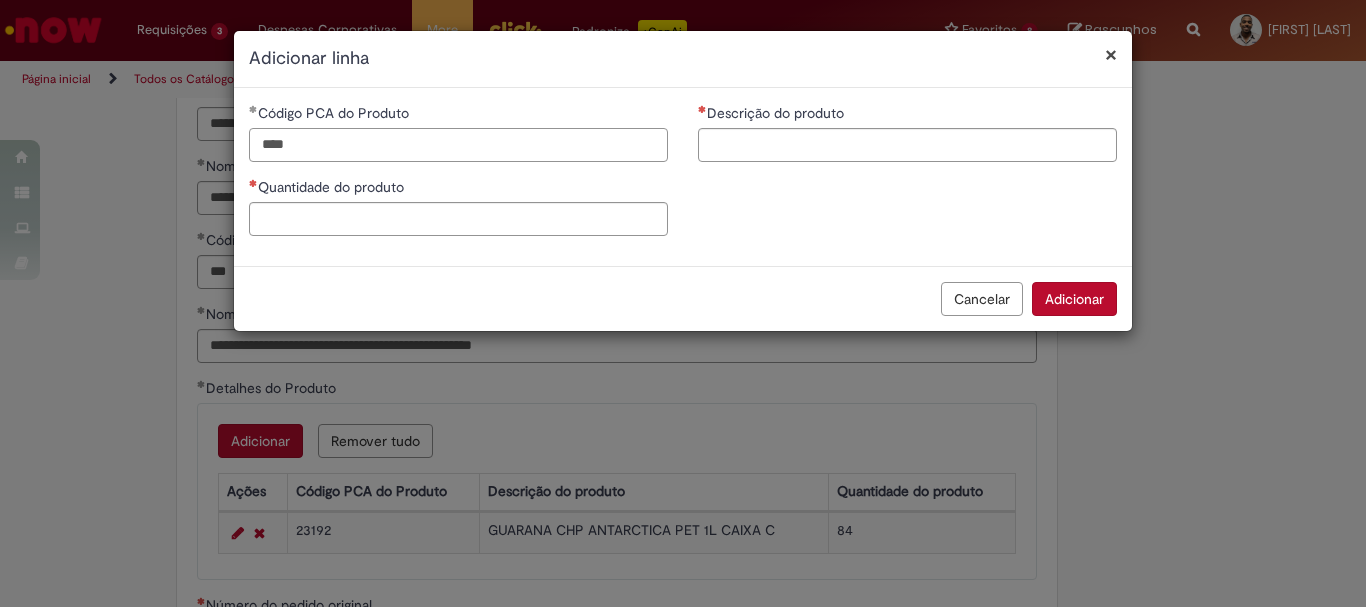 type on "****" 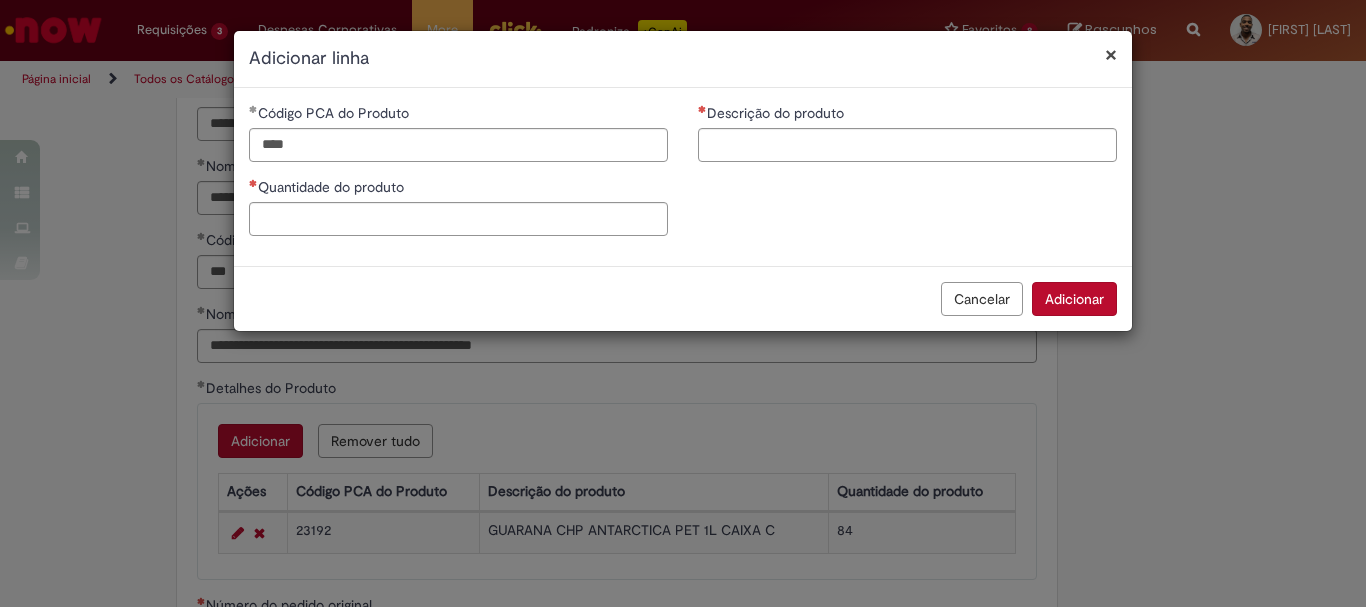 click on "Descrição do produto" at bounding box center [907, 115] 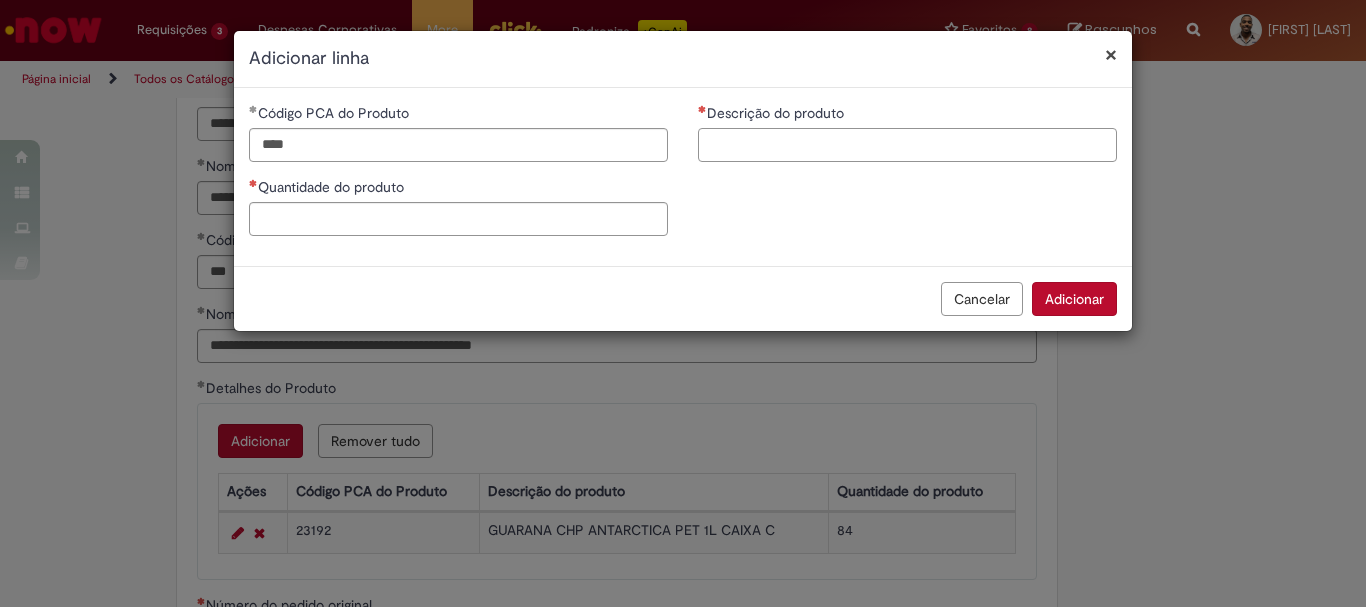 click on "Descrição do produto" at bounding box center [907, 145] 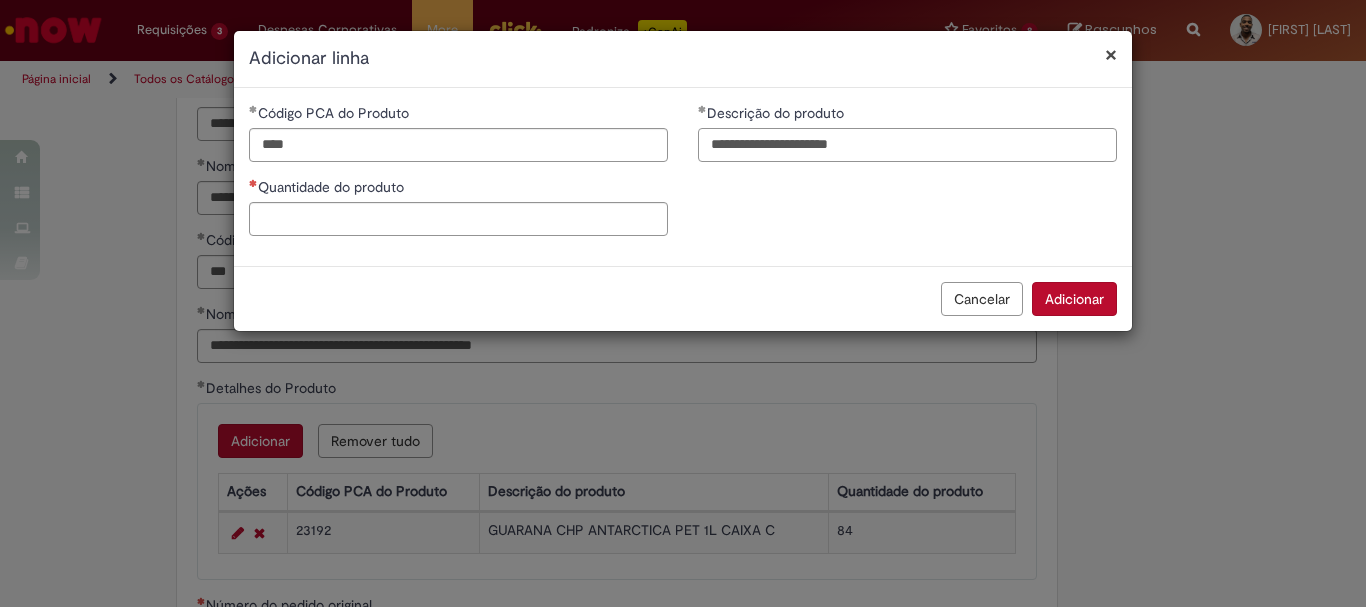 type on "**********" 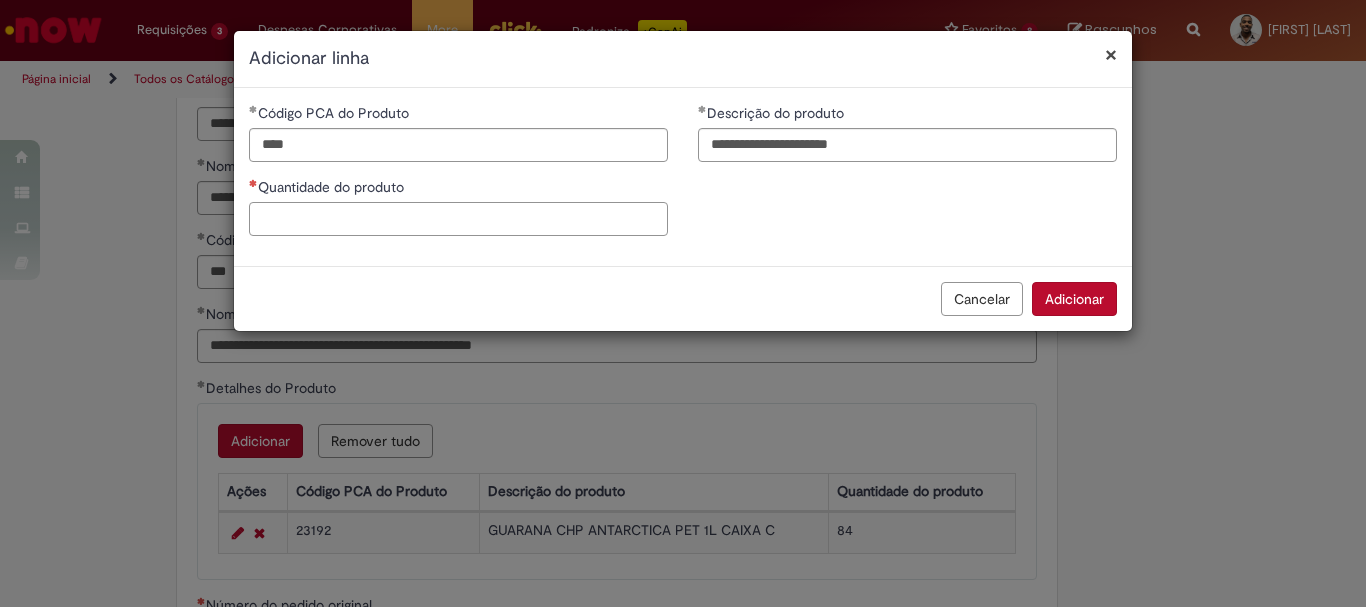 click on "Quantidade do produto" at bounding box center (458, 219) 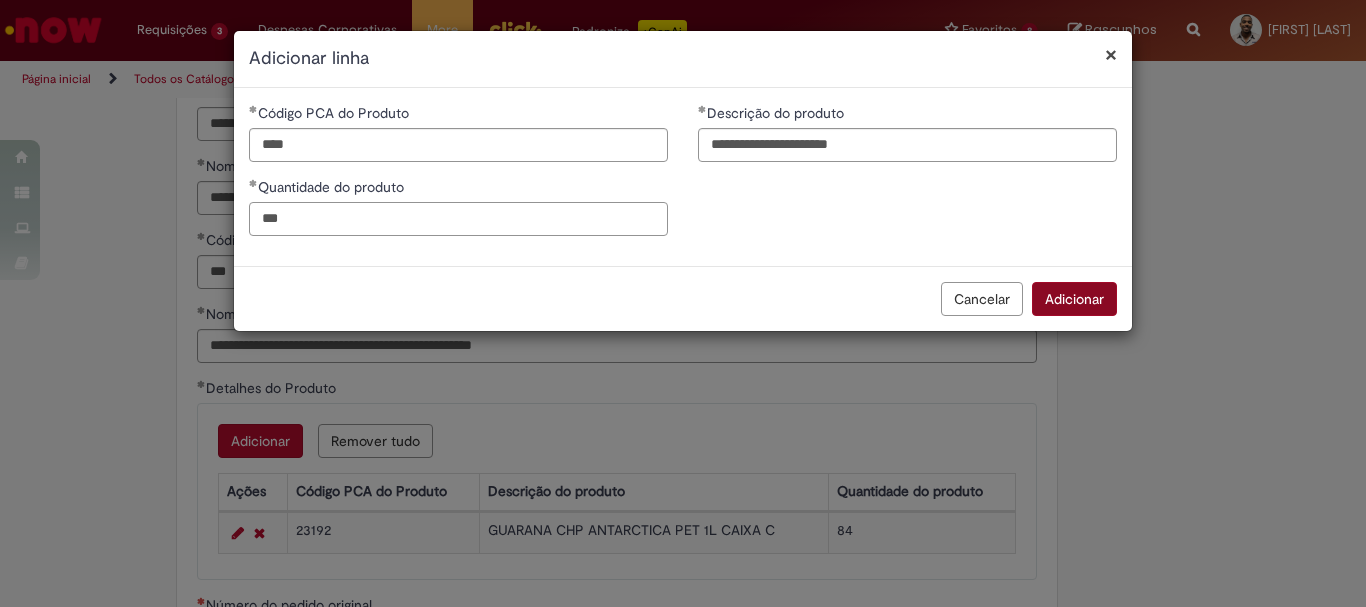 type on "***" 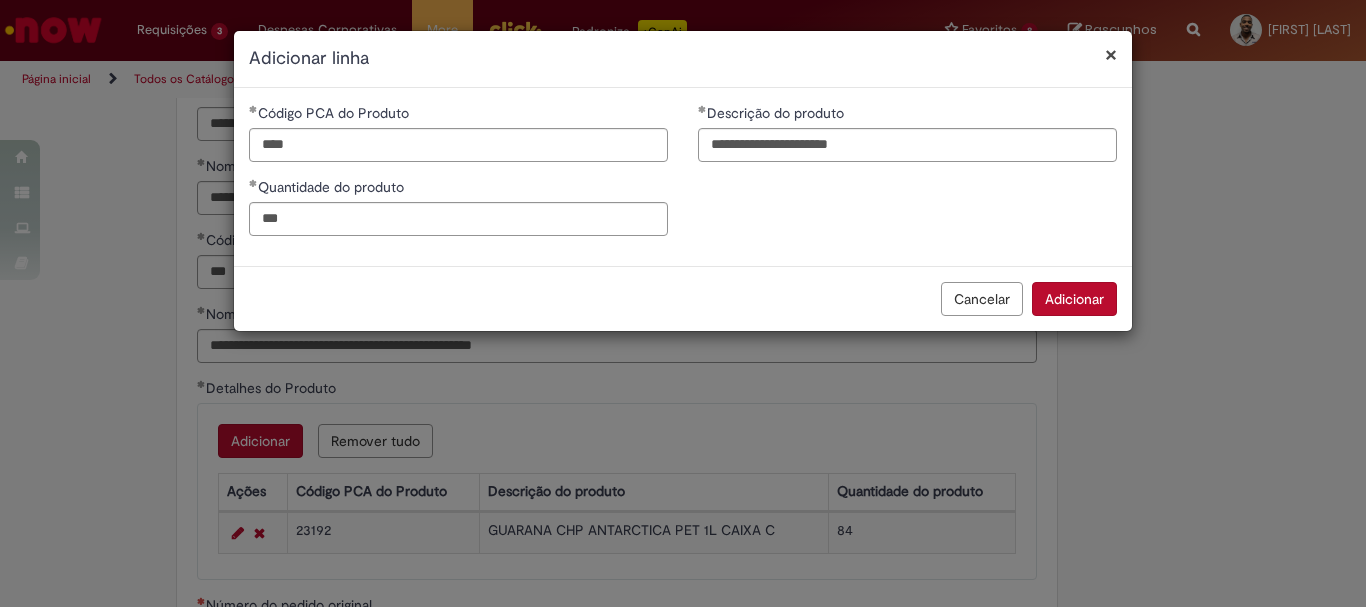 click on "Adicionar" at bounding box center [1074, 299] 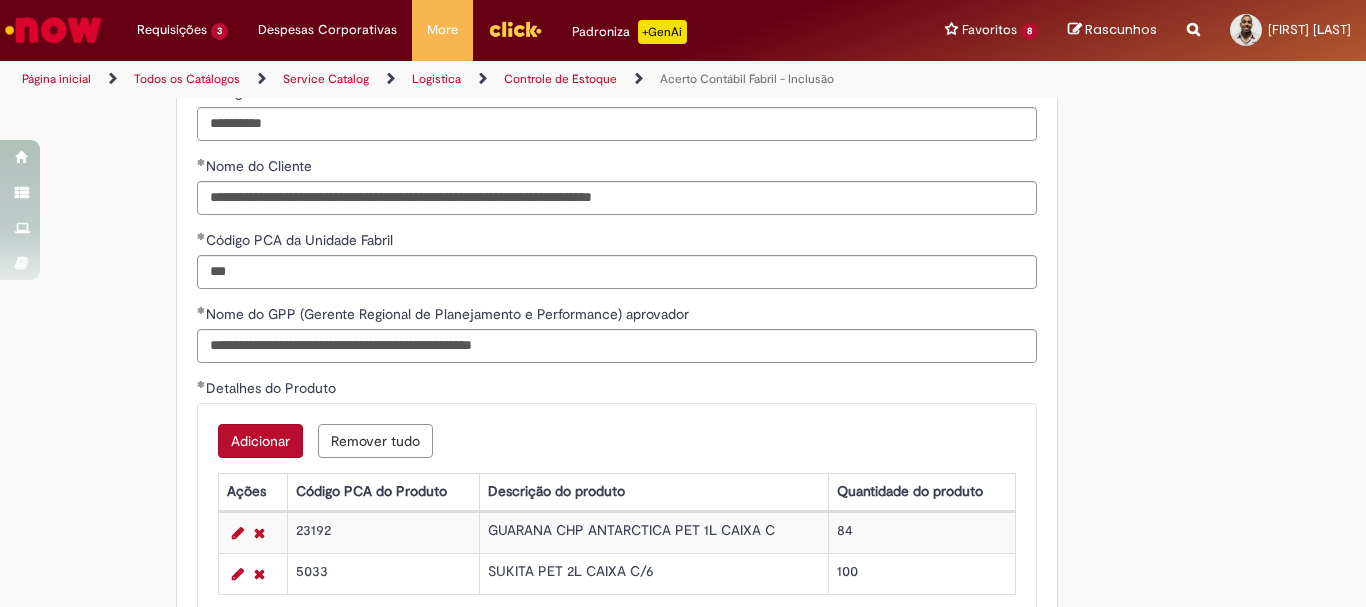 scroll, scrollTop: 2000, scrollLeft: 0, axis: vertical 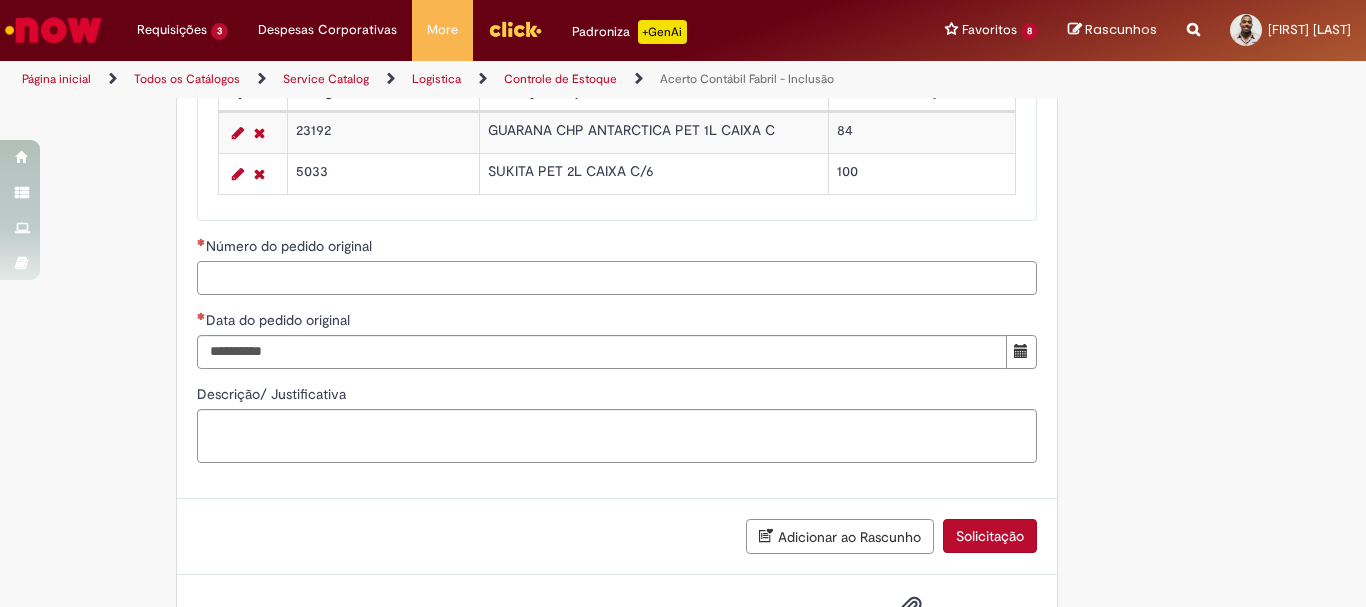 click on "Número do pedido original" at bounding box center (617, 278) 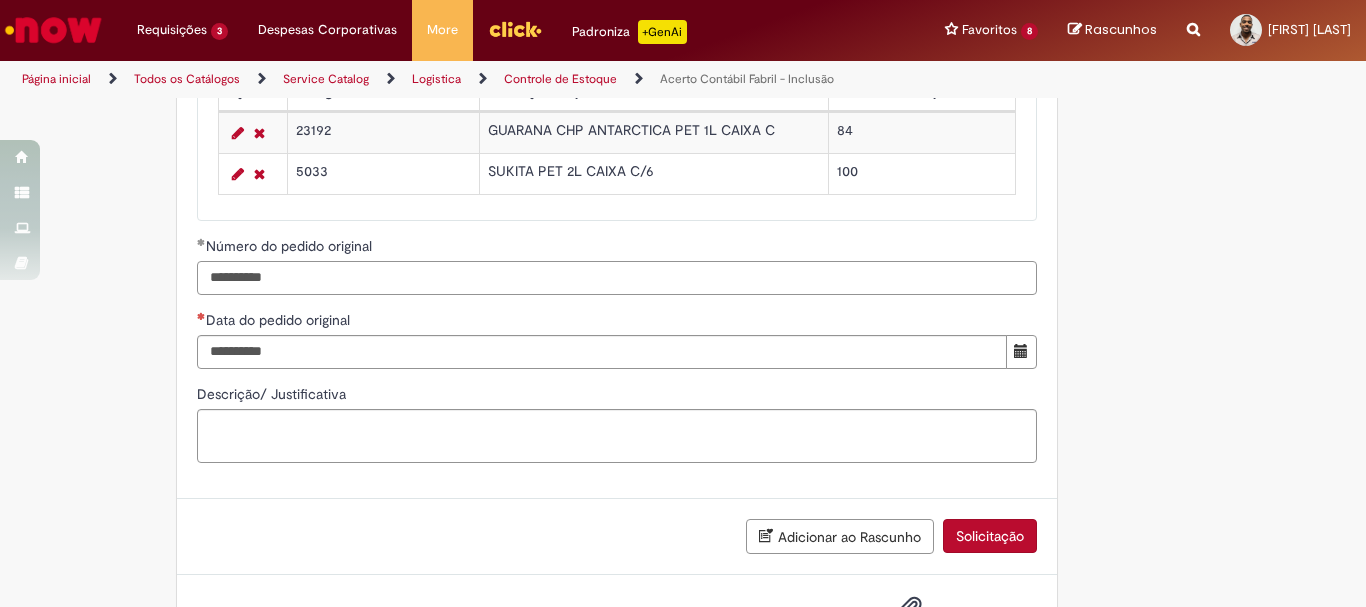 type on "**********" 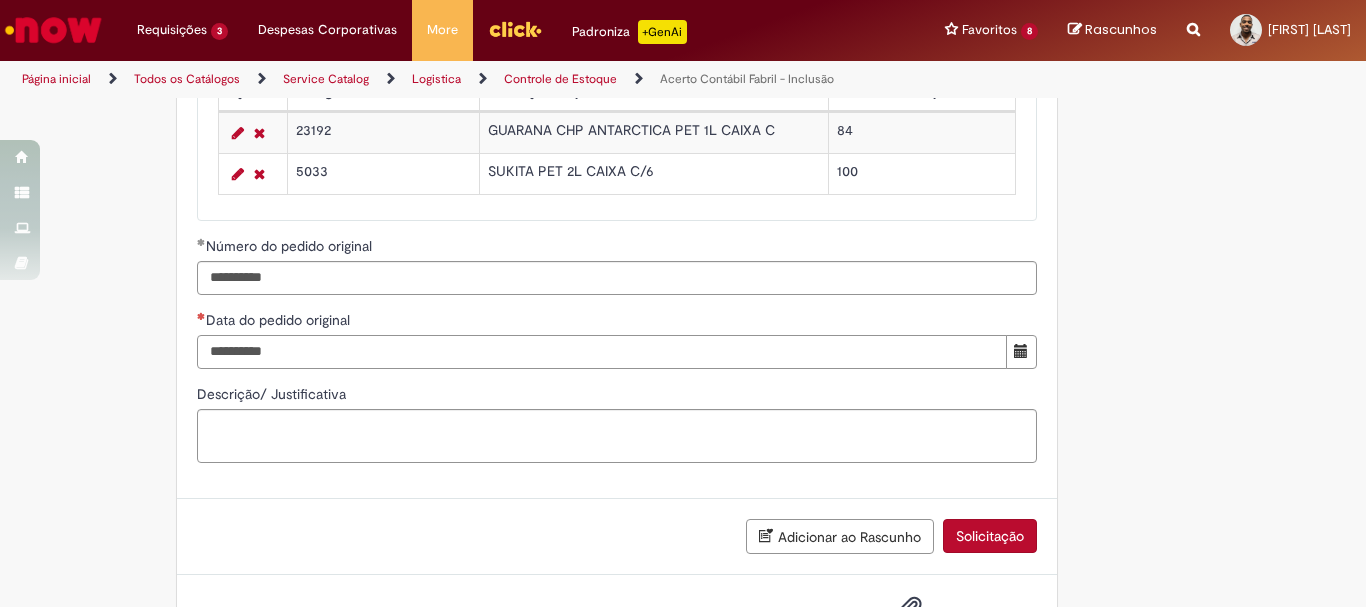 type on "**********" 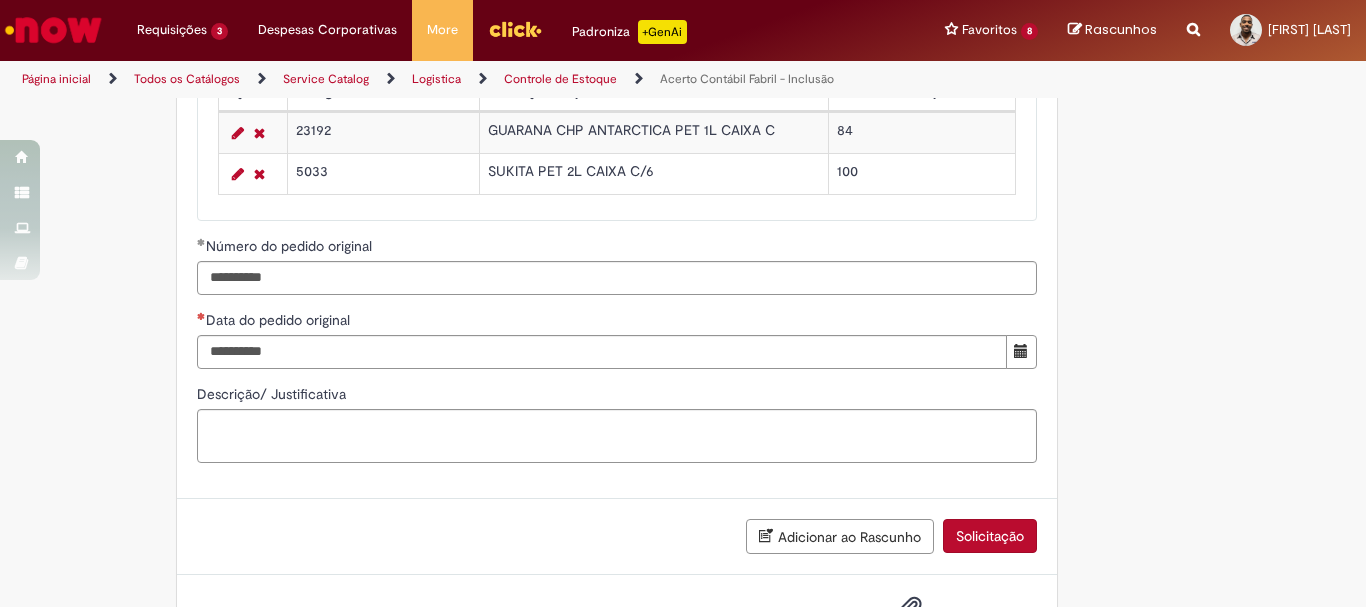 type 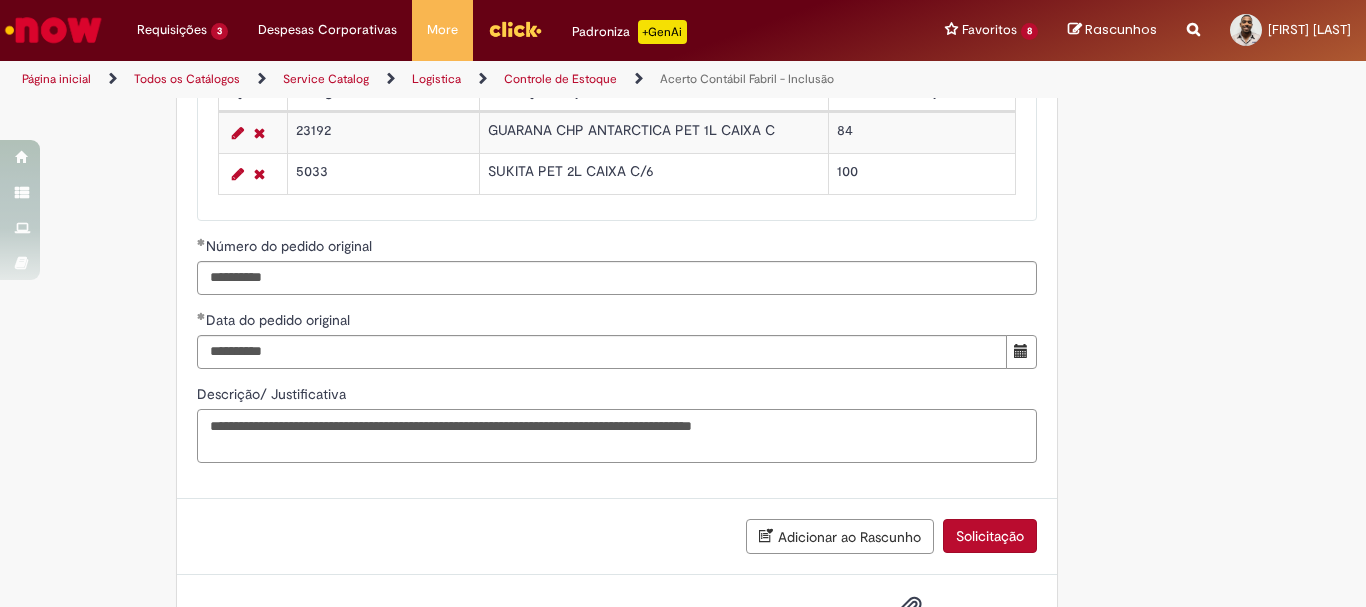 scroll, scrollTop: 2077, scrollLeft: 0, axis: vertical 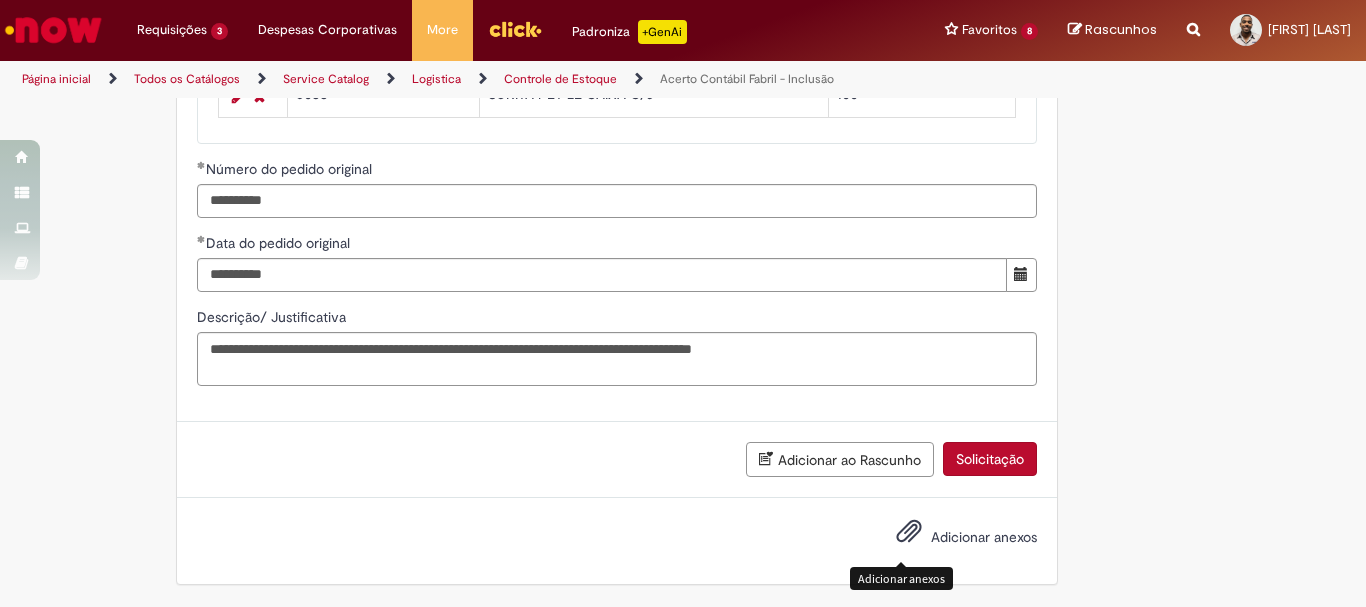 click at bounding box center [909, 532] 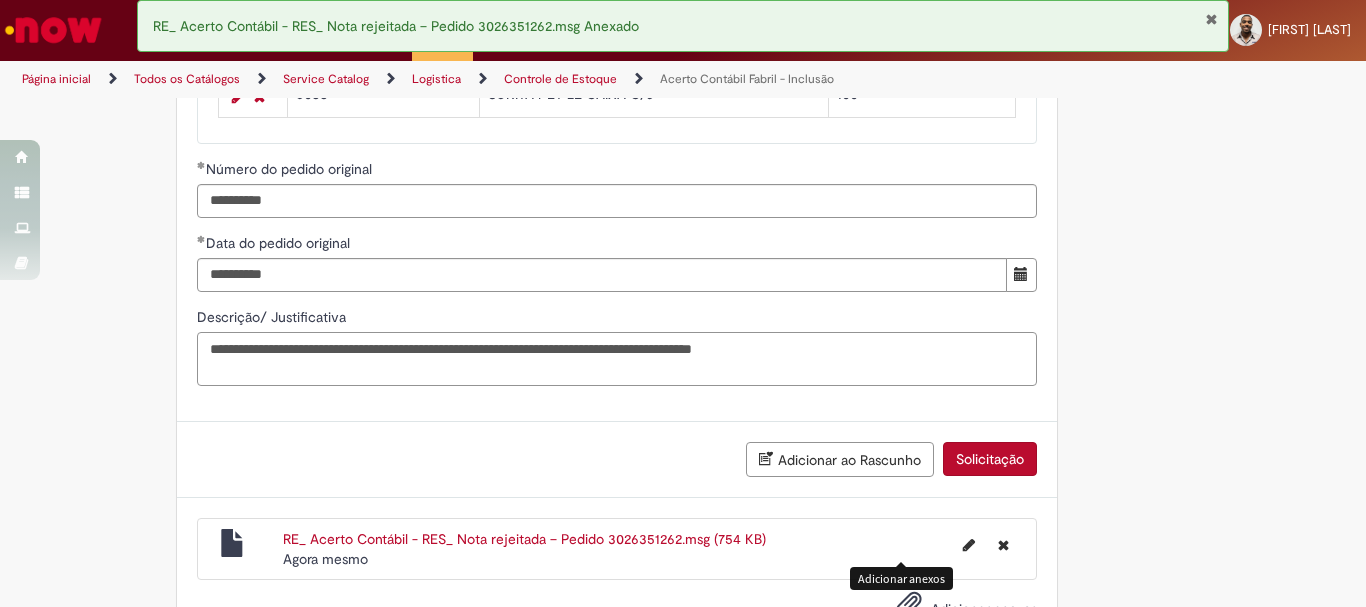 click on "**********" at bounding box center [617, 359] 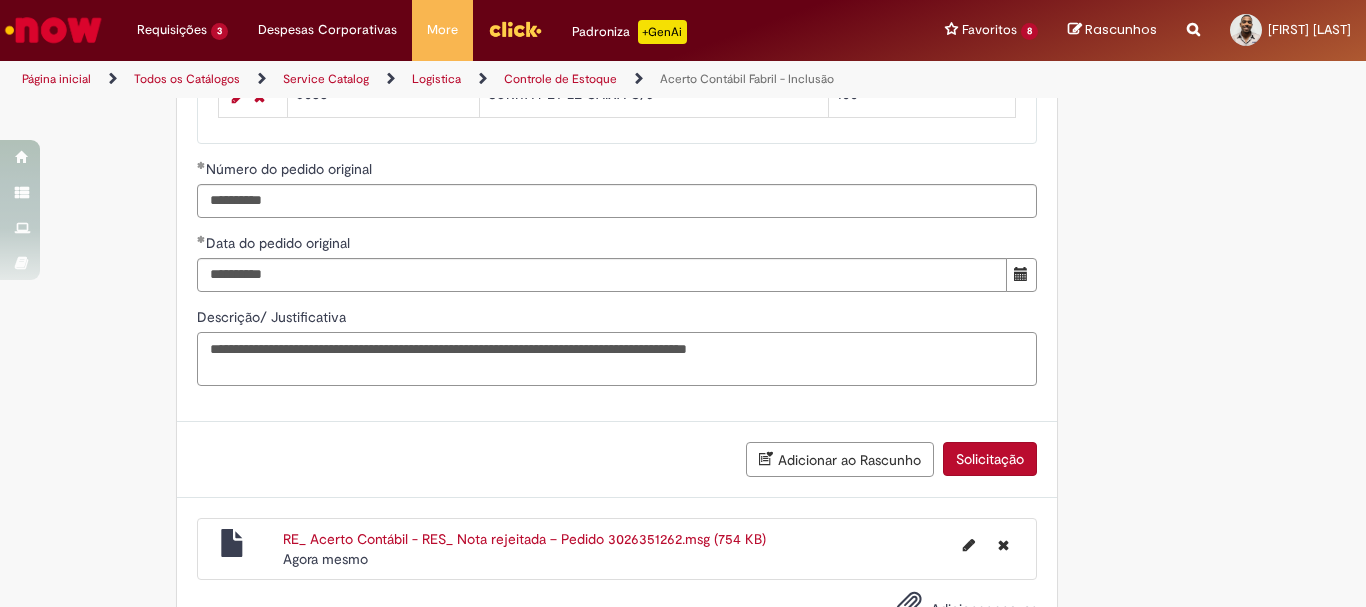 scroll, scrollTop: 2149, scrollLeft: 0, axis: vertical 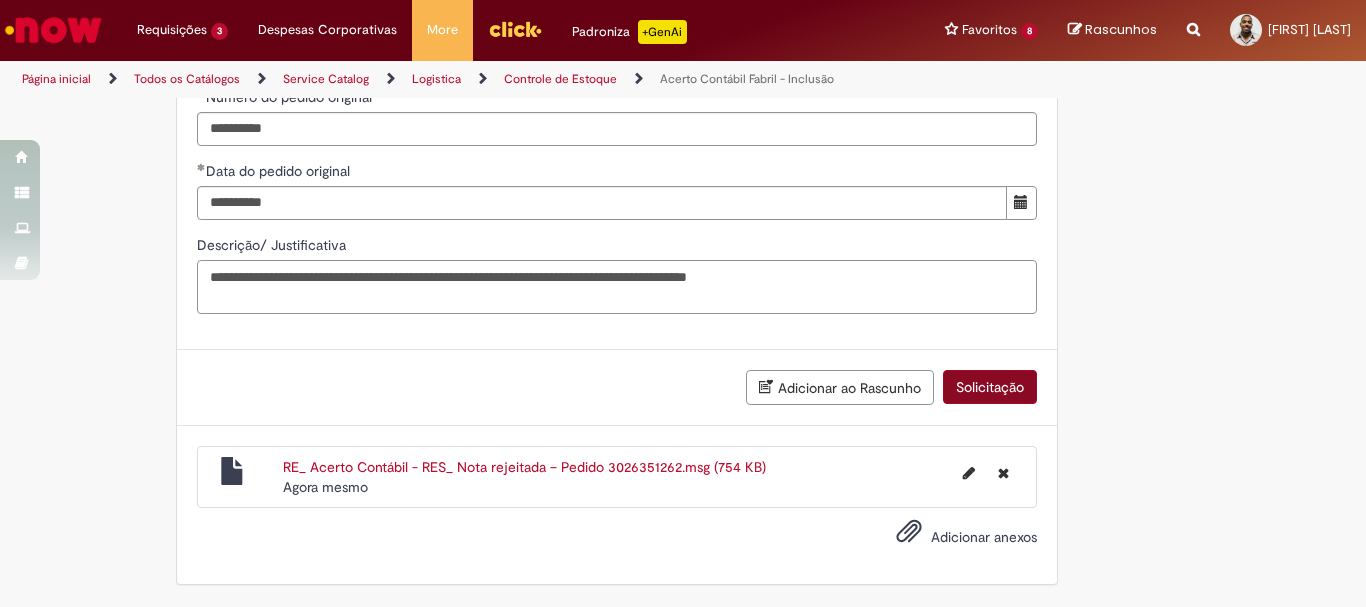type on "**********" 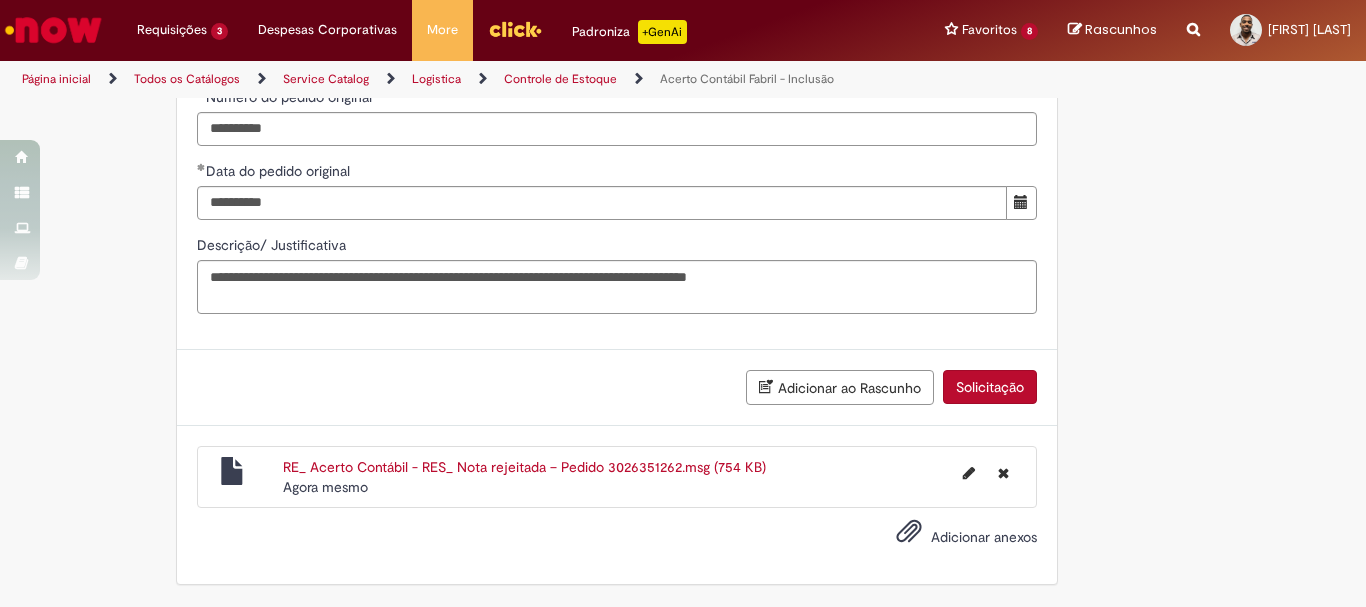 click on "Solicitação" at bounding box center [990, 387] 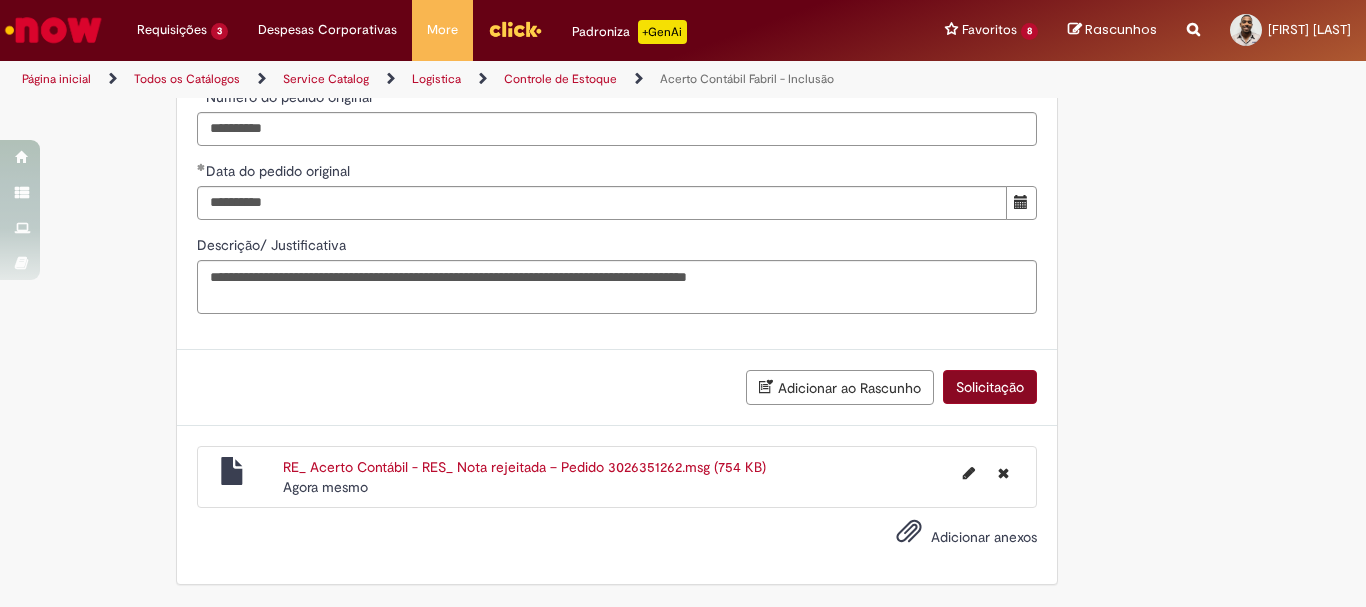 scroll, scrollTop: 2103, scrollLeft: 0, axis: vertical 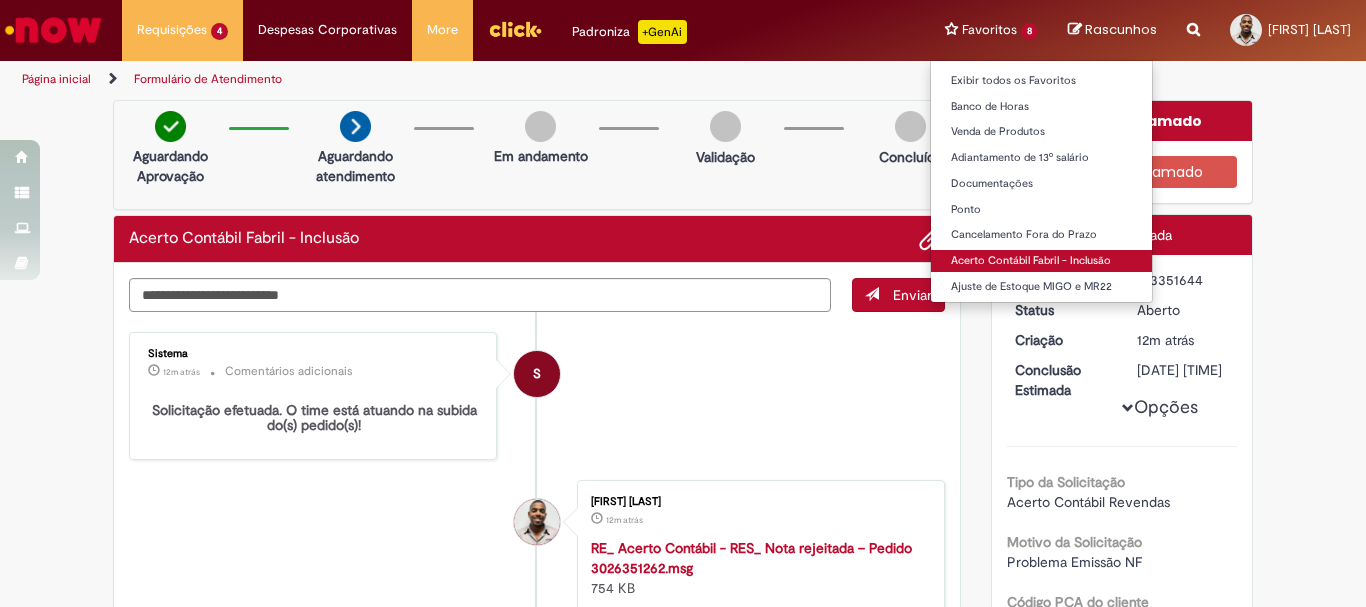 click on "Acerto Contábil Fabril - Inclusão" at bounding box center [1041, 261] 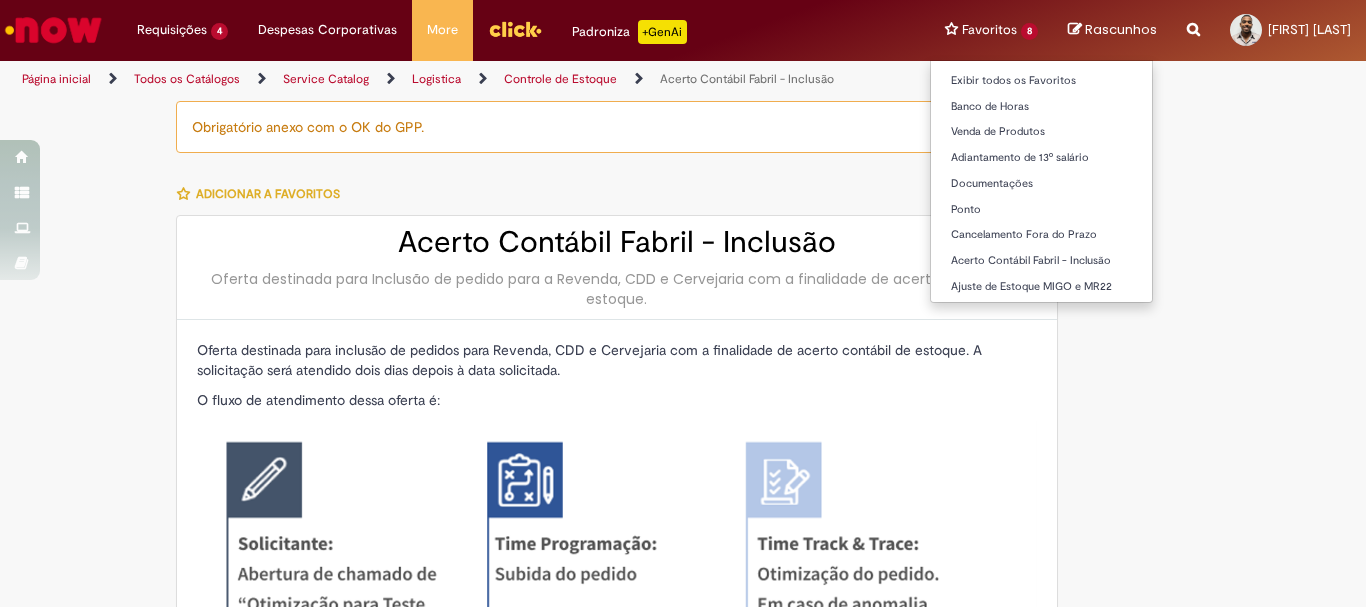 type on "********" 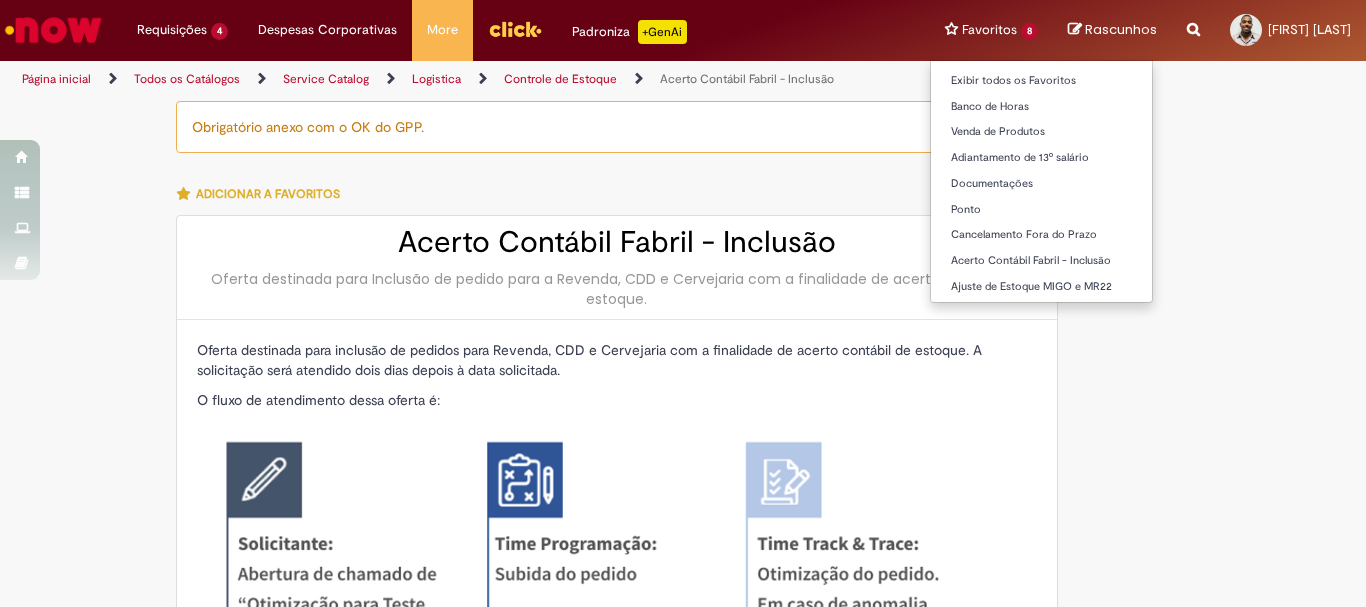 type on "**********" 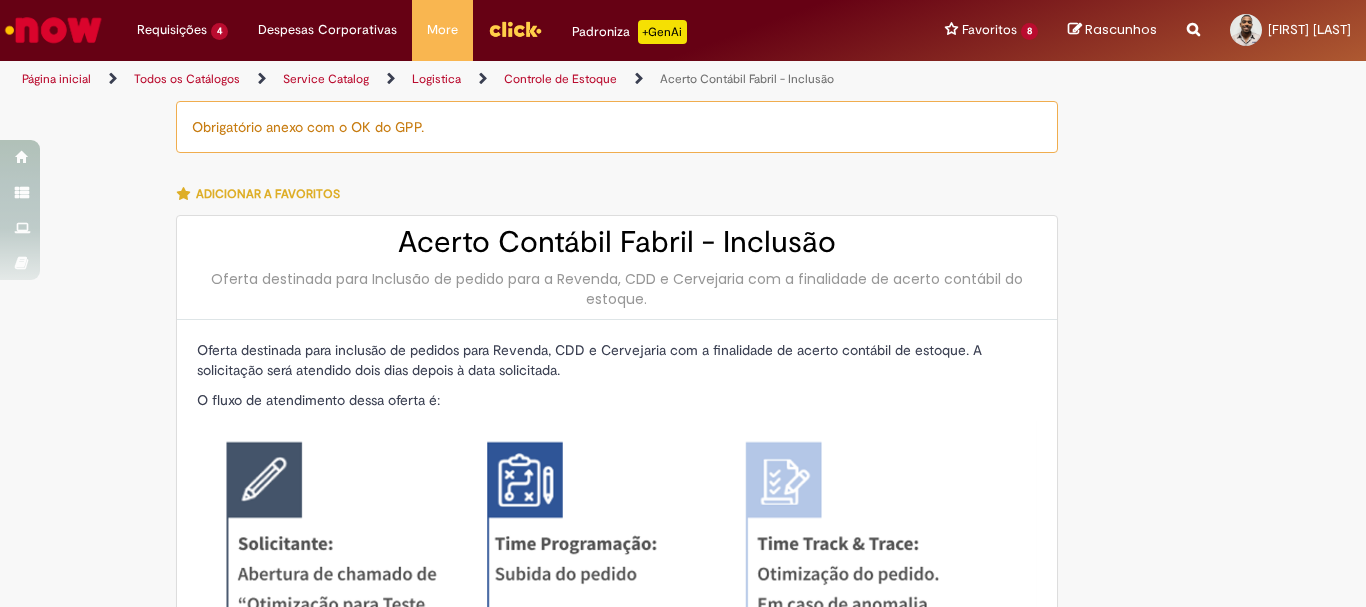click on "Obrigatório anexo com o OK do GPP.
Adicionar a Favoritos
Acerto Contábil Fabril - Inclusão
Oferta destinada para Inclusão de pedido para a Revenda, CDD e Cervejaria com a finalidade de  acerto contábil do estoque.
Oferta destinada para inclusão de pedidos para Revenda, CDD e Cervejaria com a finalidade de acerto contábil de estoque. A solicitação será atendido dois dias depois à data solicitada.
O fluxo de atendimento dessa oferta é:
*Atenção:
Anexos obrigatórios: Ok do GPP (Gerente de Planejamento e Performance)
Pedido seguirá seguintes datas:
Solicitação Segunda - Otimização do pedido Quarta; Solicitação Terça - Otimização do pedido Quinta; Solicitação Quarta - Otimização do pedido Sexta; Solicitação Quinta - Otimização do pedido Sábado; Solicitação Sex, Sab, Dom - Otimização do pedido Terça." at bounding box center [683, 1369] 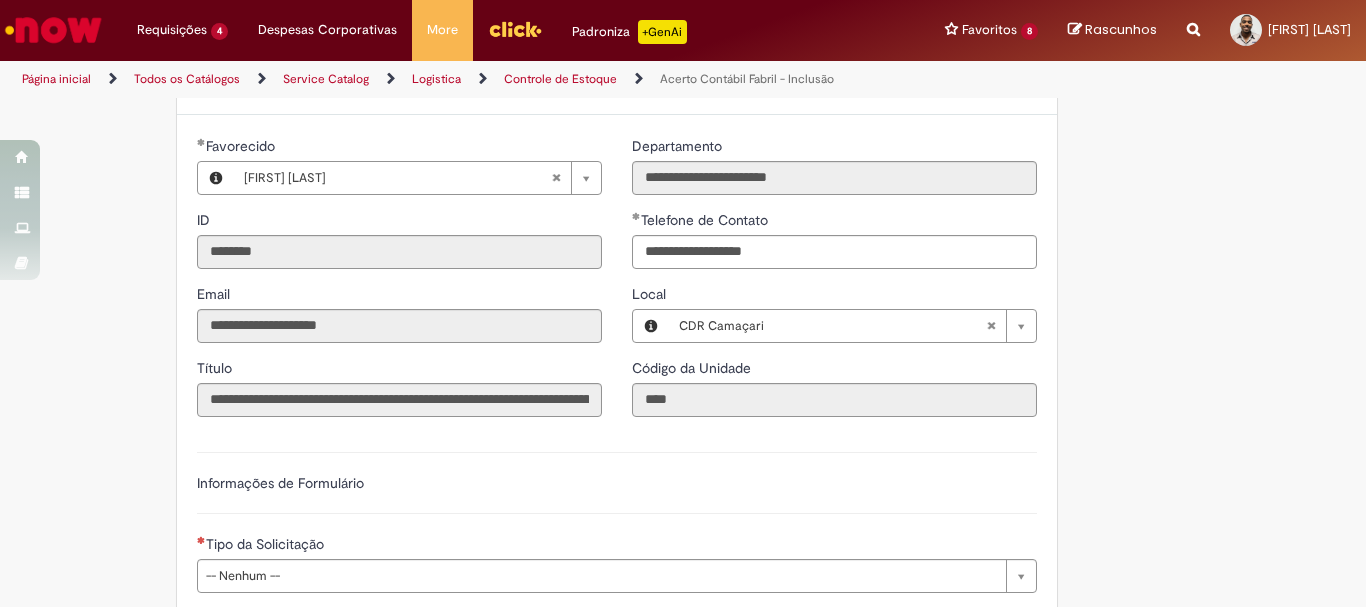 scroll, scrollTop: 1400, scrollLeft: 0, axis: vertical 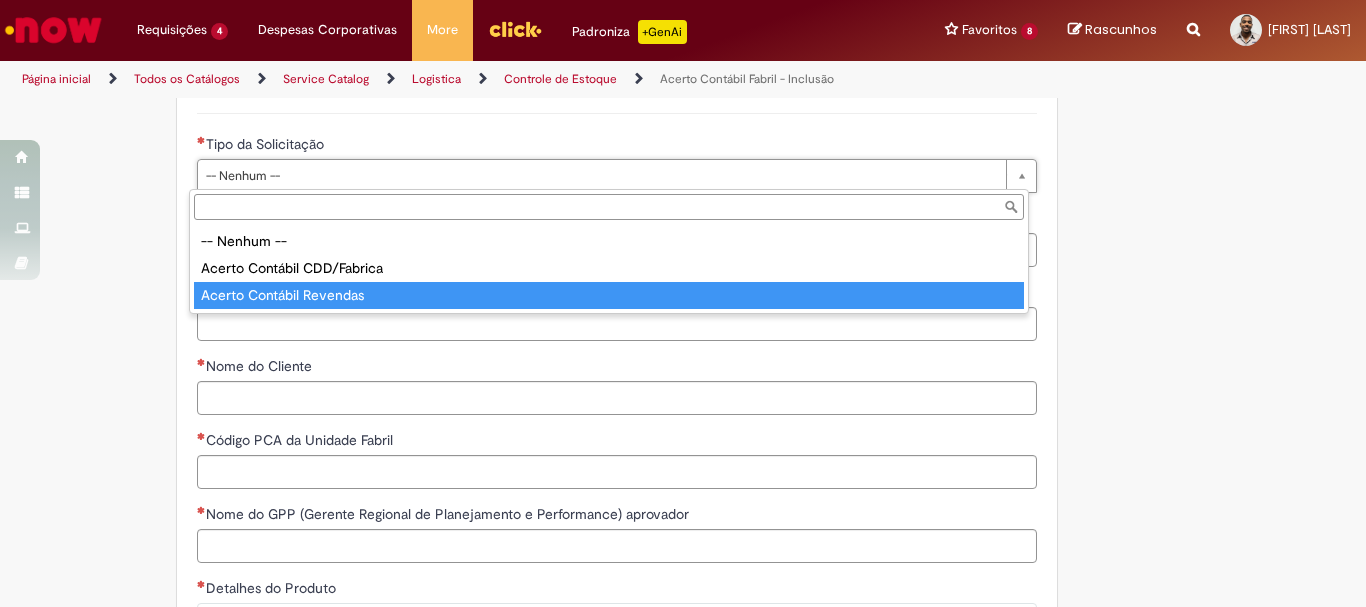 type on "**********" 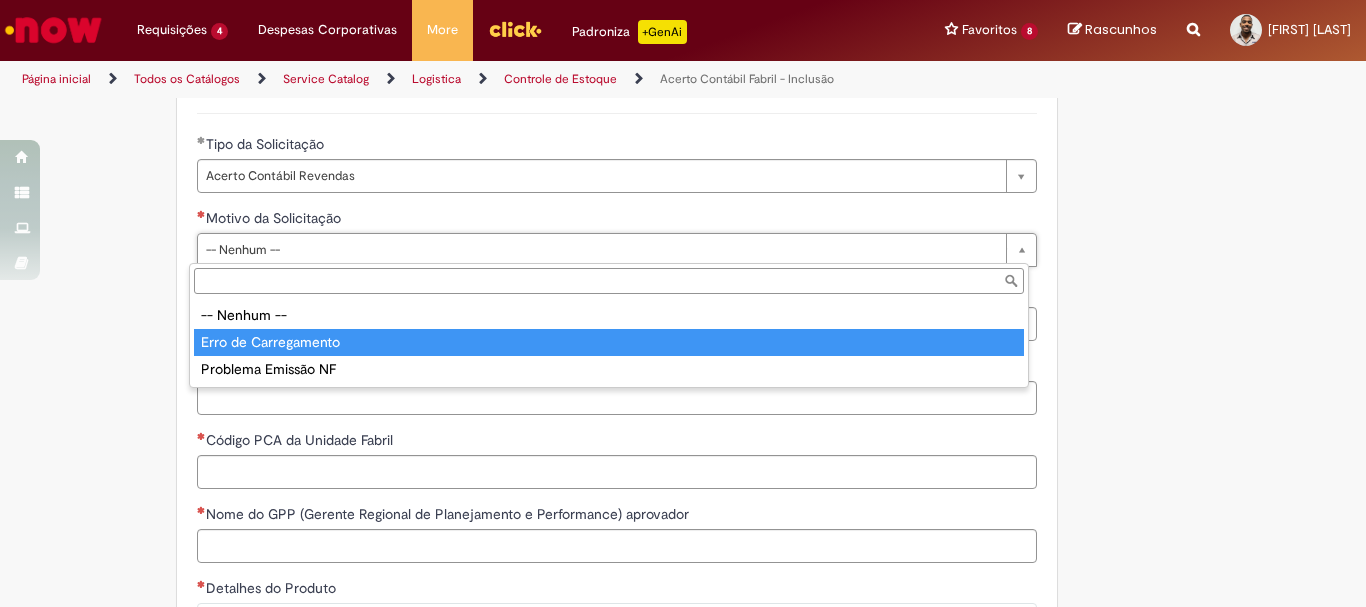 type on "**********" 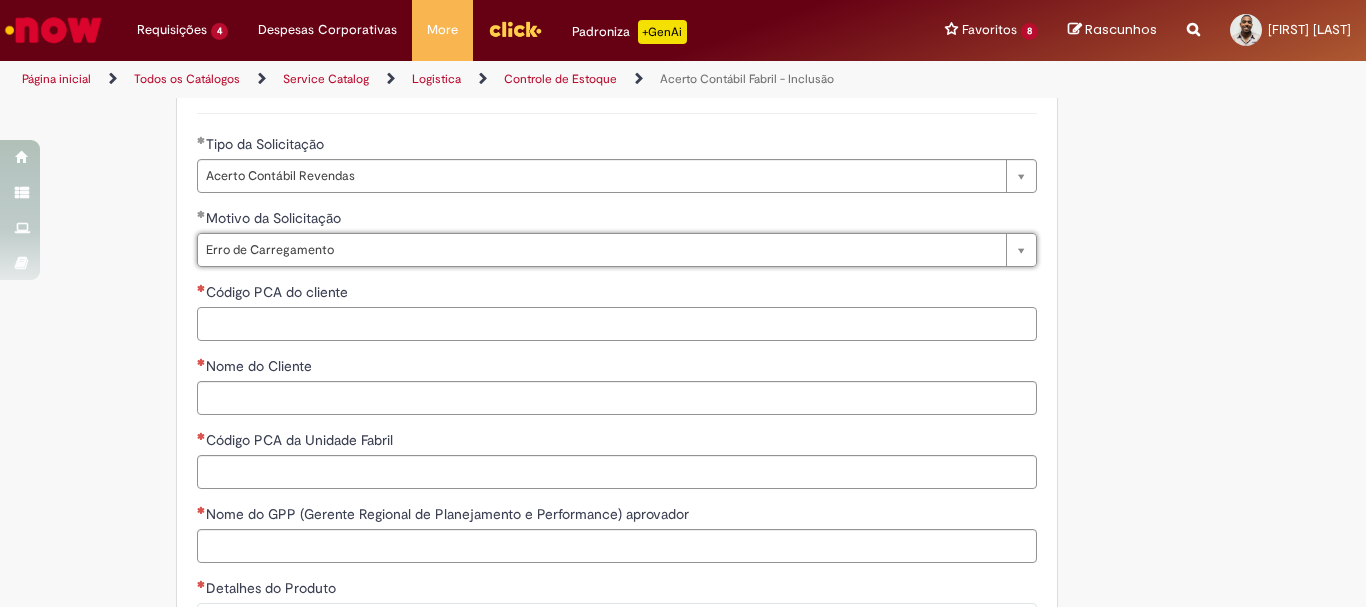 click on "Código PCA do cliente" at bounding box center (617, 324) 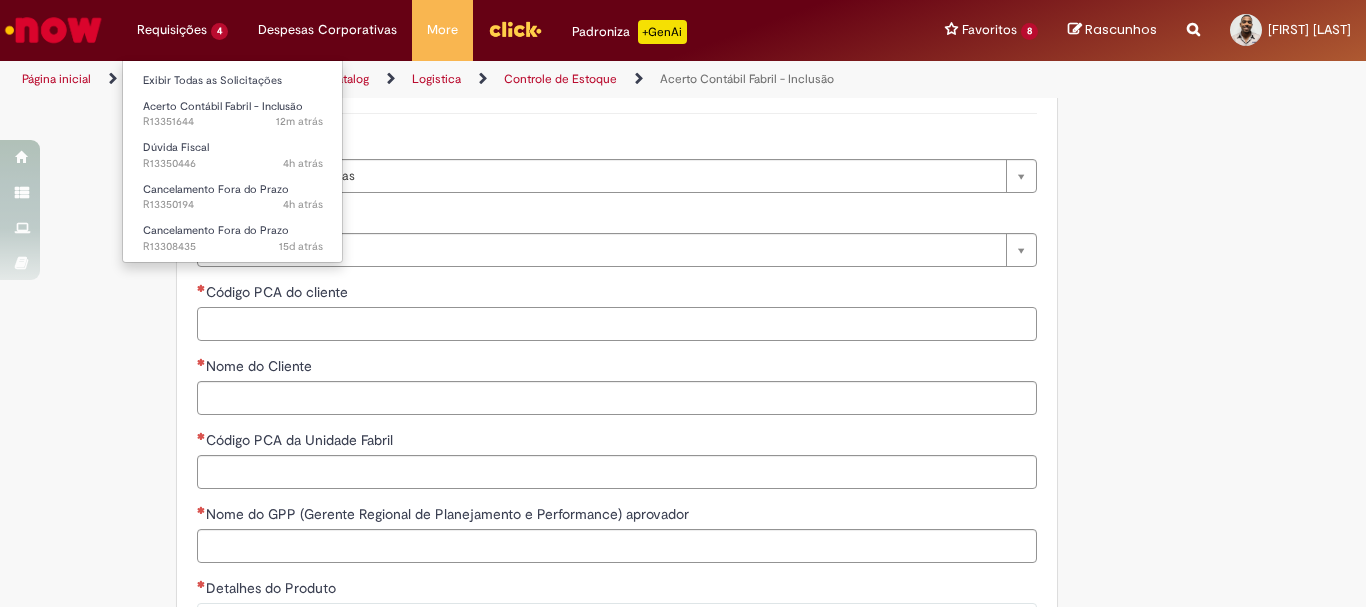 paste on "********" 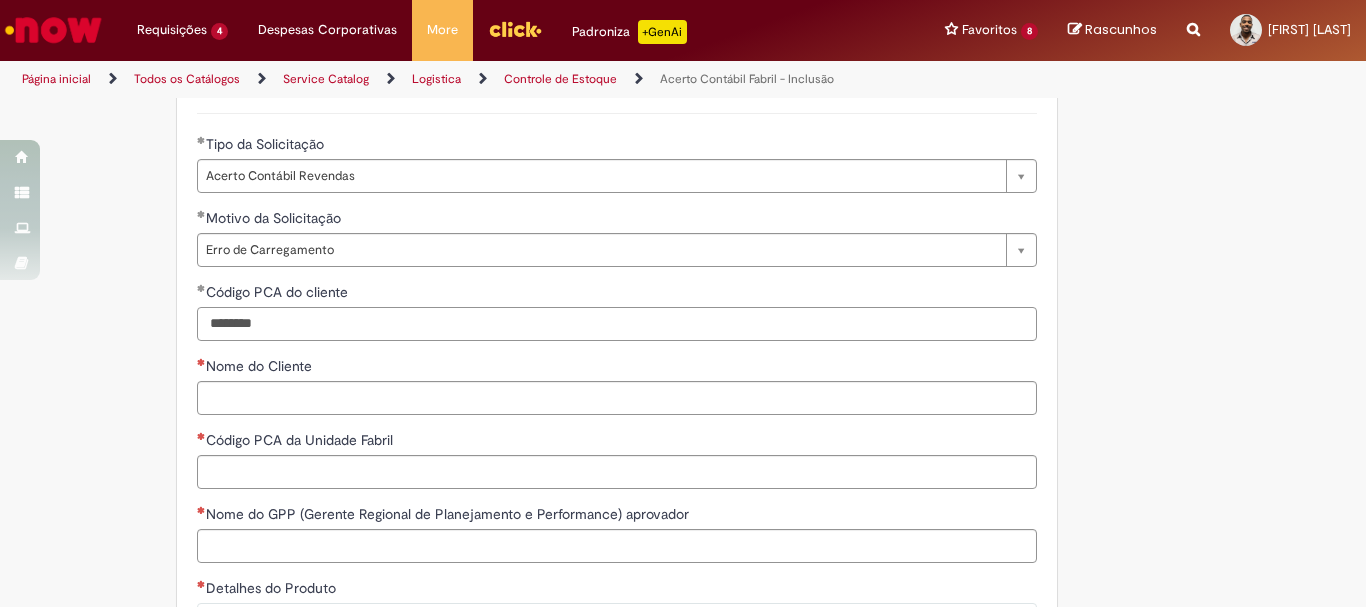 type on "********" 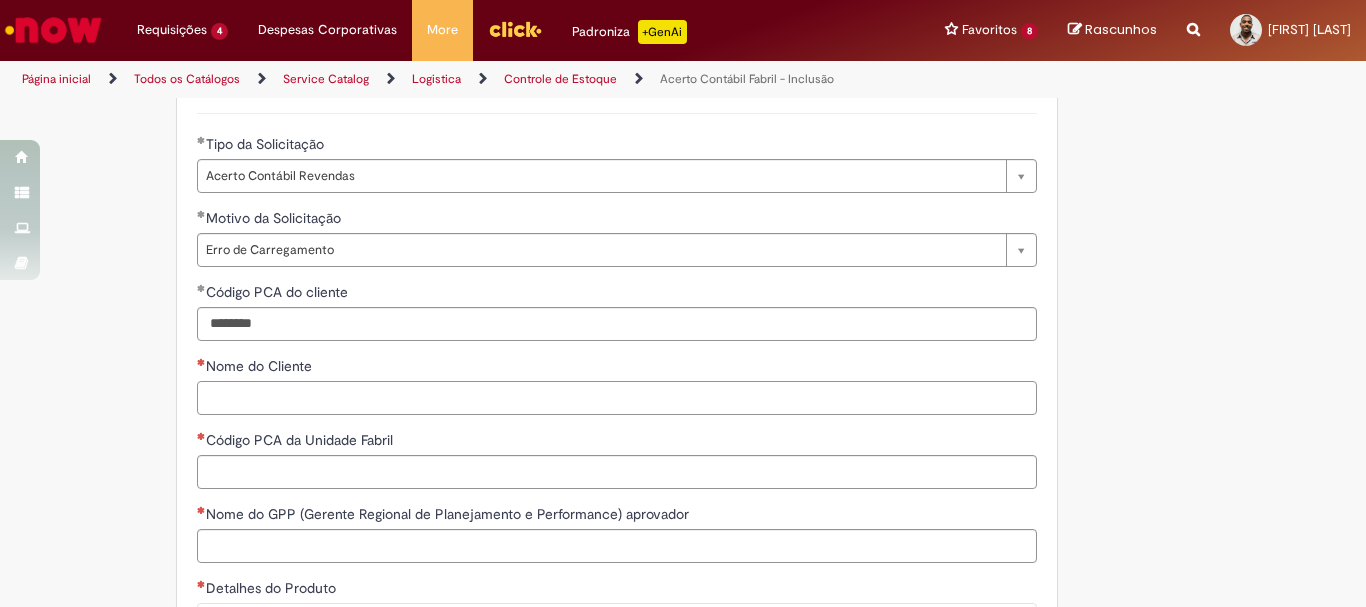 drag, startPoint x: 322, startPoint y: 389, endPoint x: 317, endPoint y: 366, distance: 23.537205 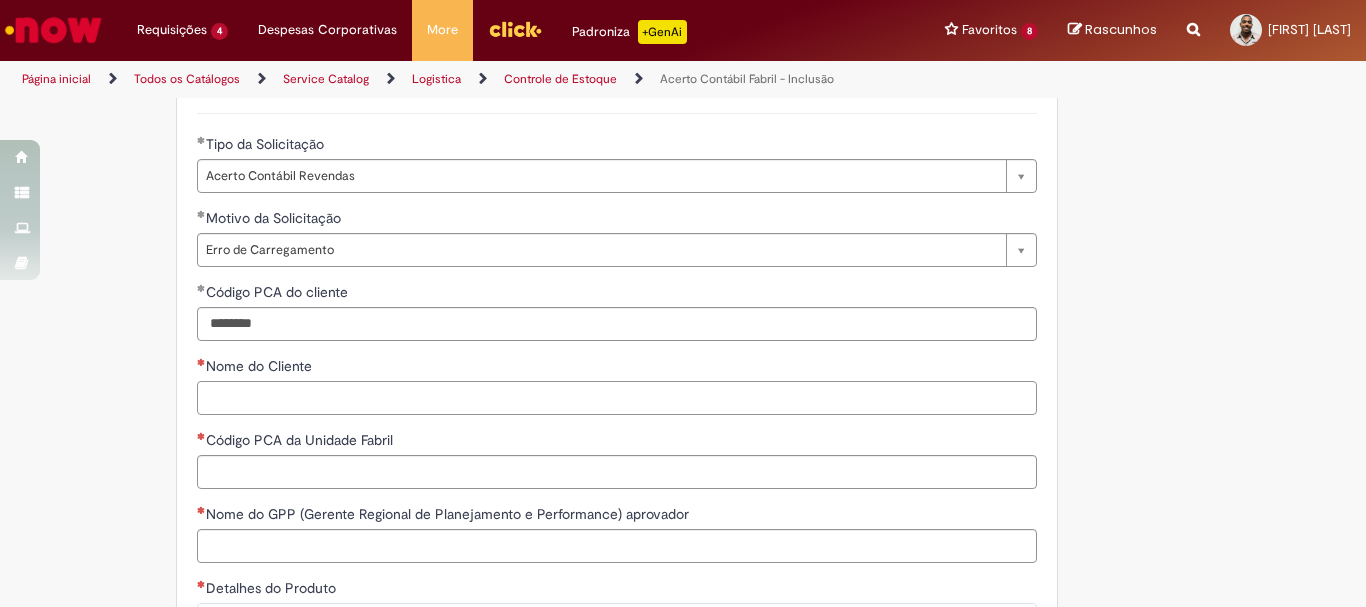 click on "Nome do Cliente" at bounding box center (617, 398) 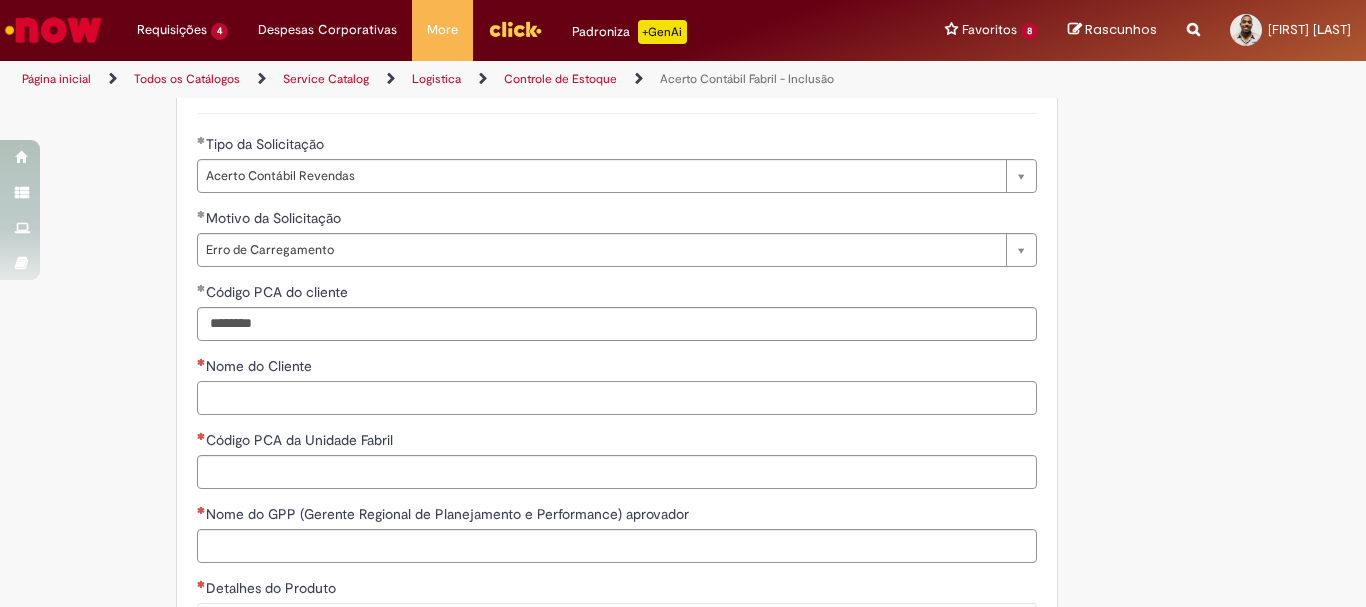 paste on "**********" 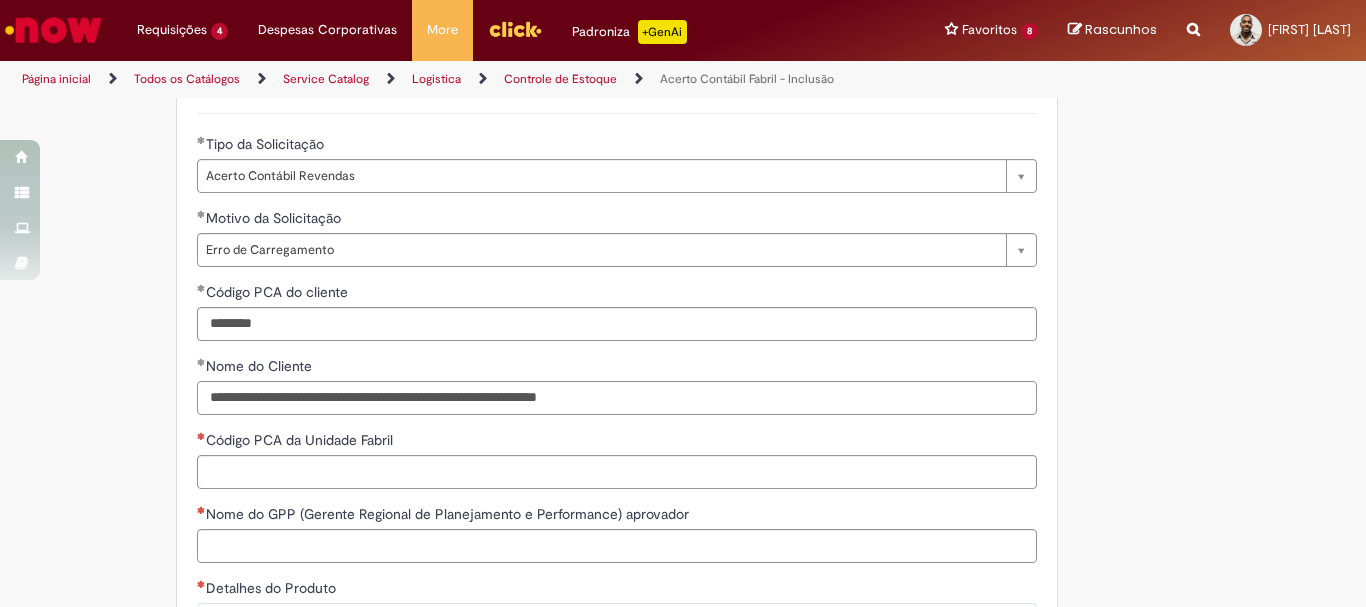 type on "**********" 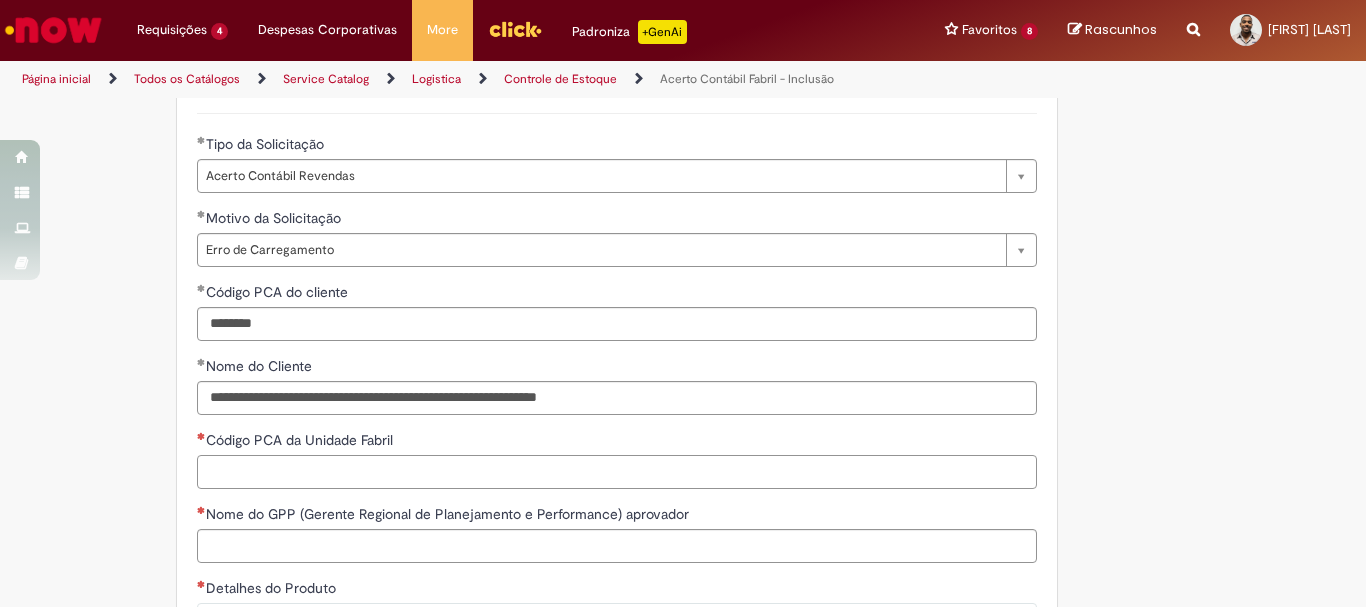 click on "Código PCA da Unidade Fabril" at bounding box center [617, 472] 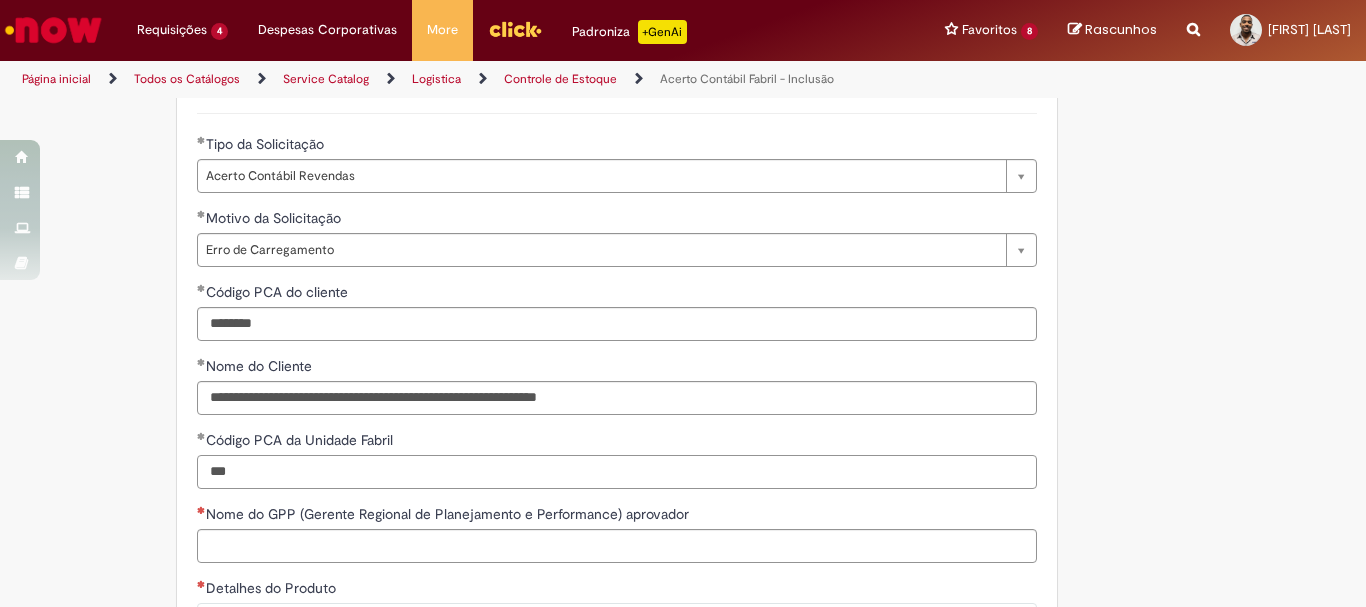type on "***" 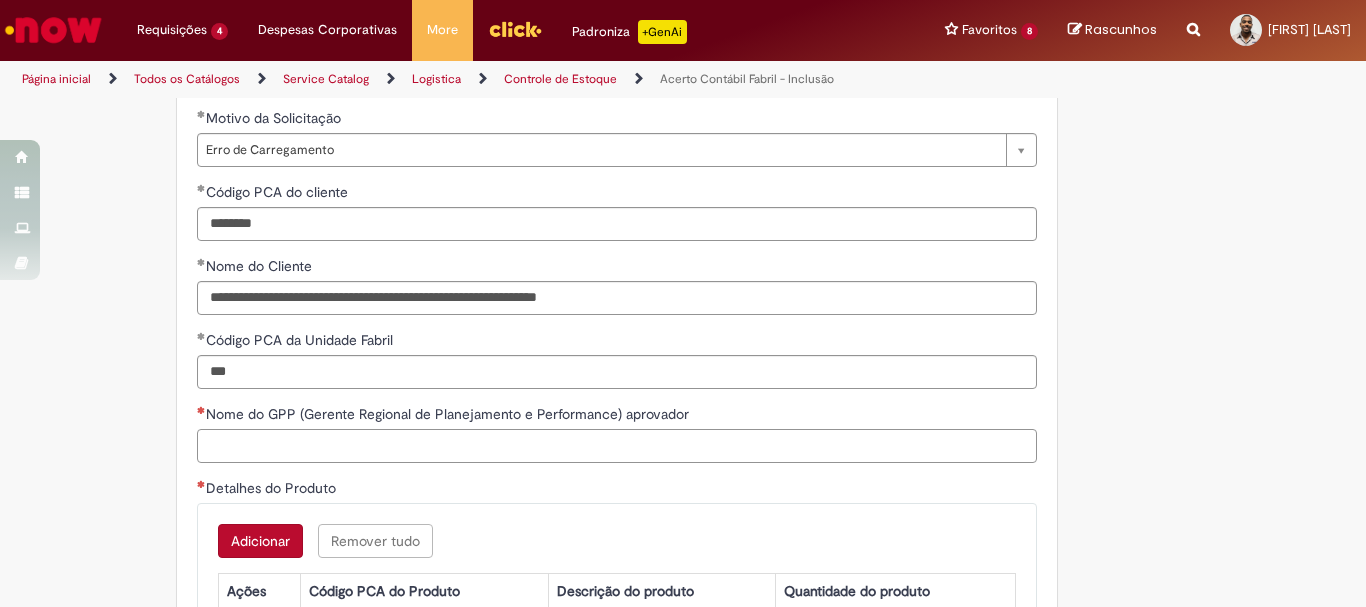 scroll, scrollTop: 1400, scrollLeft: 0, axis: vertical 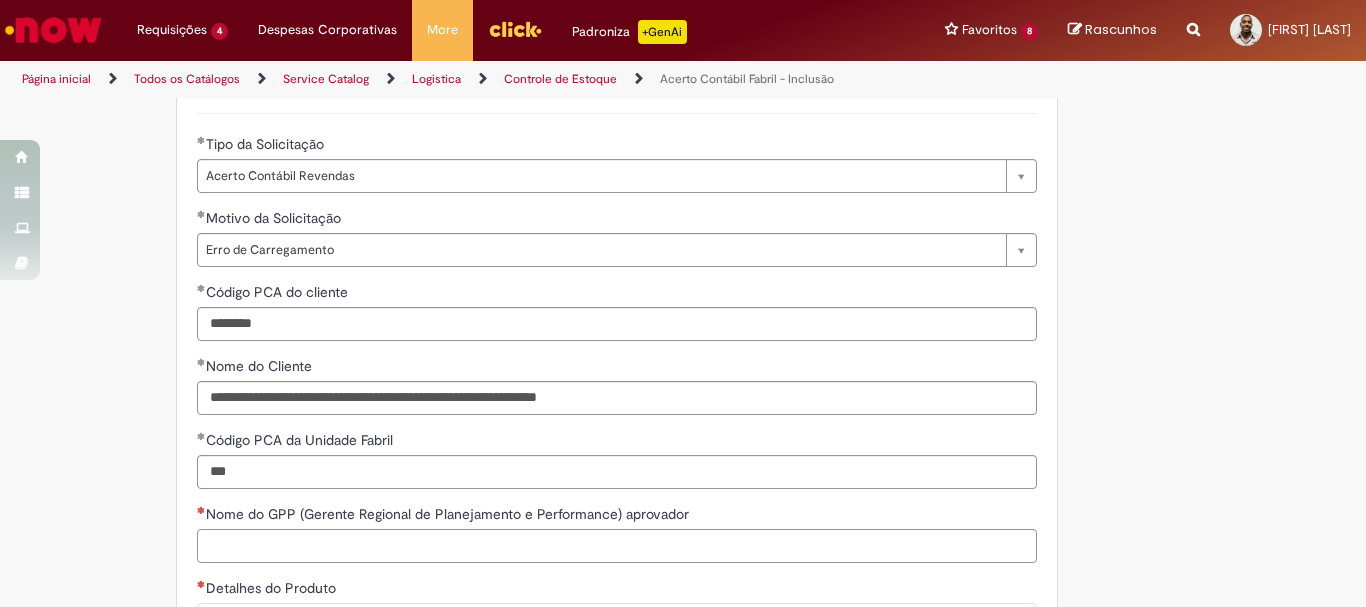 paste on "**********" 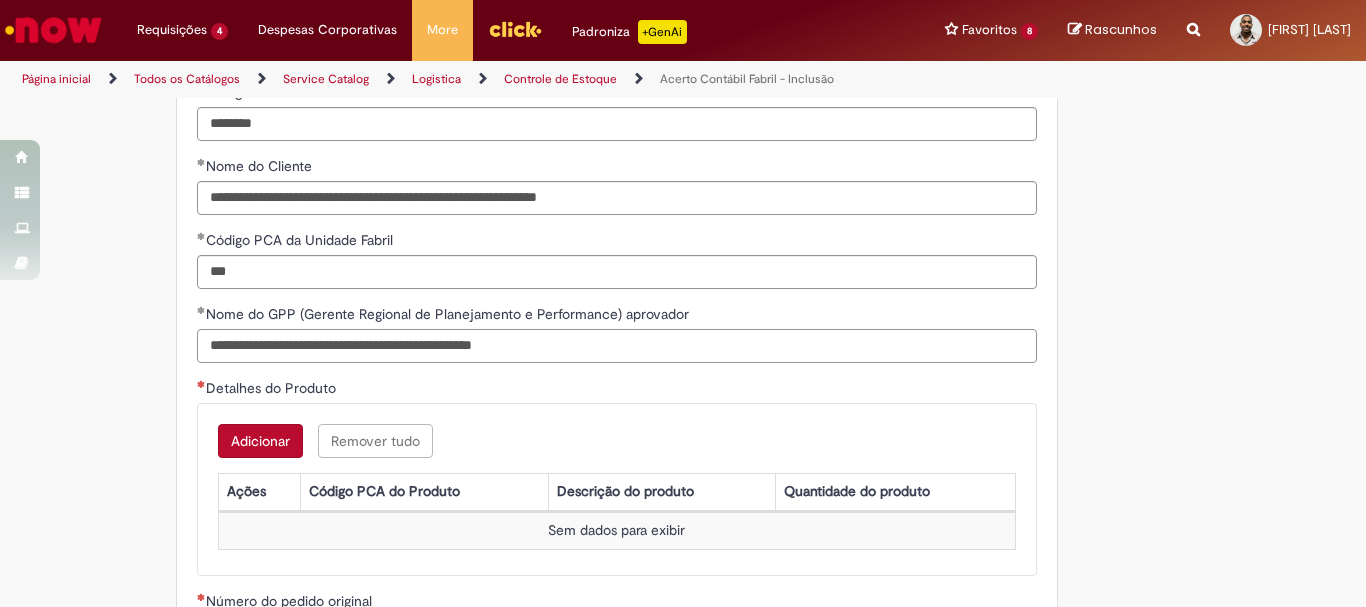 scroll, scrollTop: 1700, scrollLeft: 0, axis: vertical 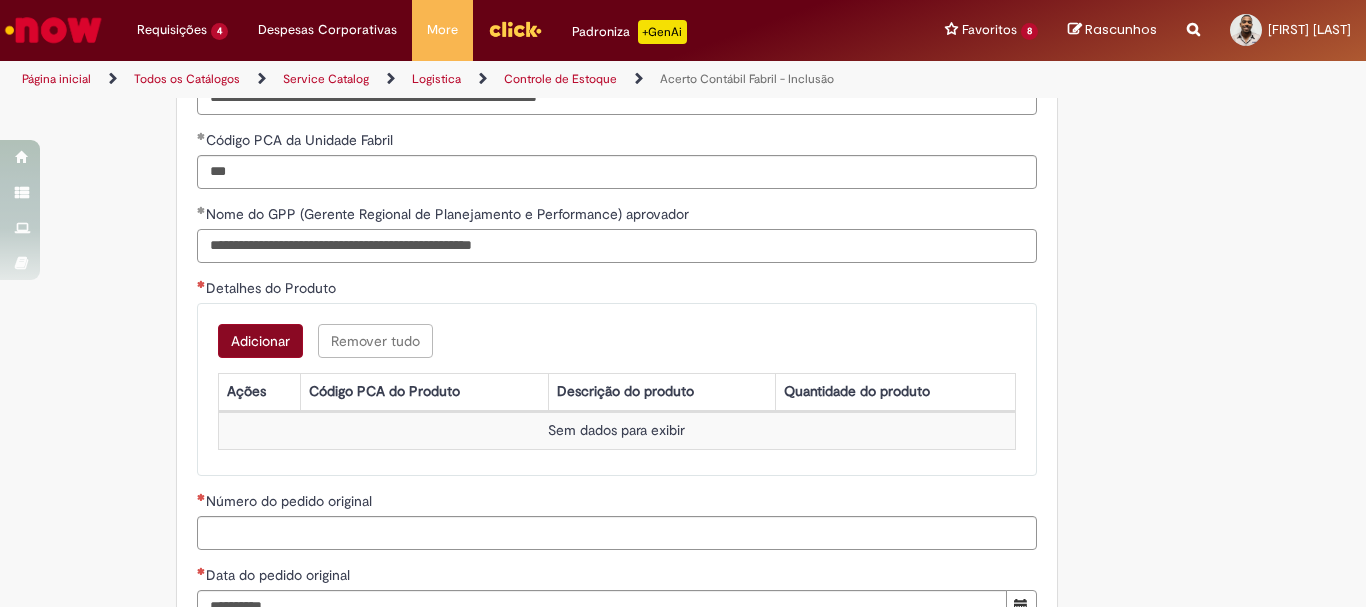 type on "**********" 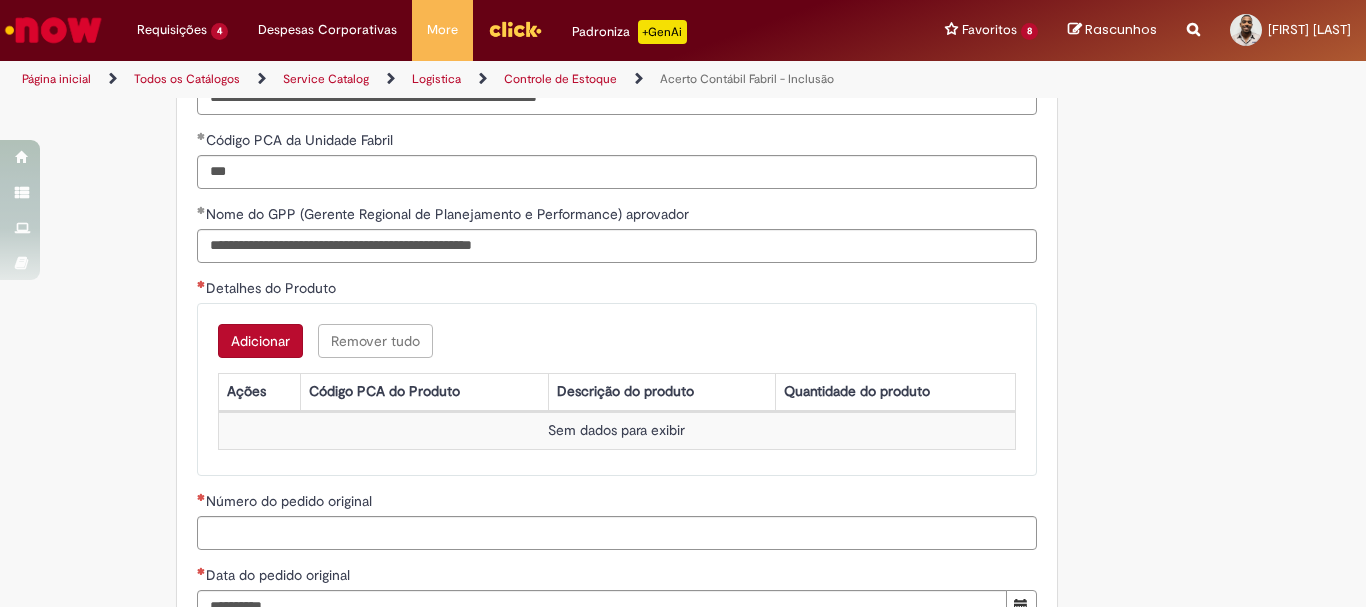click on "Adicionar" at bounding box center (260, 341) 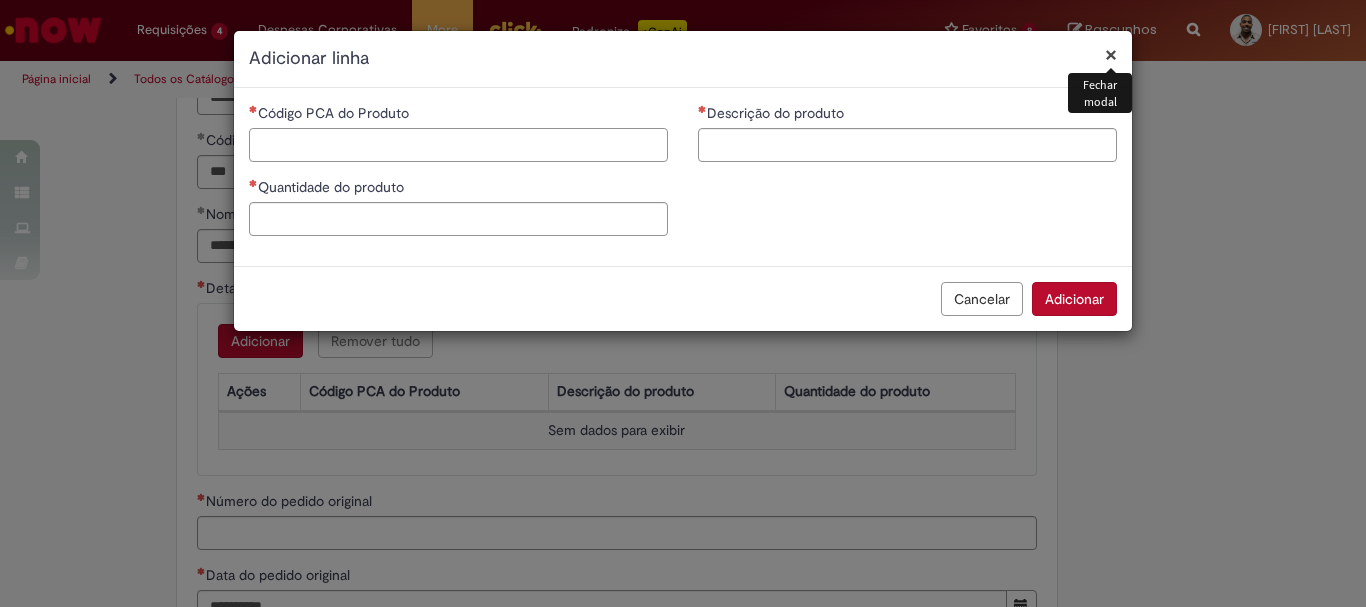 drag, startPoint x: 412, startPoint y: 147, endPoint x: 422, endPoint y: 143, distance: 10.770329 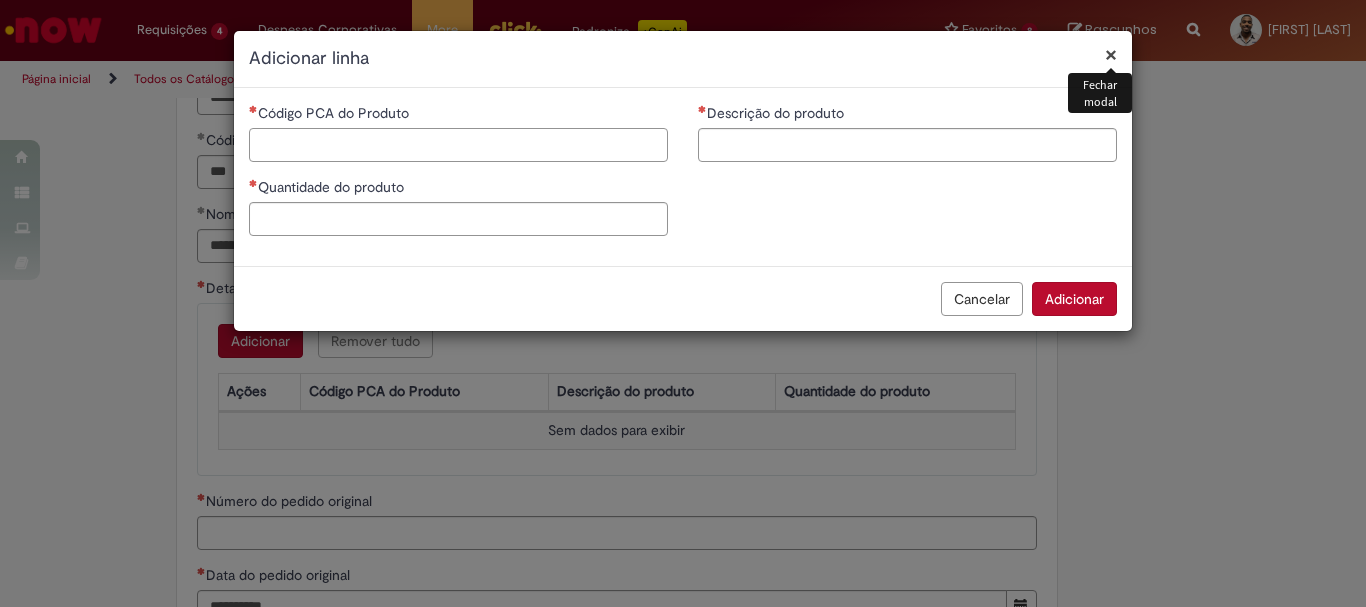 click on "Código PCA do Produto" at bounding box center [458, 145] 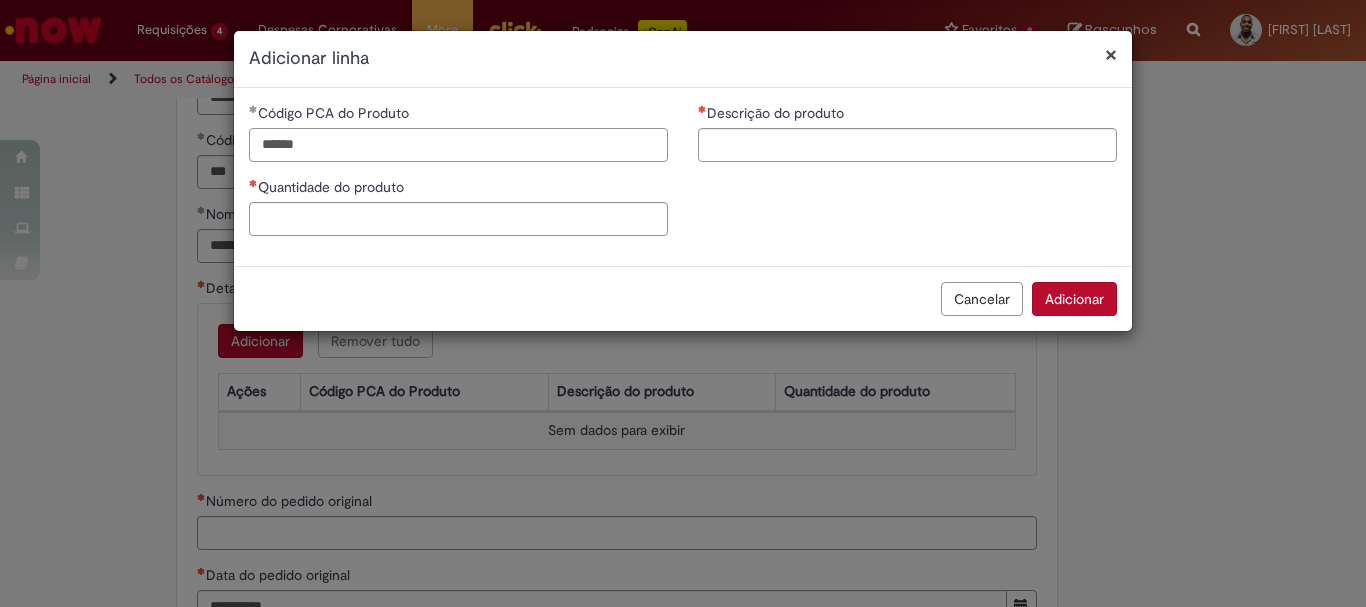 type on "******" 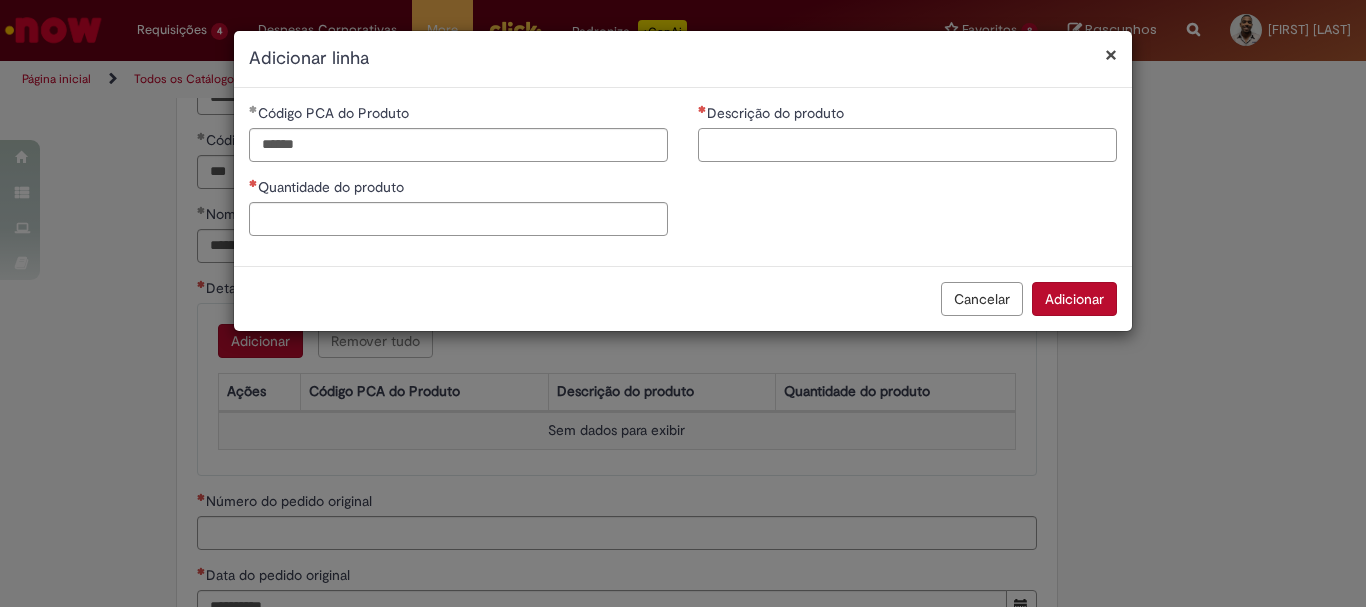 click on "Descrição do produto" at bounding box center [907, 145] 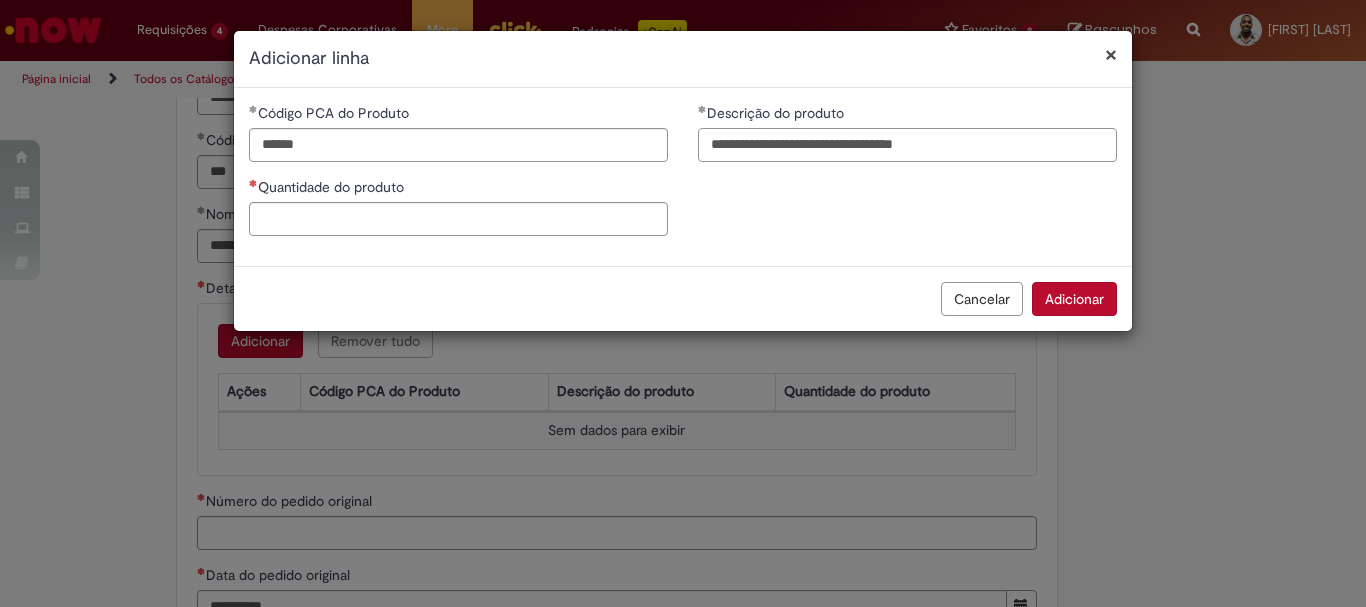 type on "**********" 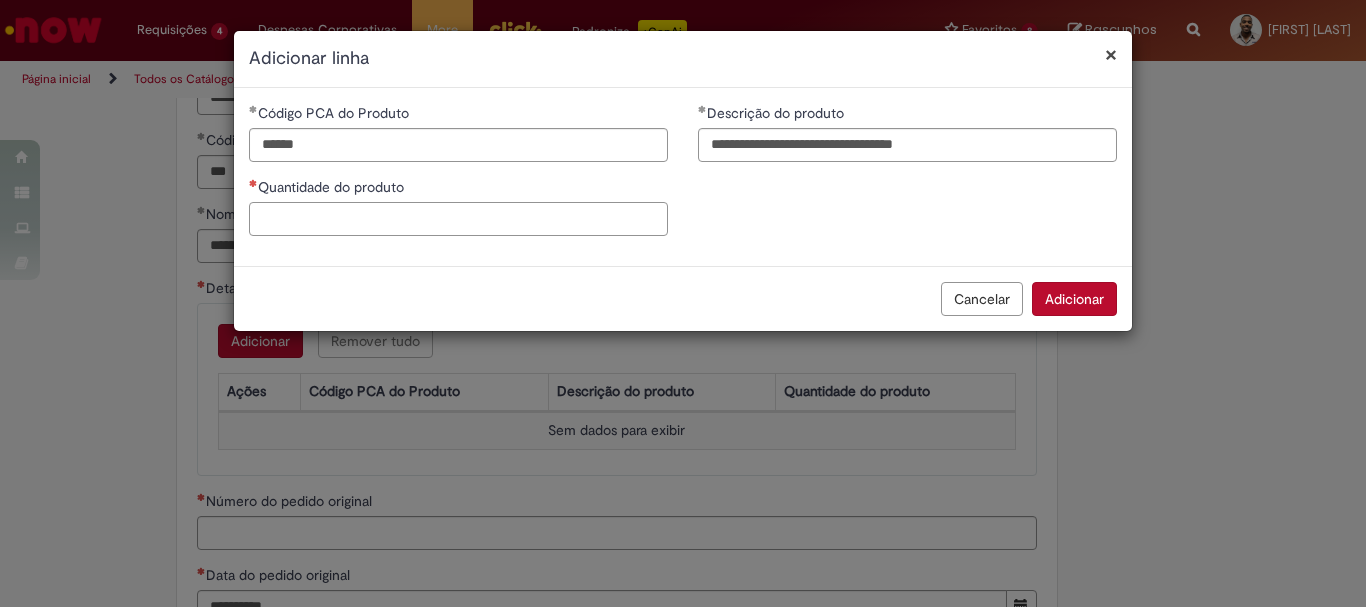 click on "Quantidade do produto" at bounding box center (458, 219) 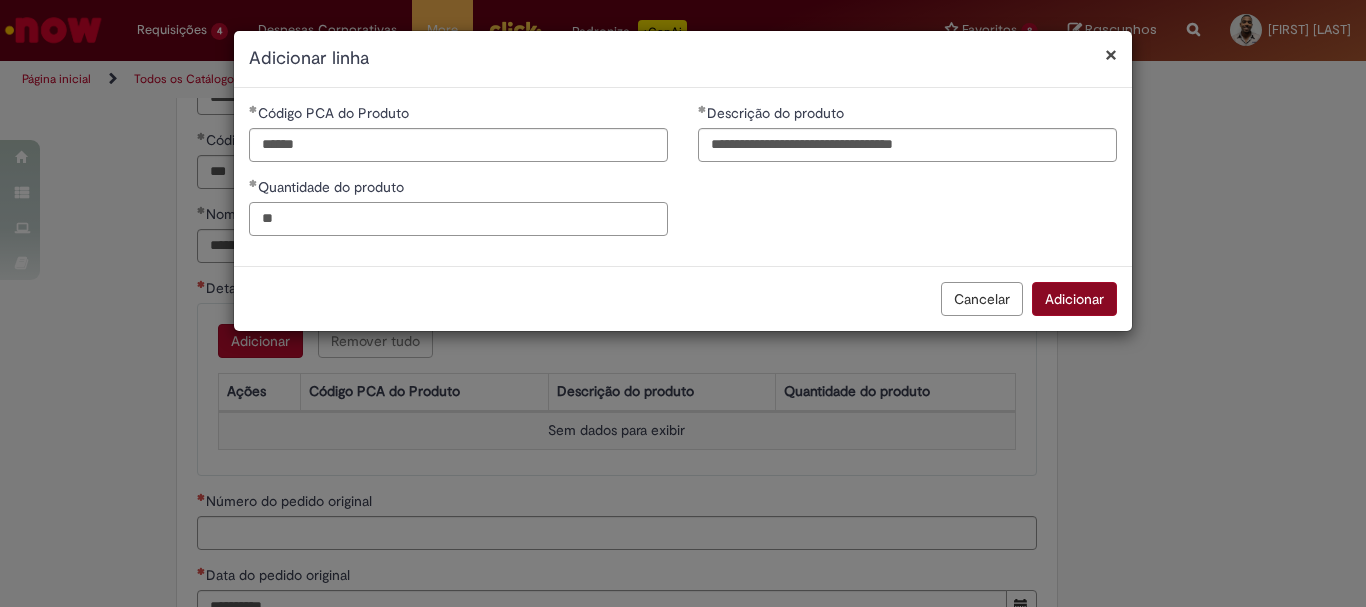 type on "**" 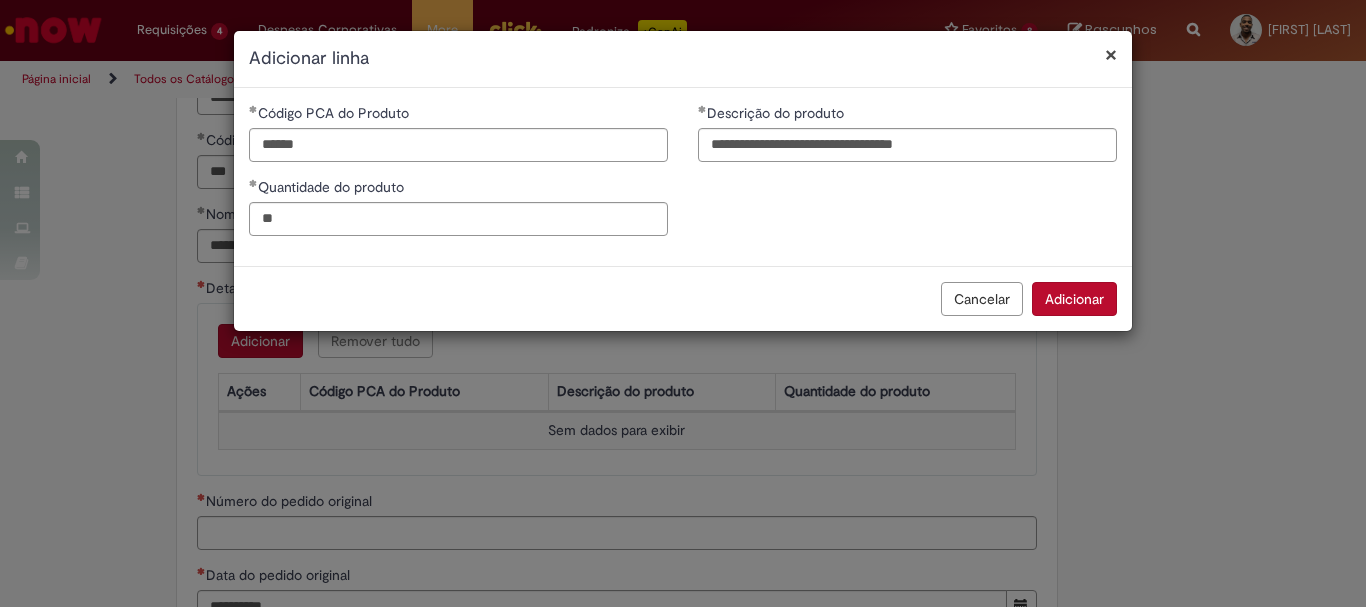 click on "Adicionar" at bounding box center [1074, 299] 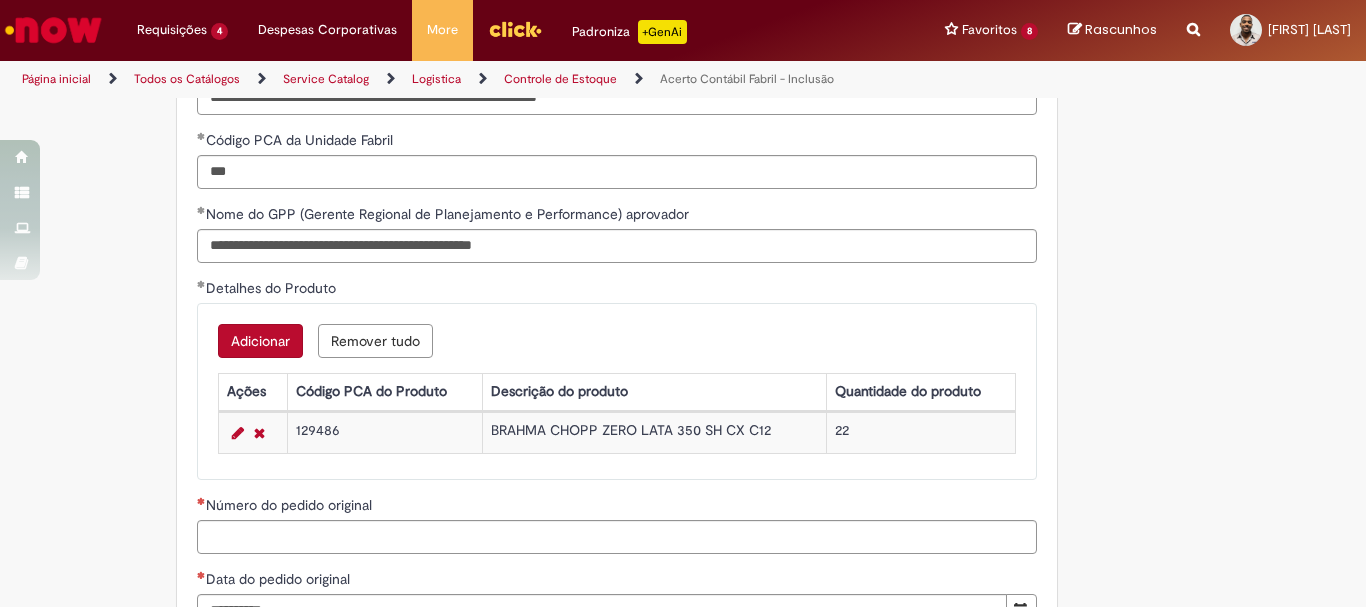 scroll, scrollTop: 1900, scrollLeft: 0, axis: vertical 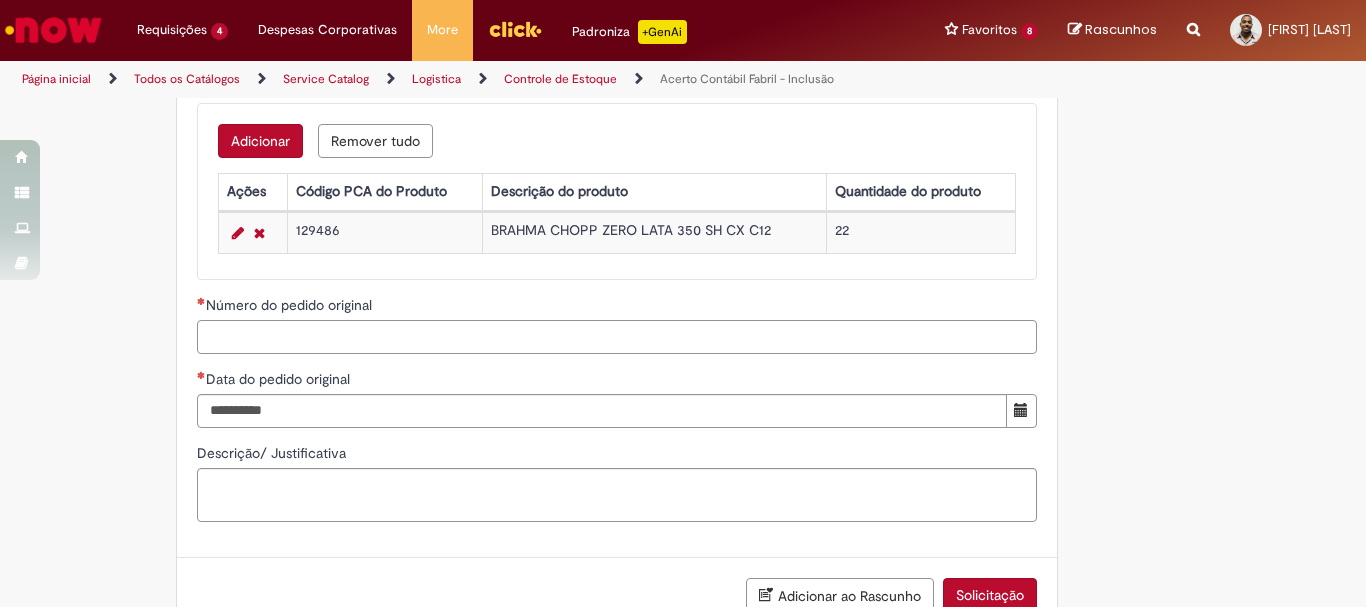 click on "Número do pedido original" at bounding box center [617, 337] 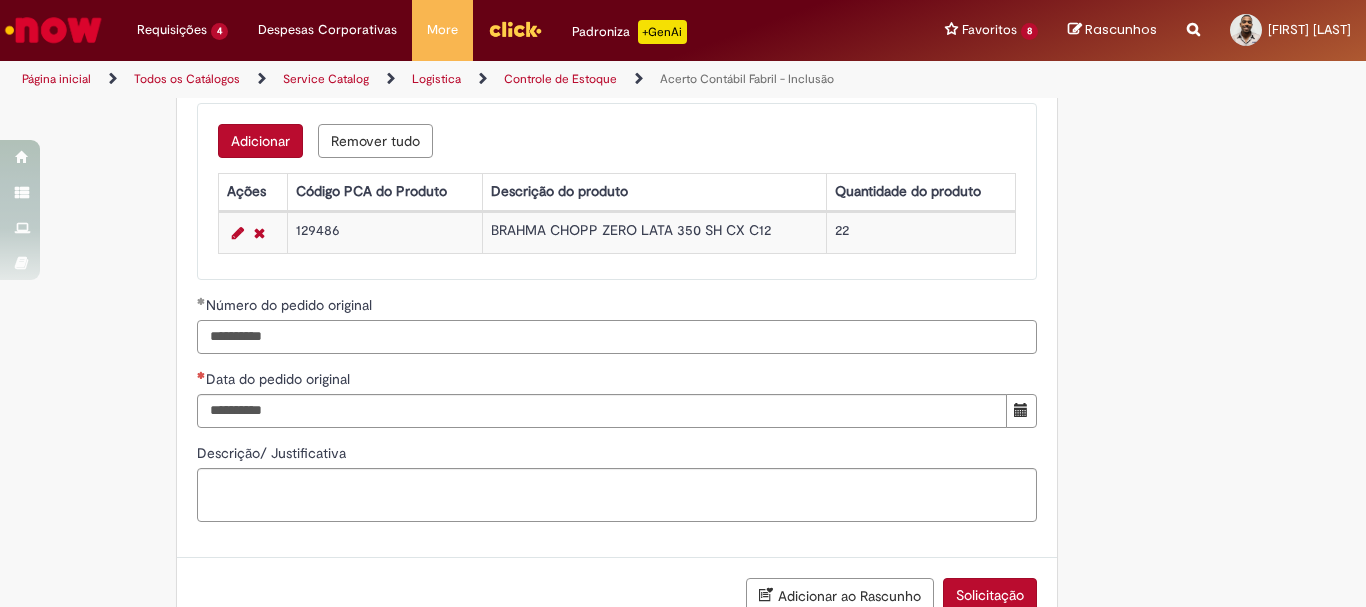 type on "**********" 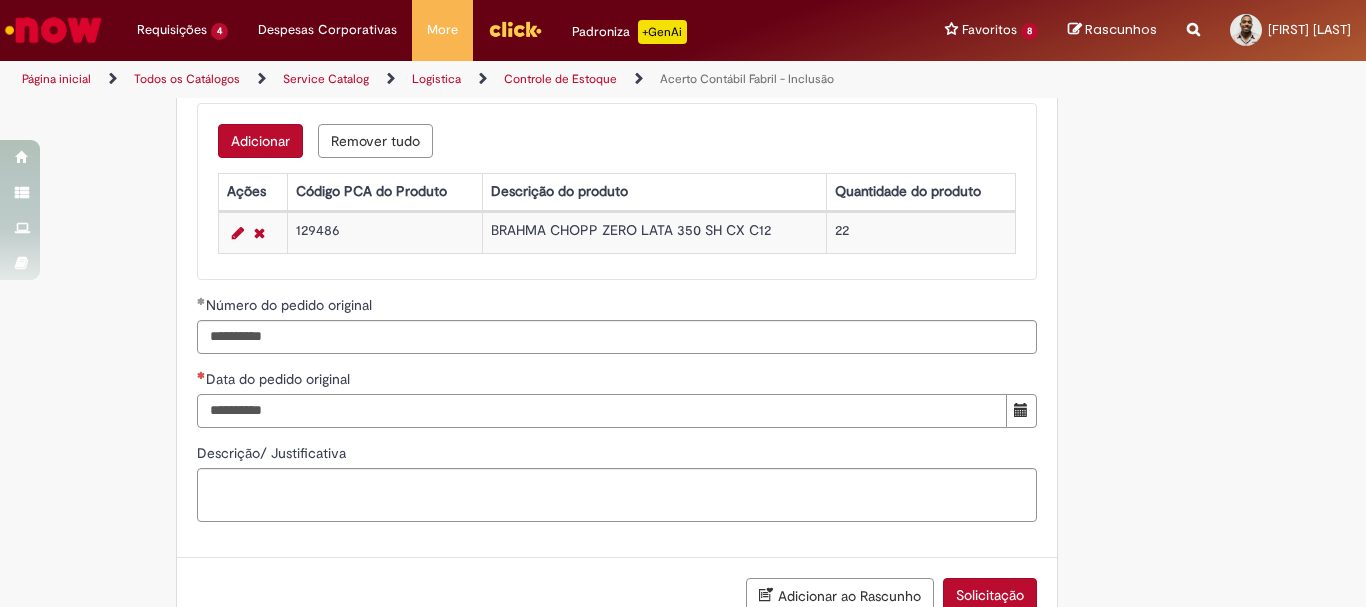 click on "Data do pedido original" at bounding box center (602, 411) 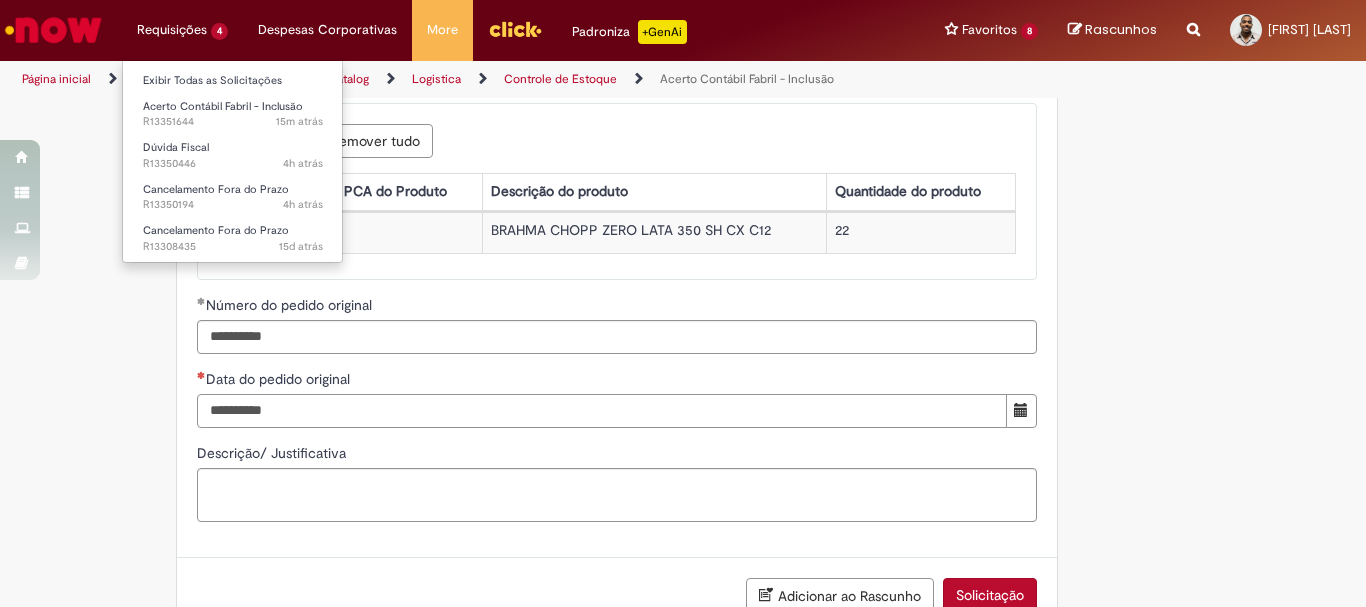 type on "**********" 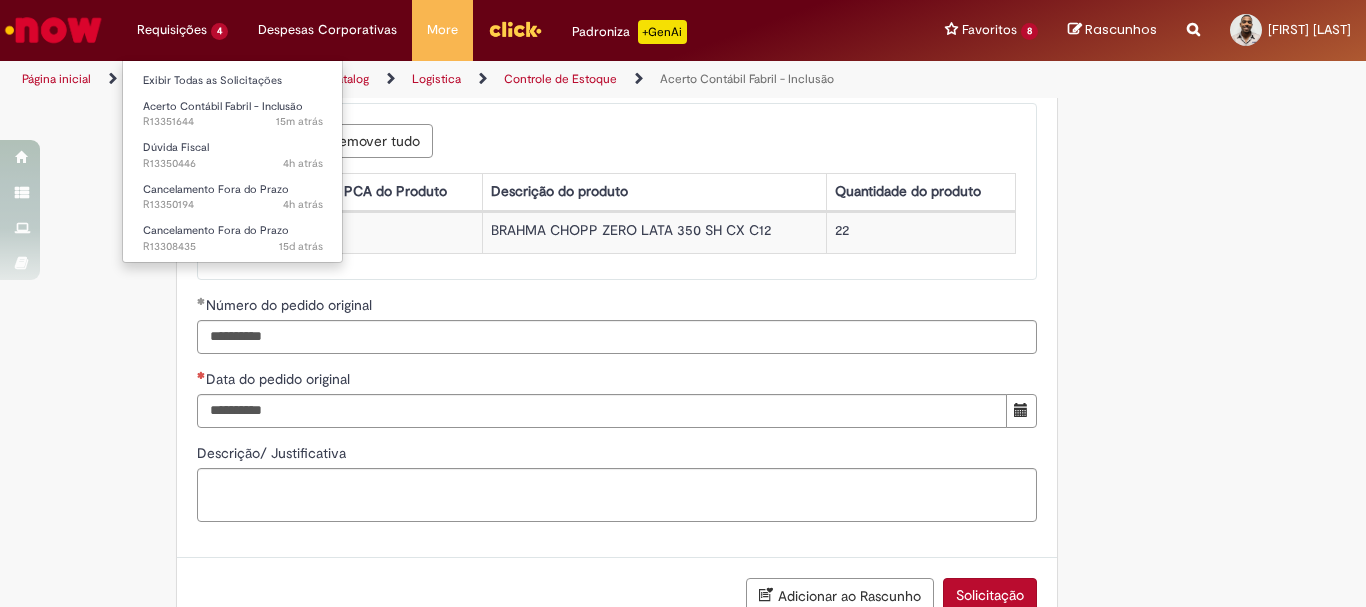 type 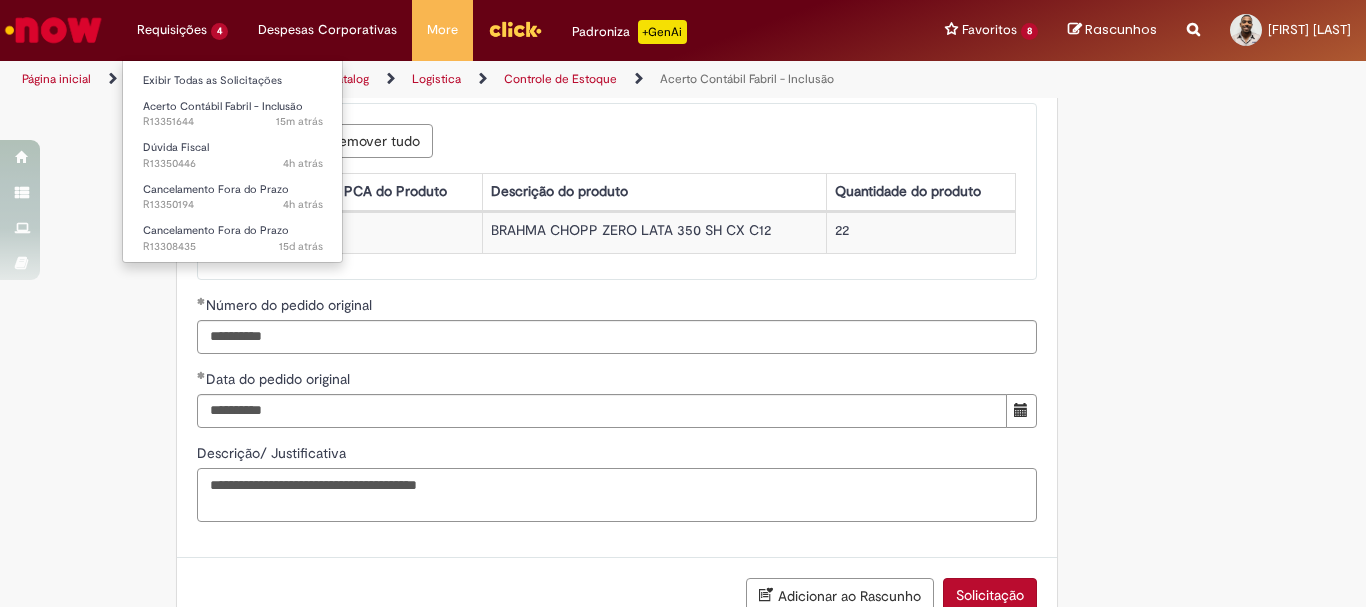type on "**********" 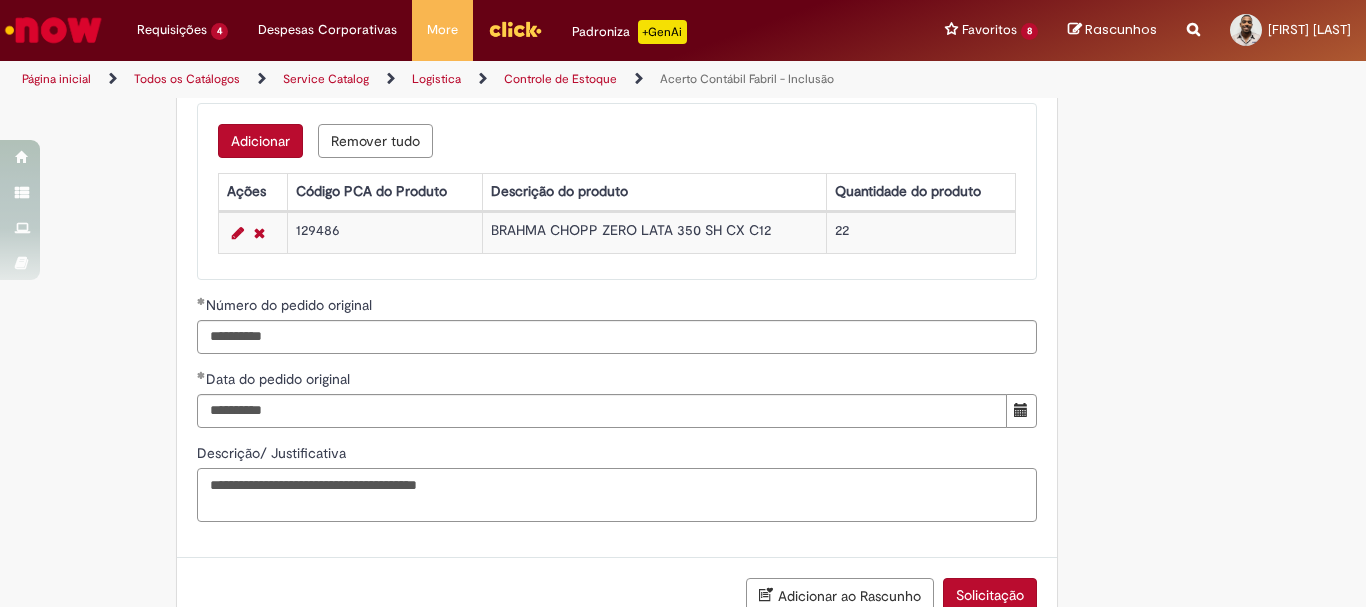 scroll, scrollTop: 2036, scrollLeft: 0, axis: vertical 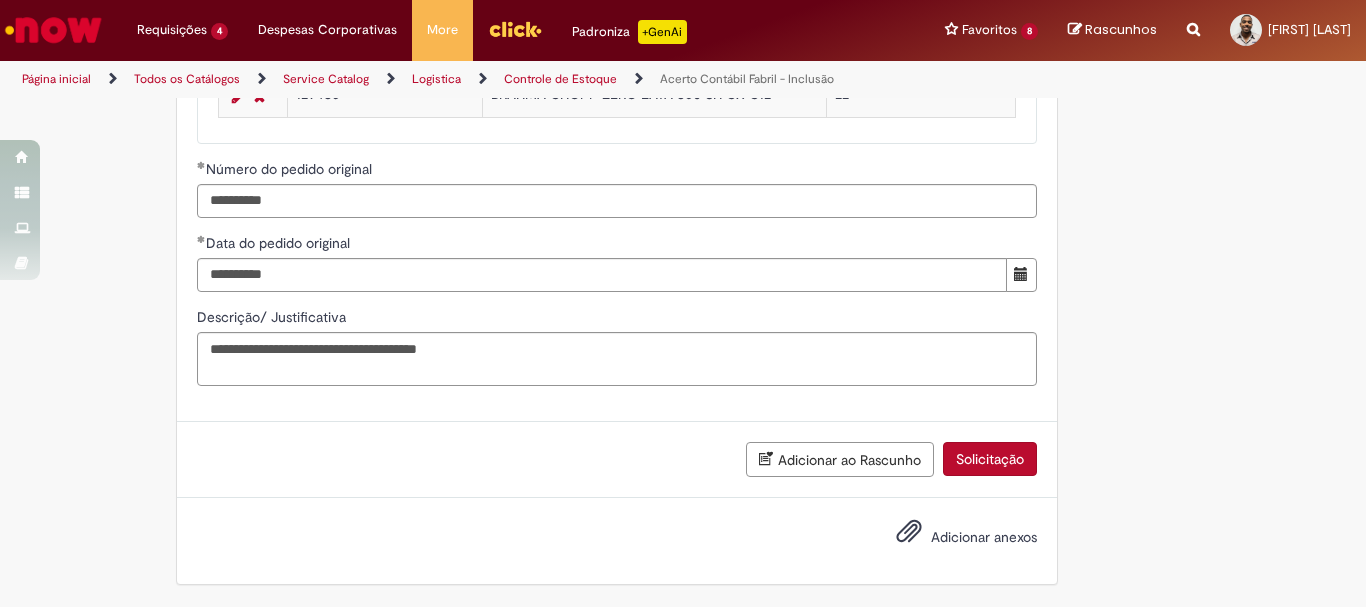 click on "Adicionar anexos" at bounding box center (984, 537) 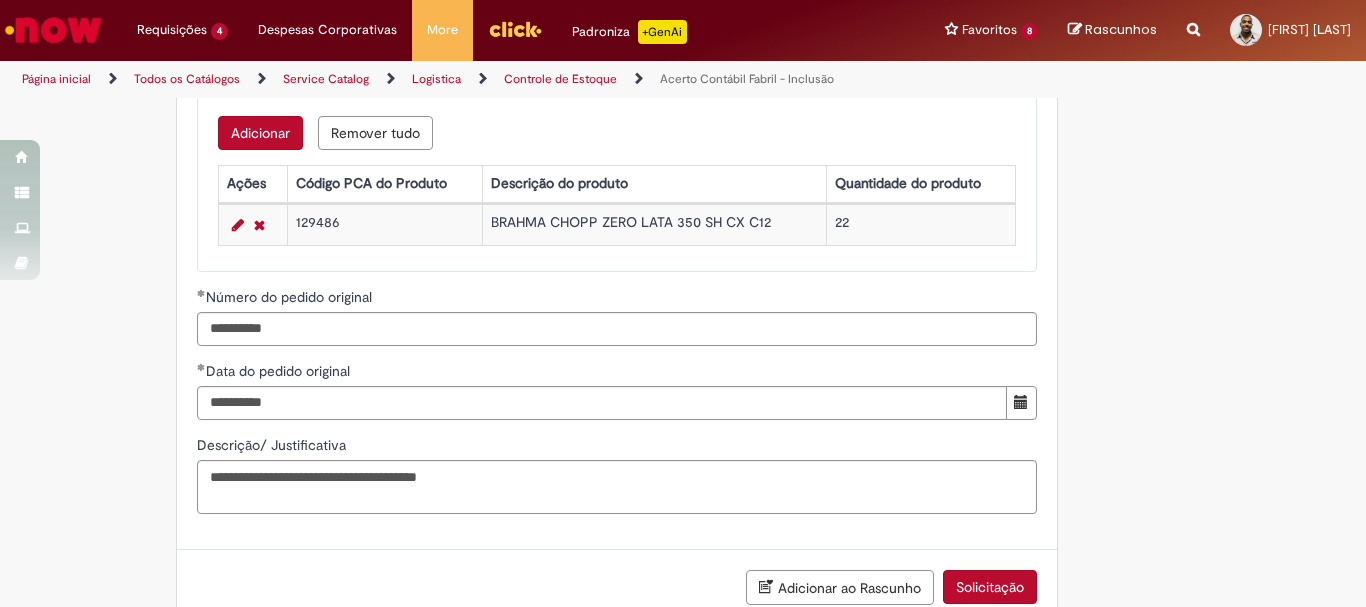 scroll, scrollTop: 2108, scrollLeft: 0, axis: vertical 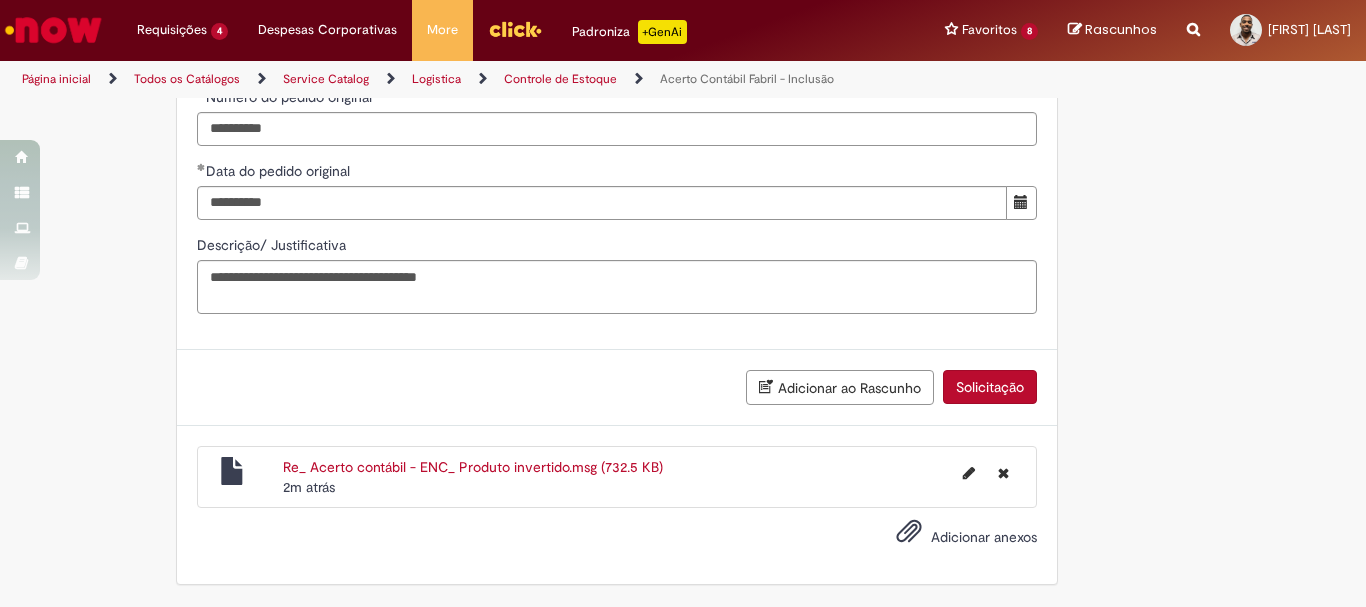 click on "Solicitação" at bounding box center [990, 387] 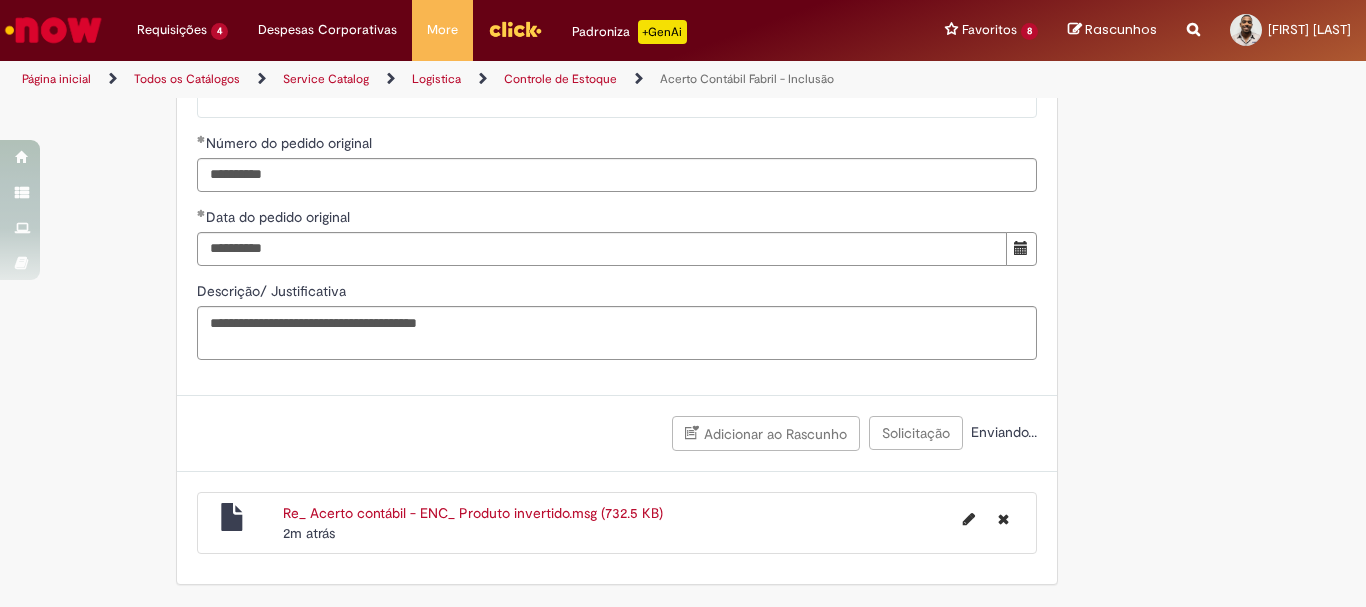 scroll, scrollTop: 2062, scrollLeft: 0, axis: vertical 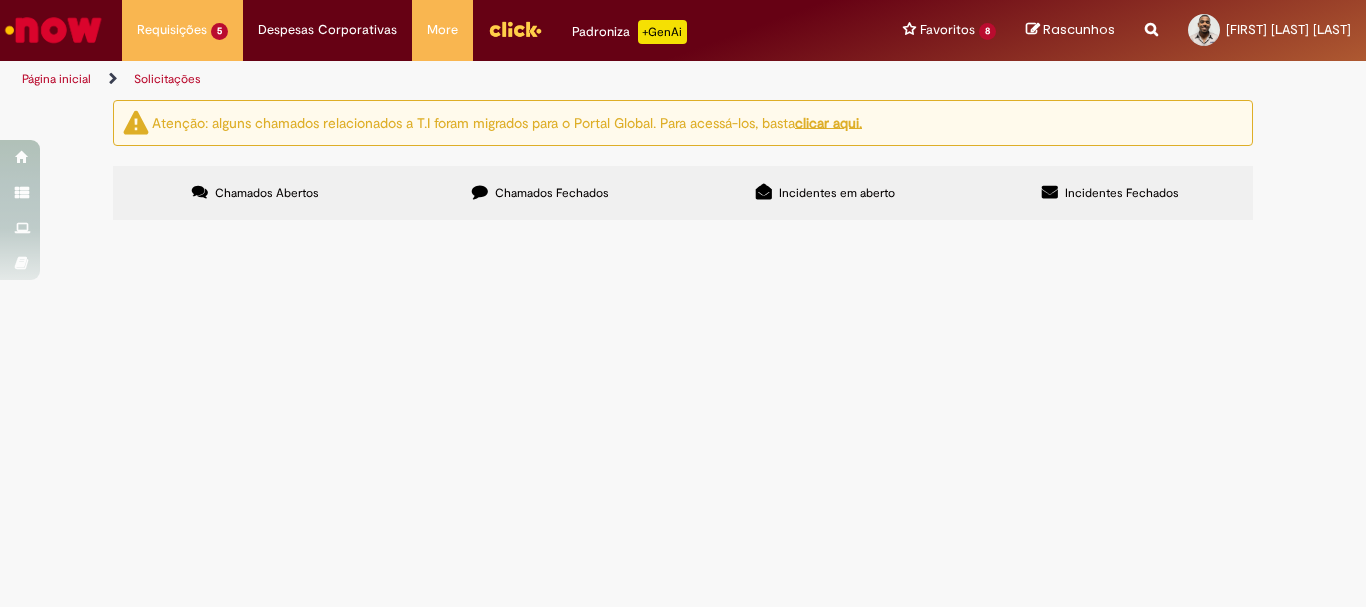 click on "Exibir Todas as Solicitações" at bounding box center [0, 0] 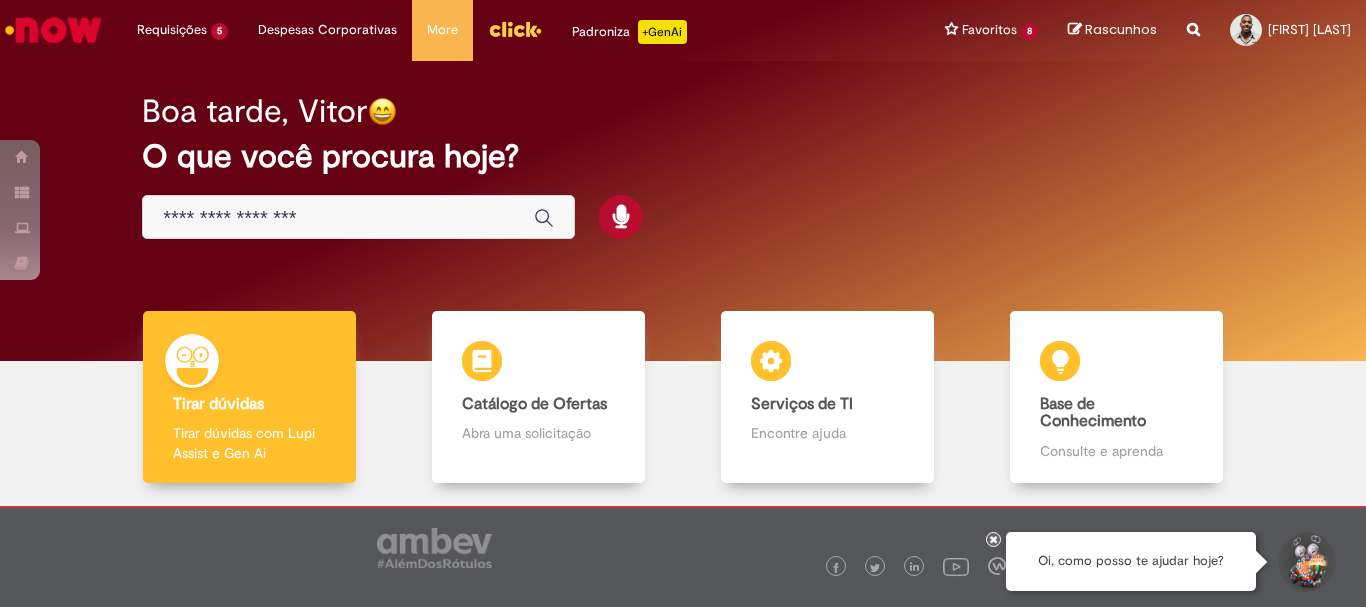 scroll, scrollTop: 0, scrollLeft: 0, axis: both 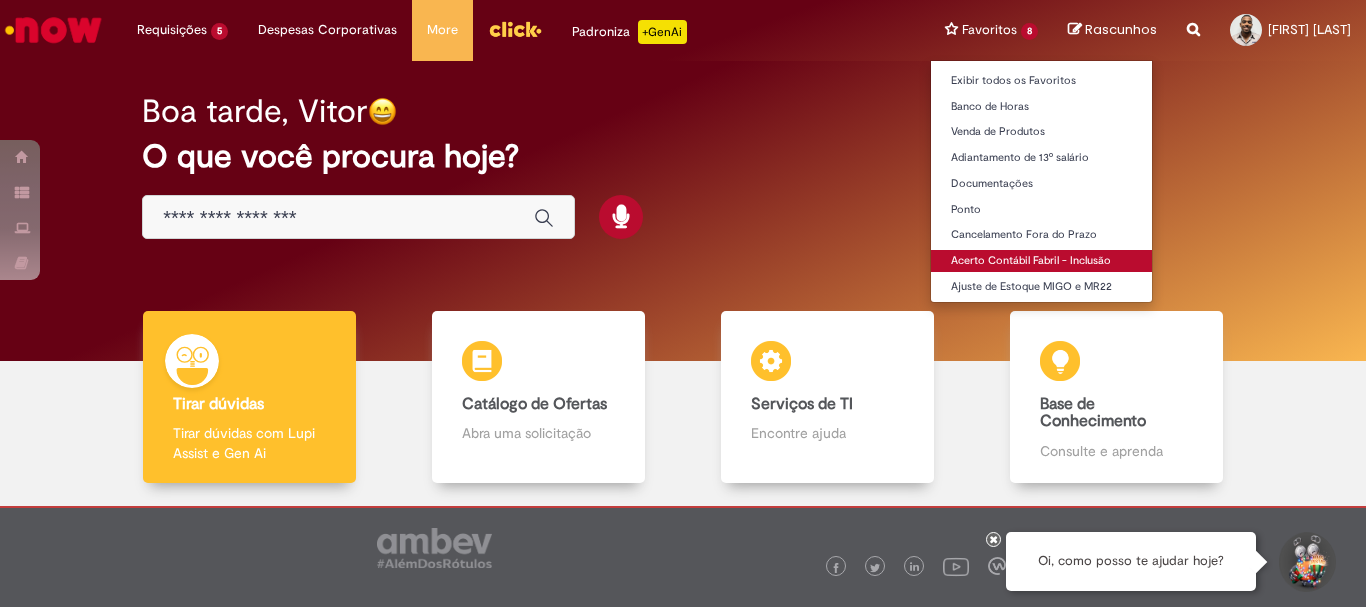 click on "Acerto Contábil Fabril - Inclusão" at bounding box center [1041, 261] 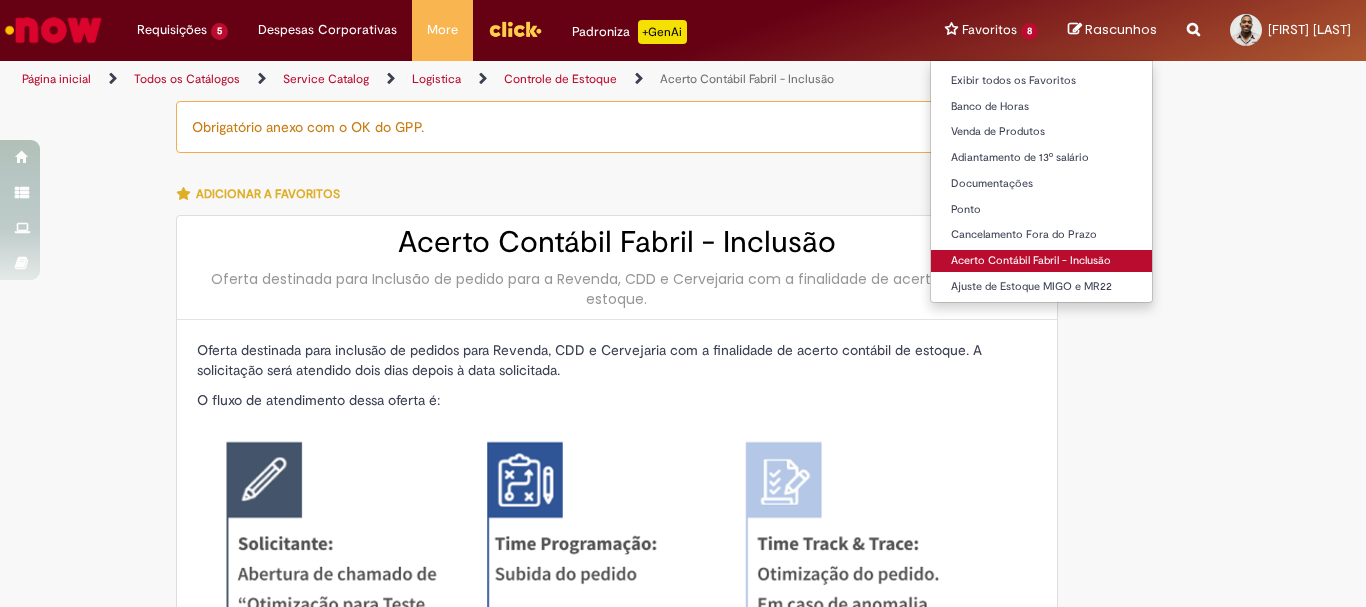 type on "********" 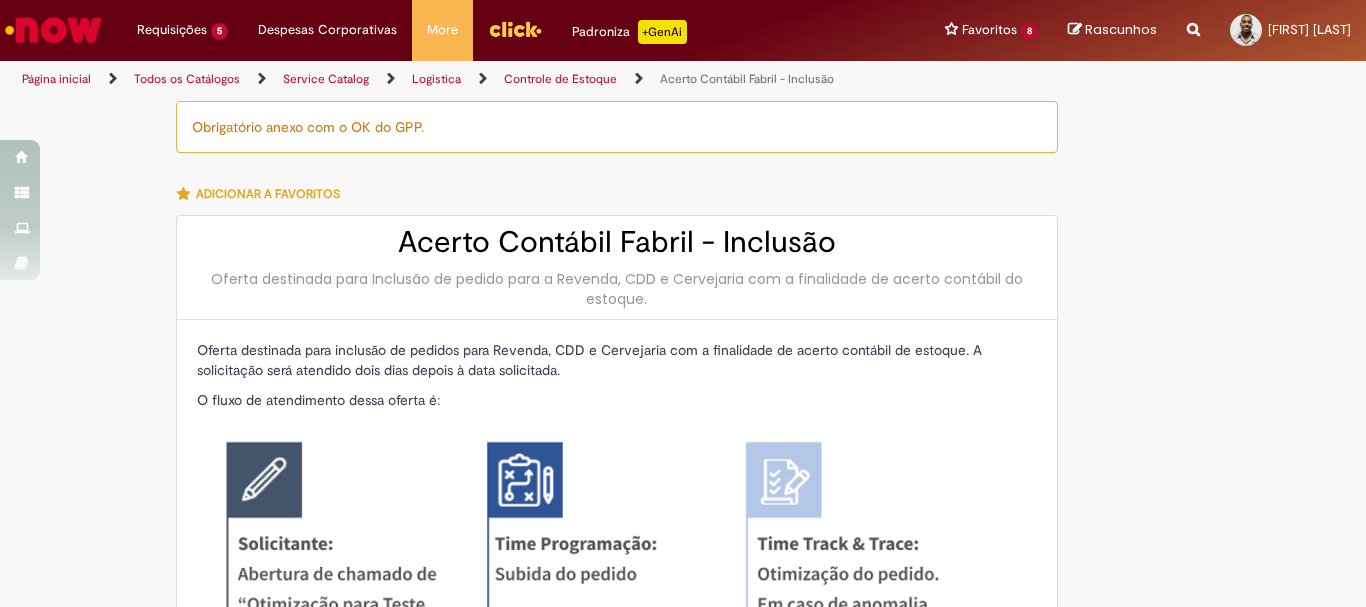 type on "**********" 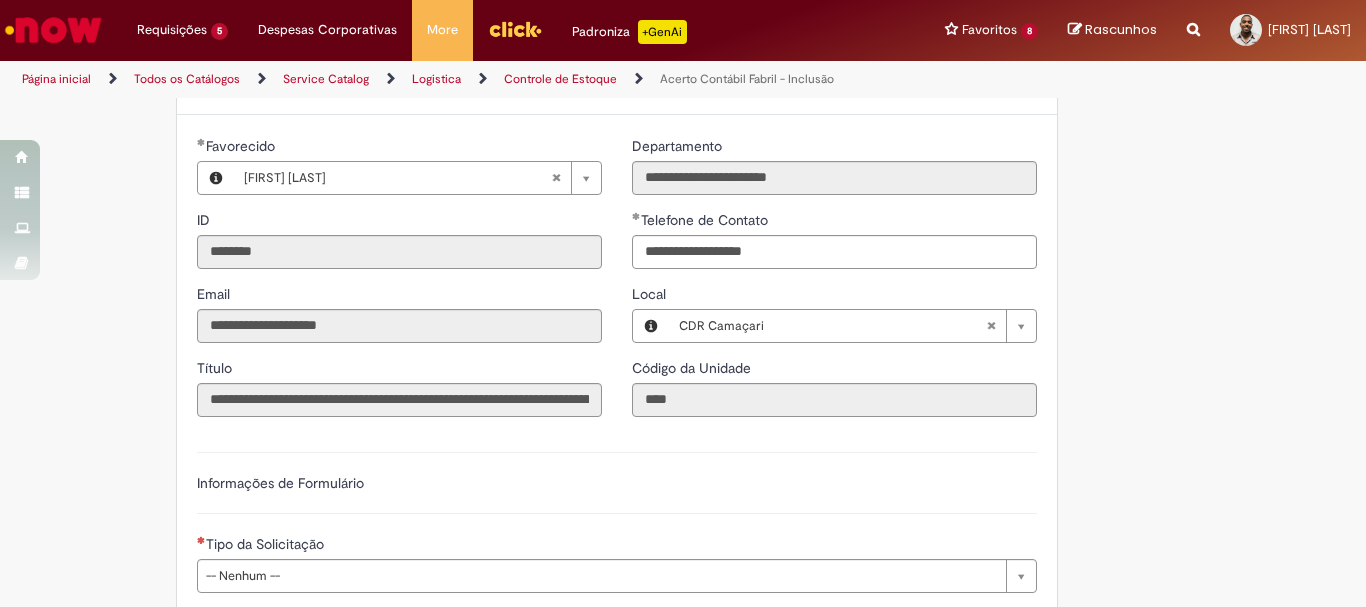 scroll, scrollTop: 1300, scrollLeft: 0, axis: vertical 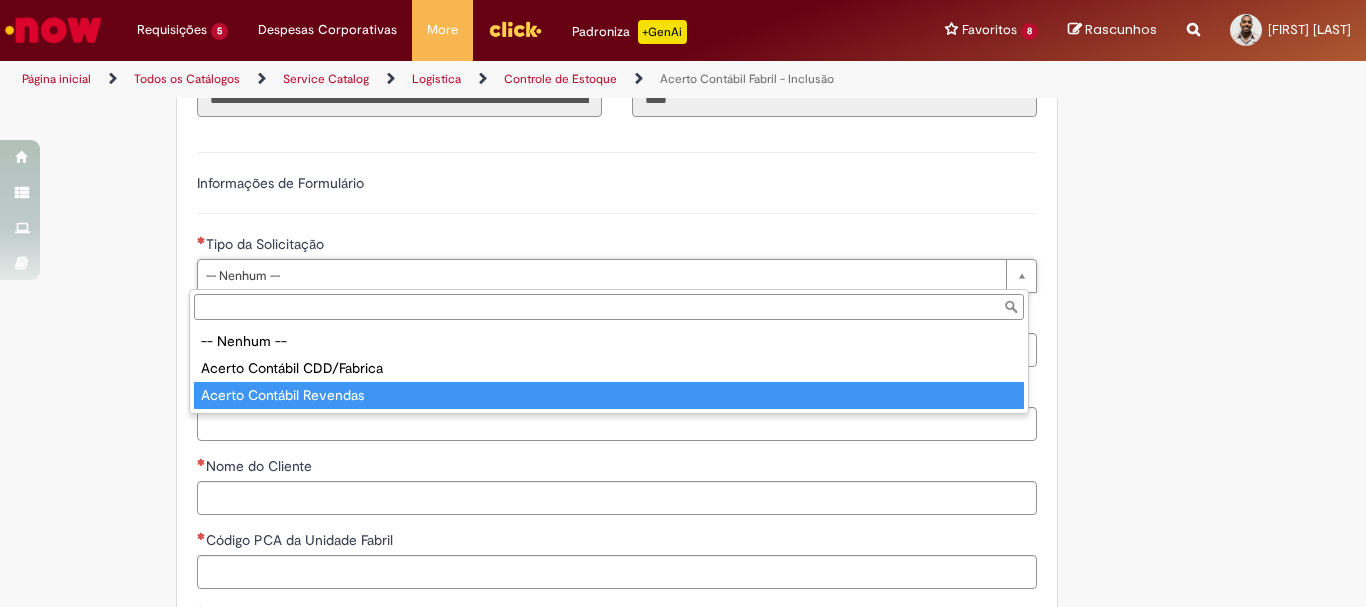 type on "**********" 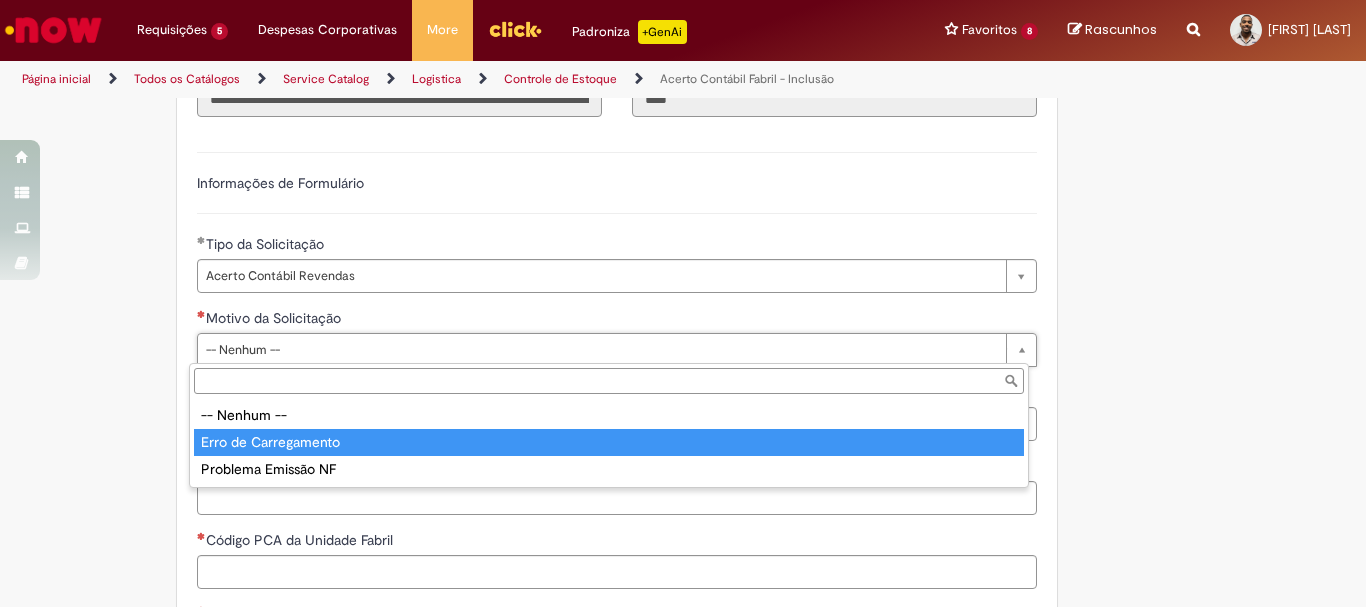 type on "**********" 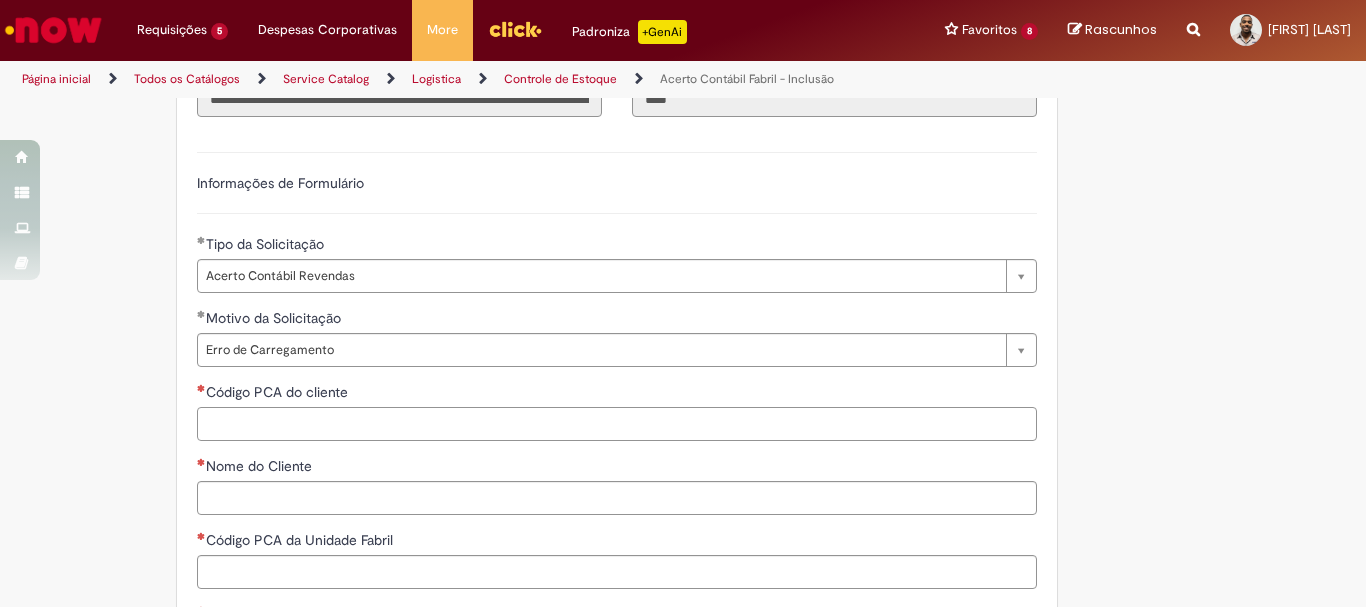 click on "Código PCA do cliente" at bounding box center (617, 424) 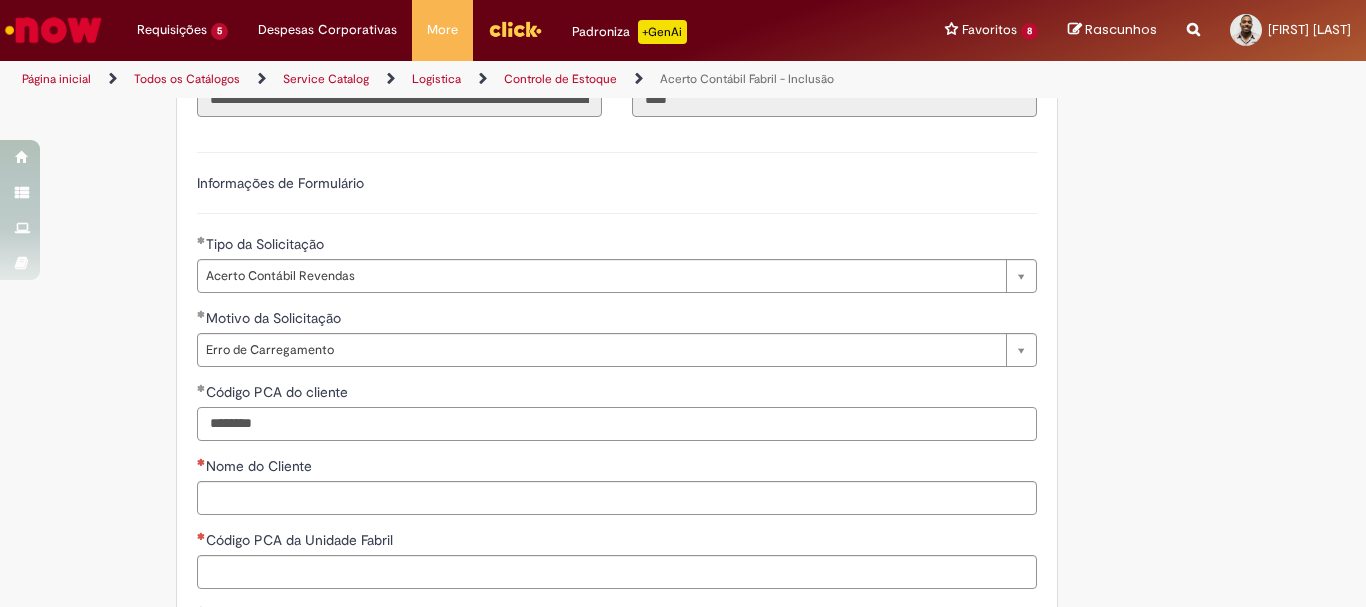 type on "********" 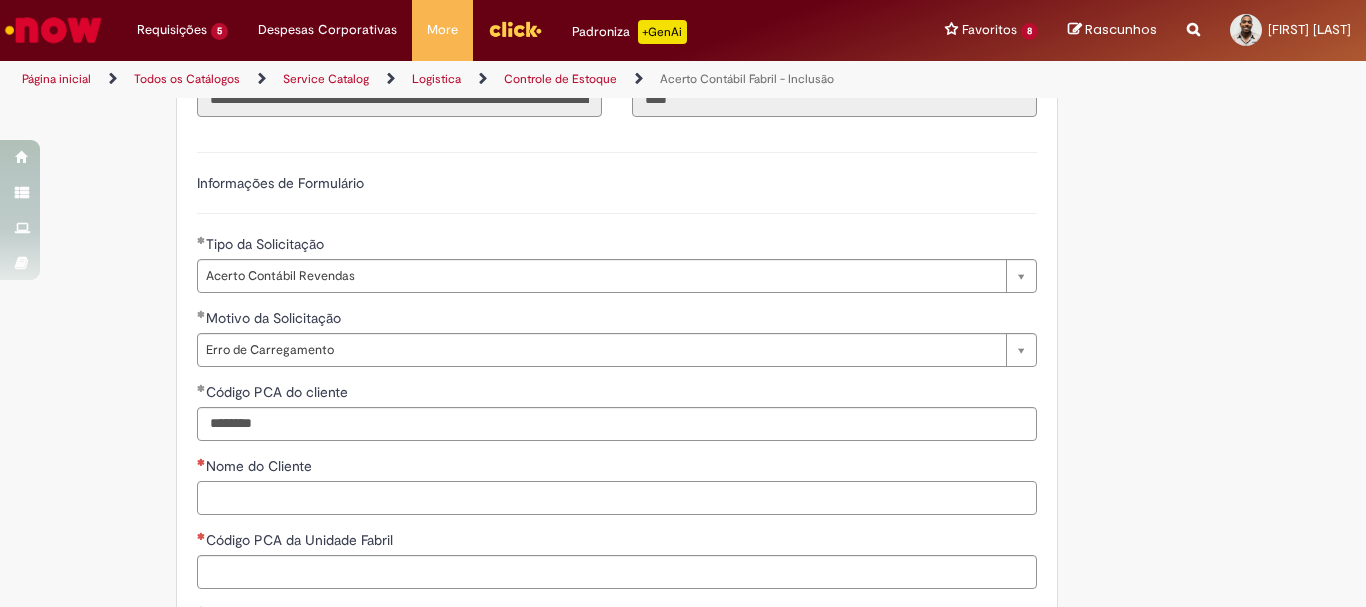click on "Nome do Cliente" at bounding box center [617, 498] 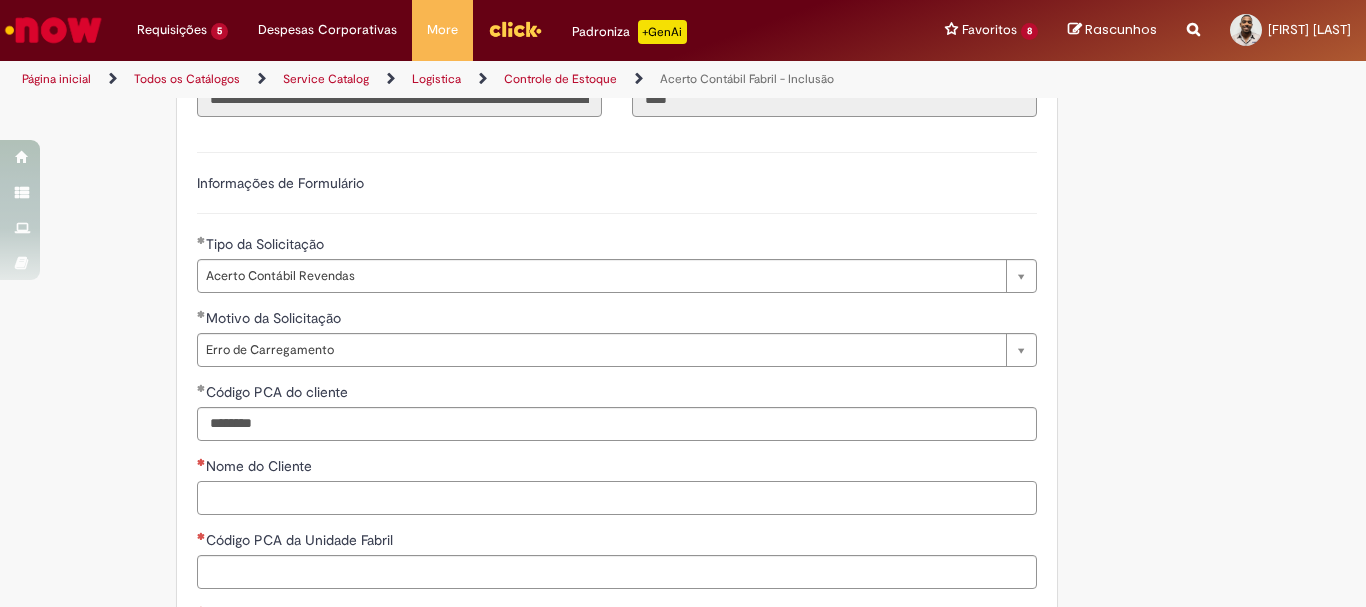 paste on "**********" 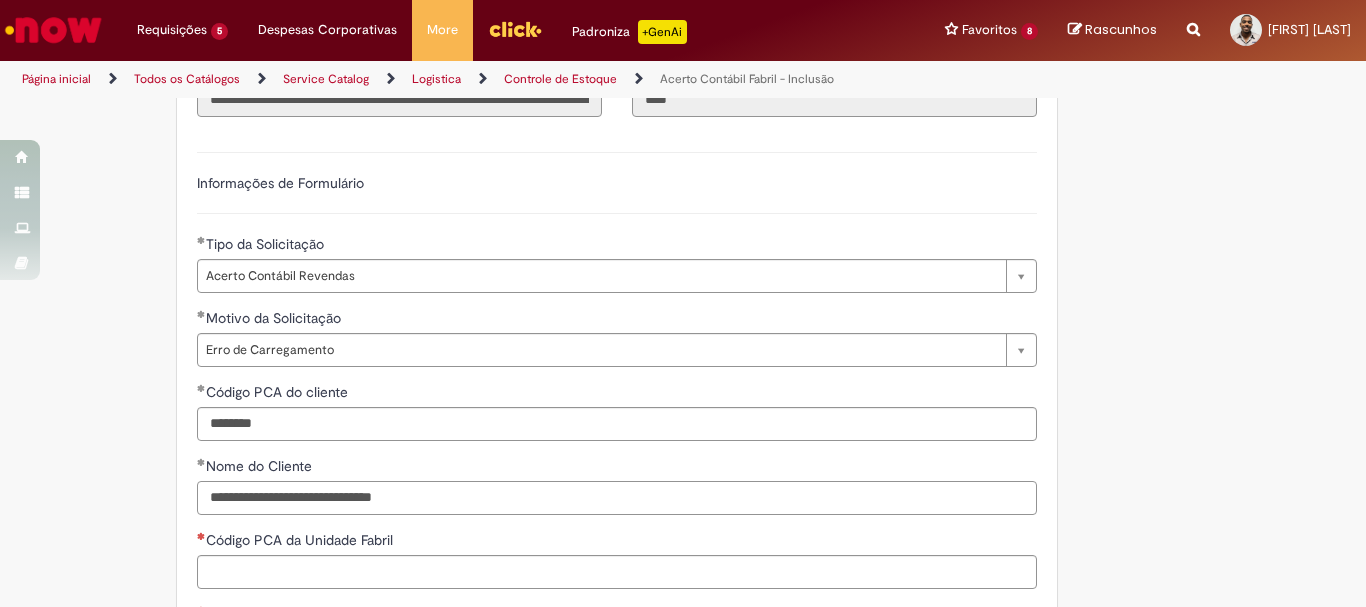 type on "**********" 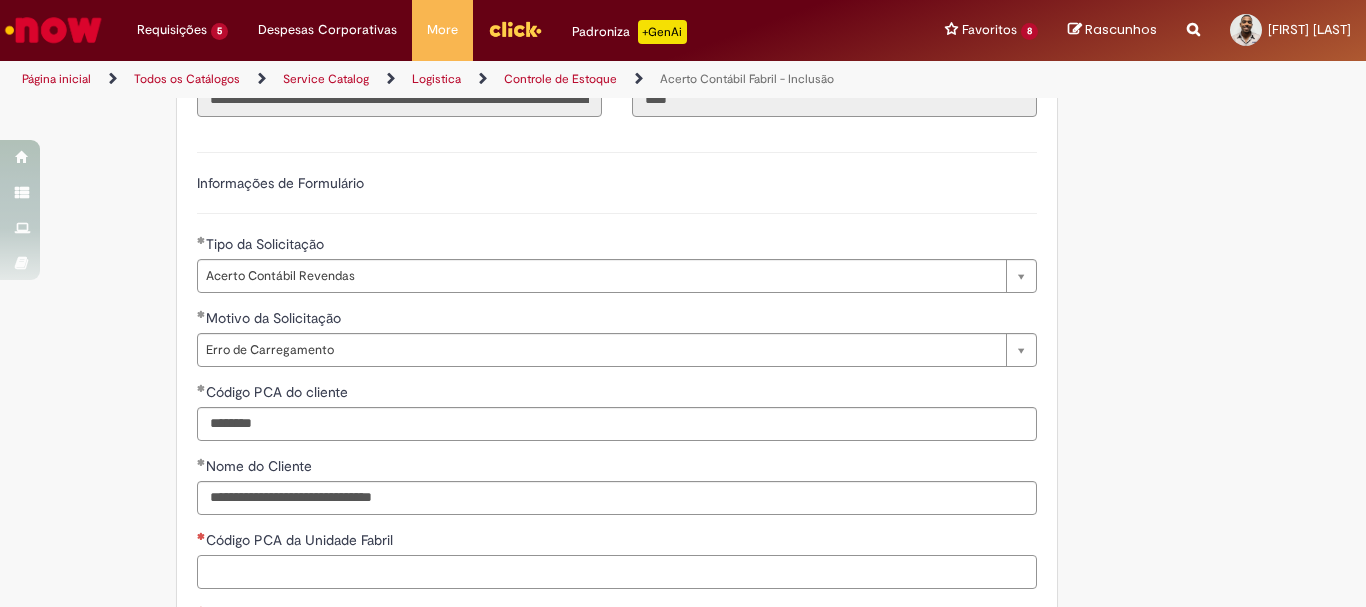click on "Código PCA da Unidade Fabril" at bounding box center (617, 572) 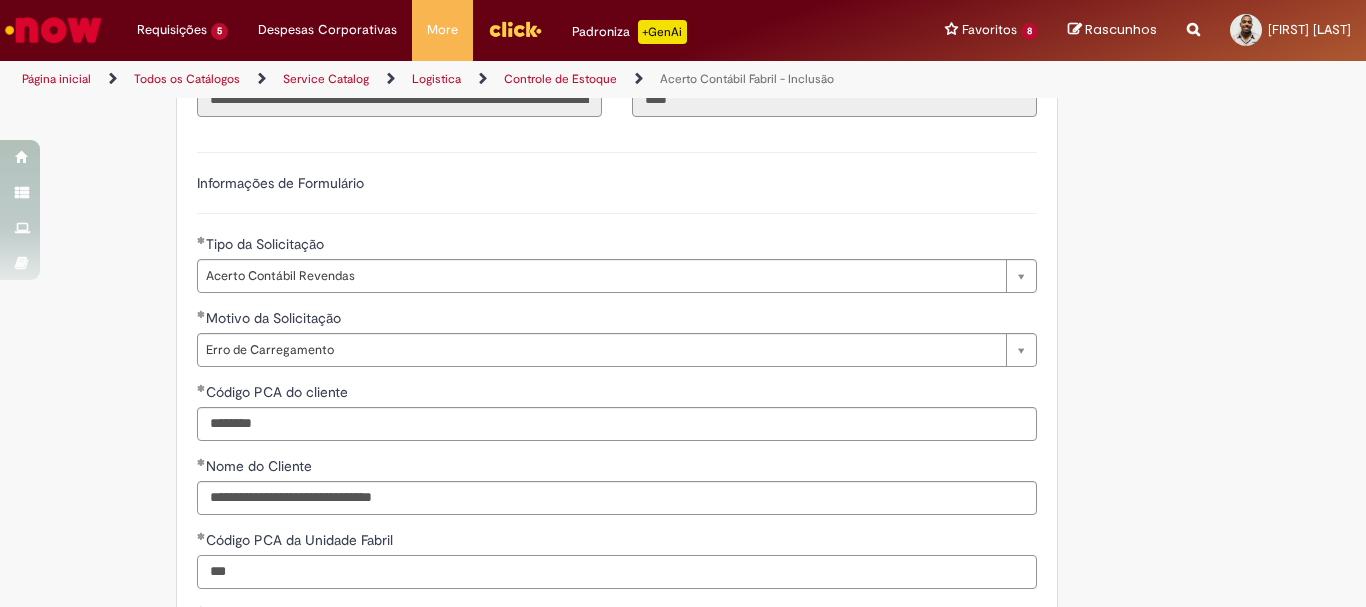 type on "***" 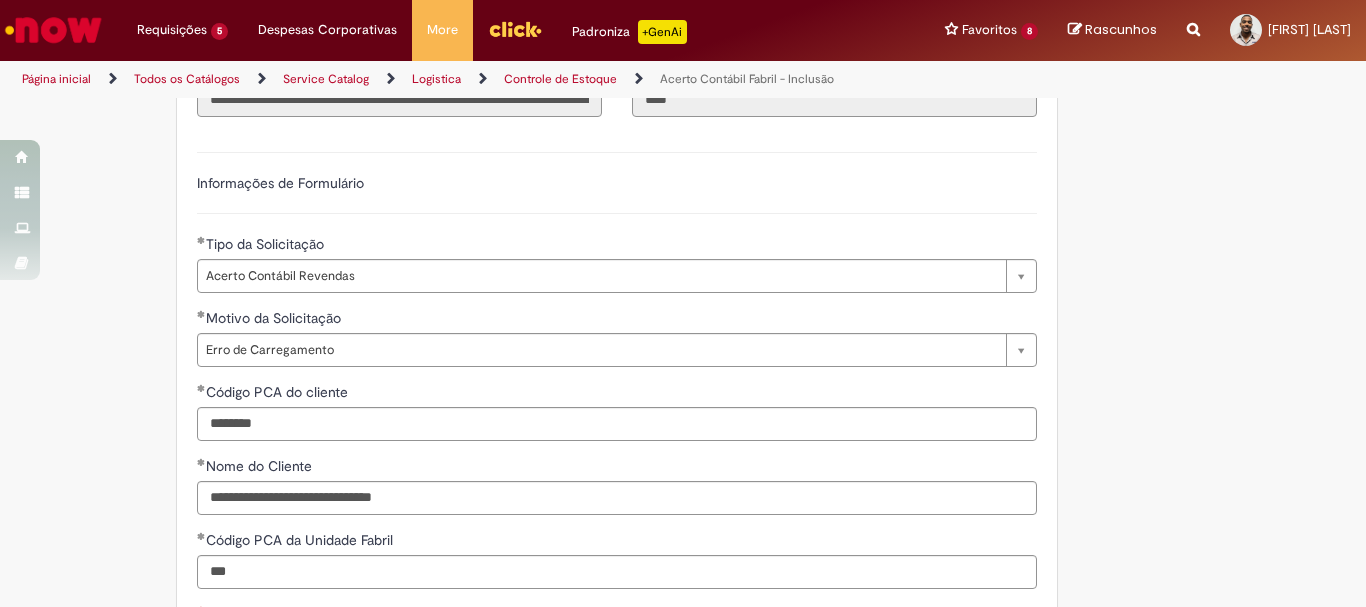 scroll, scrollTop: 1593, scrollLeft: 0, axis: vertical 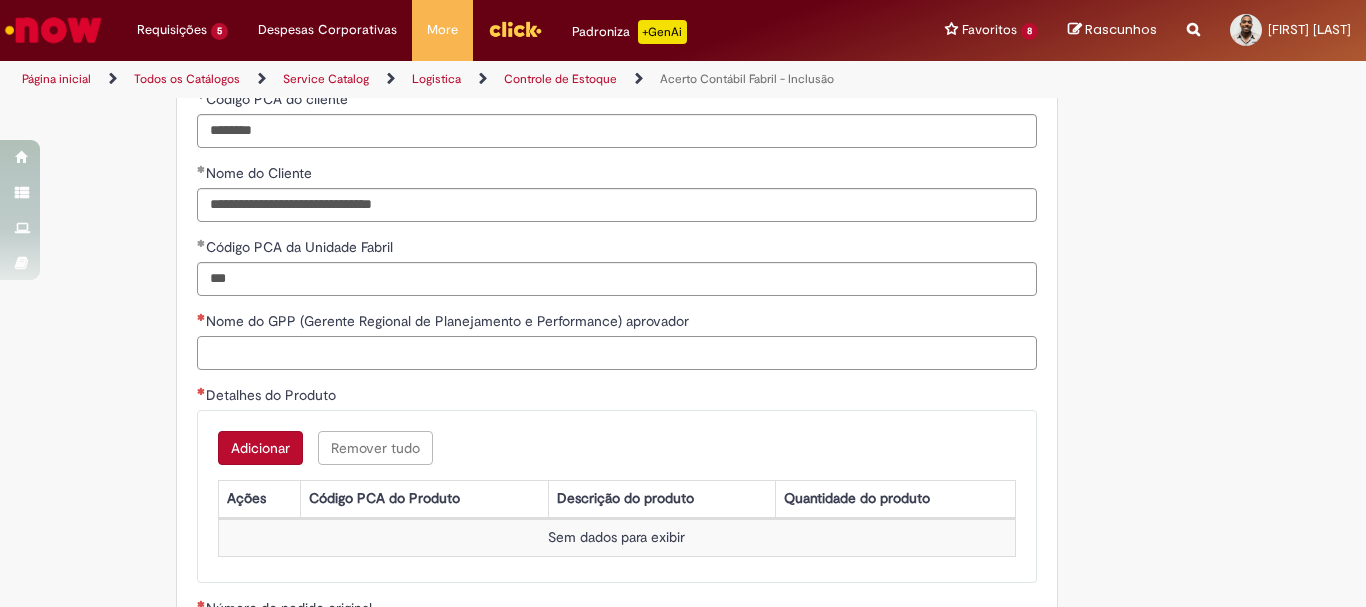 paste on "**********" 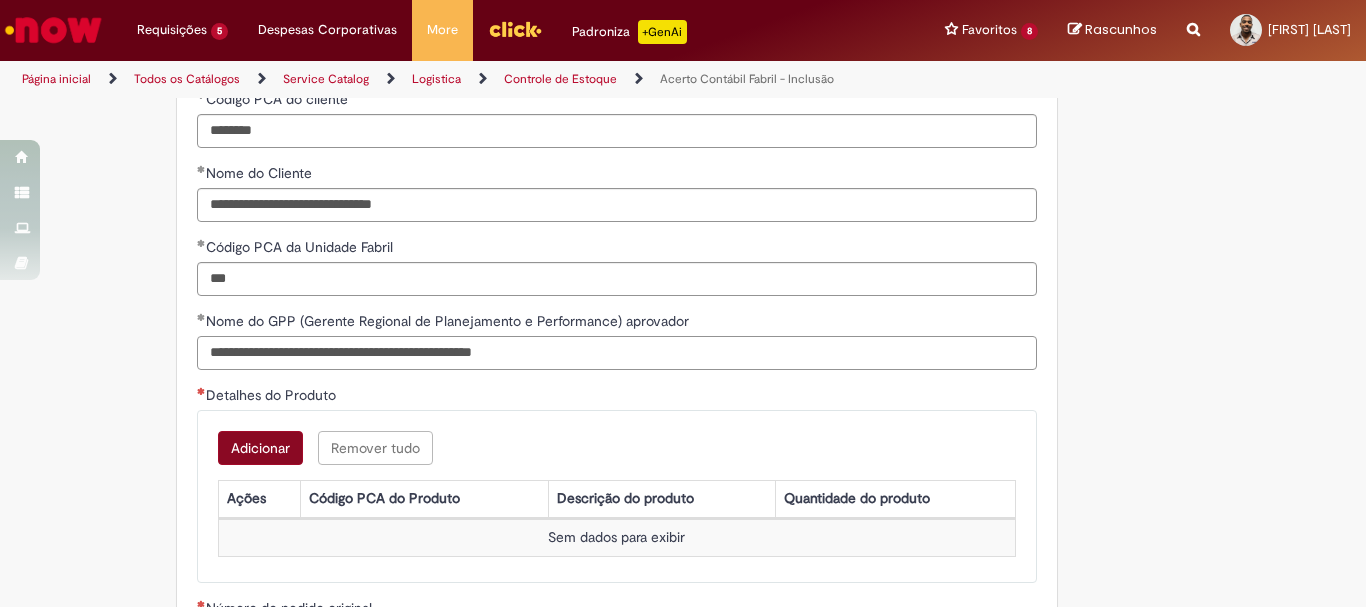 type on "**********" 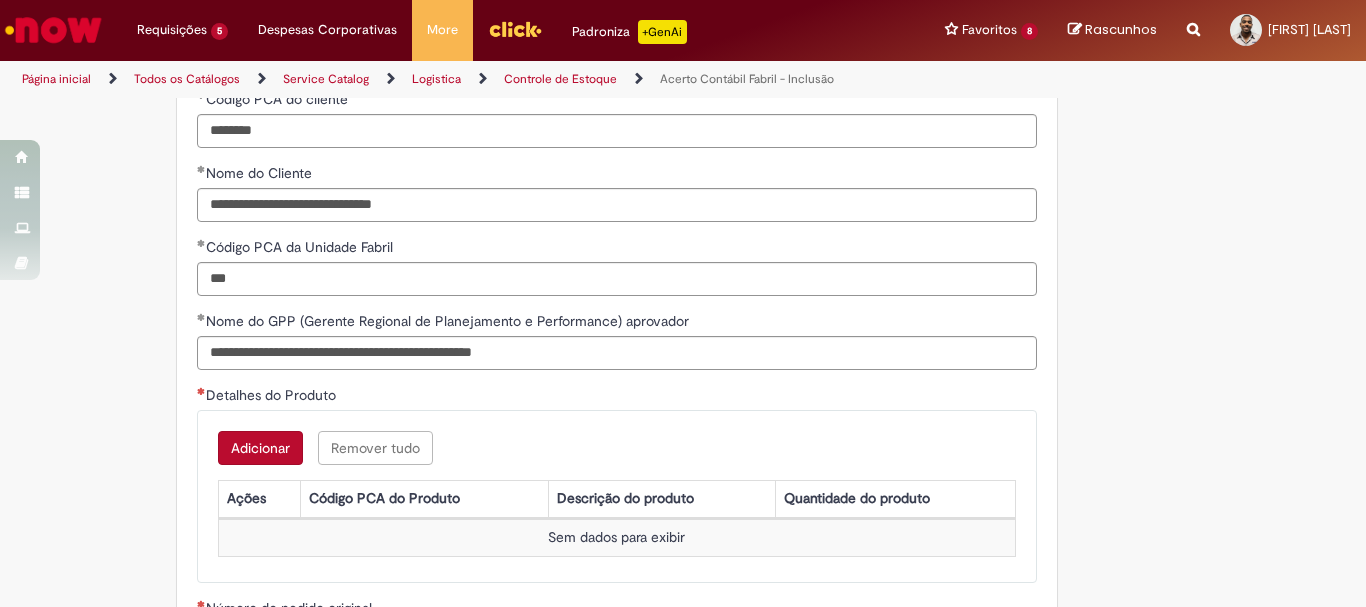 click on "Adicionar" at bounding box center [260, 448] 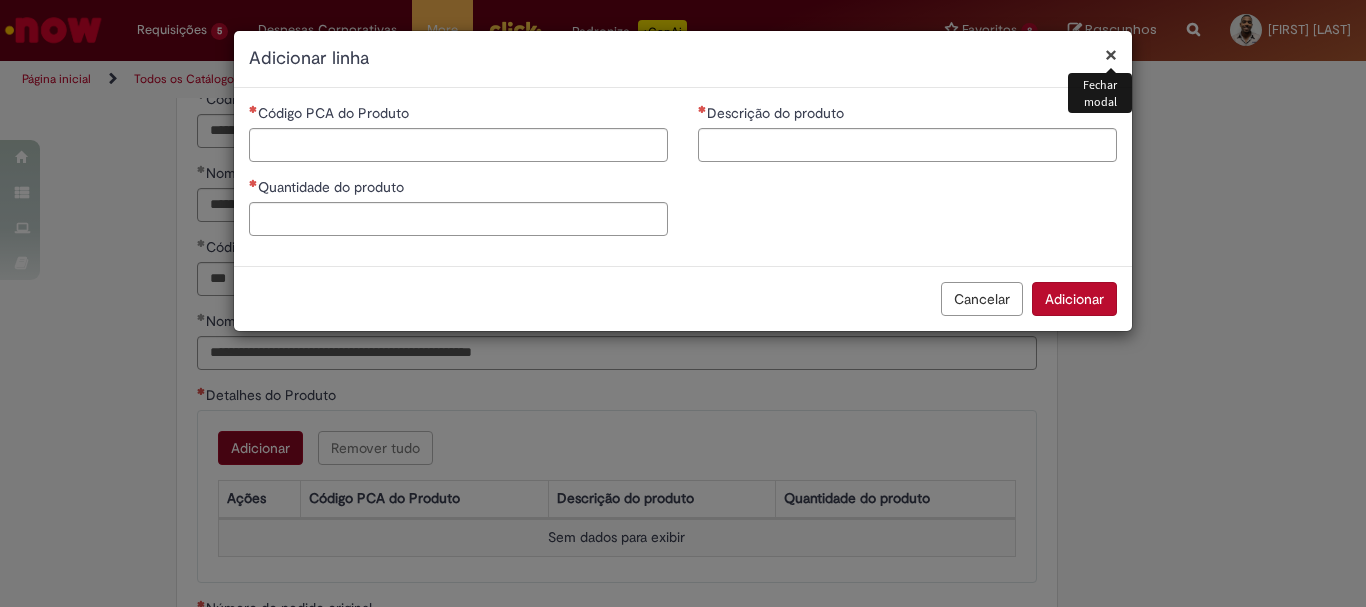 type 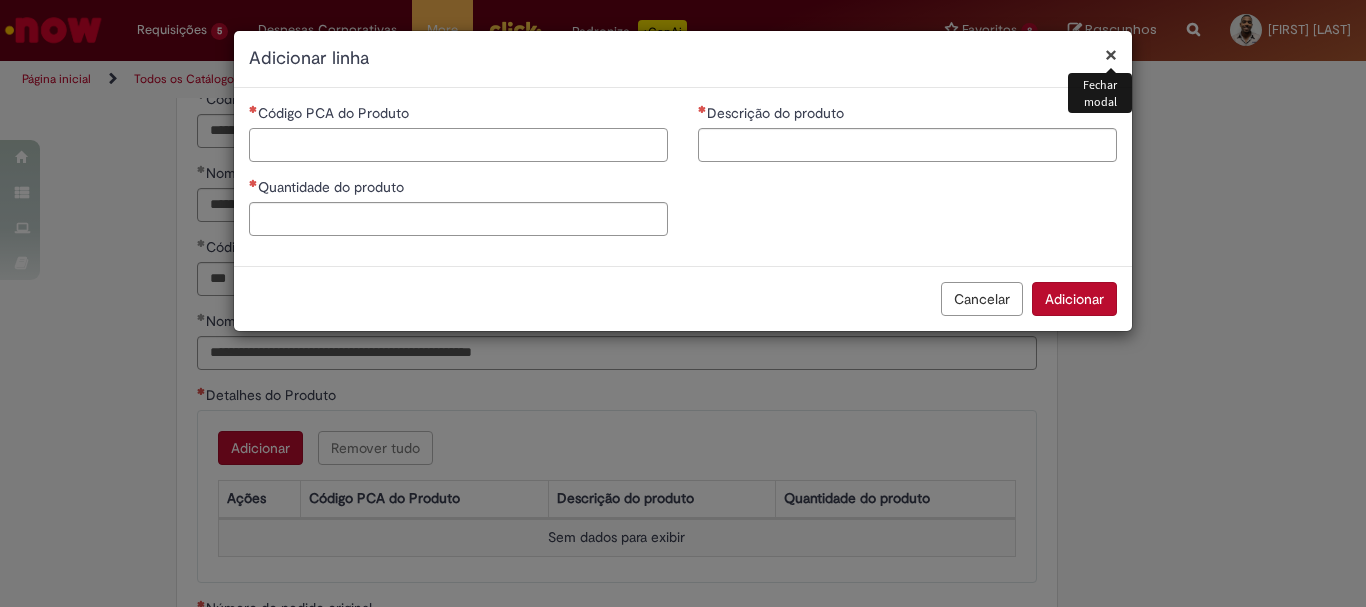 click on "Código PCA do Produto" at bounding box center (458, 145) 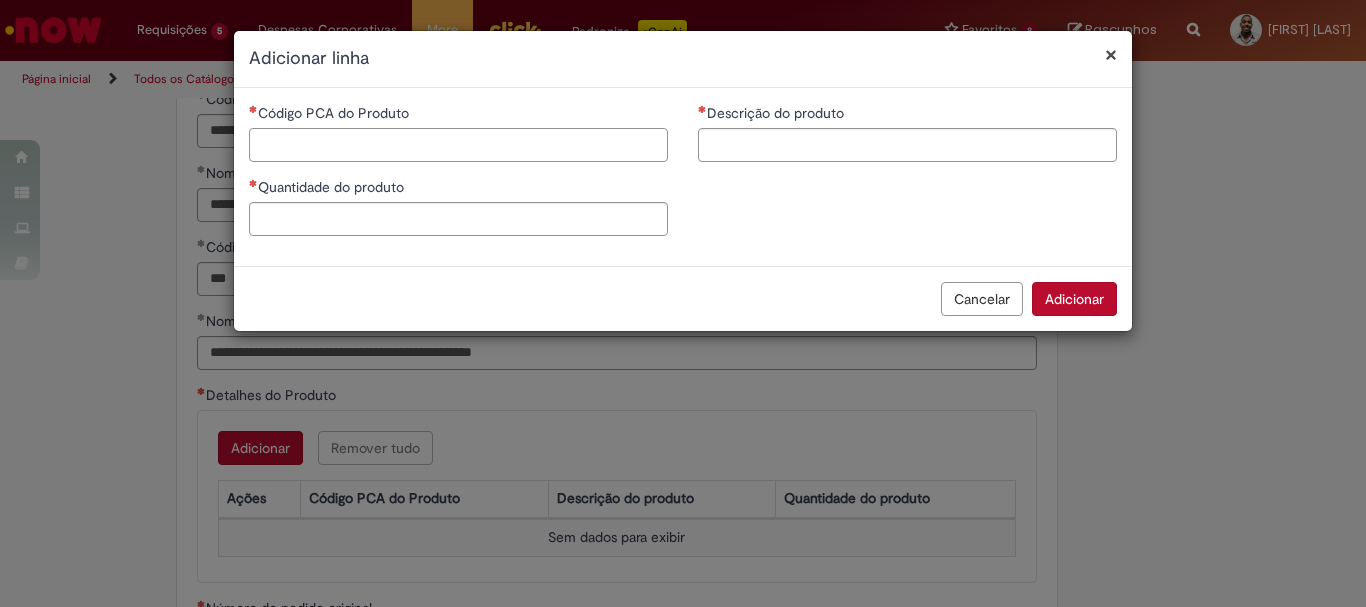 paste on "******" 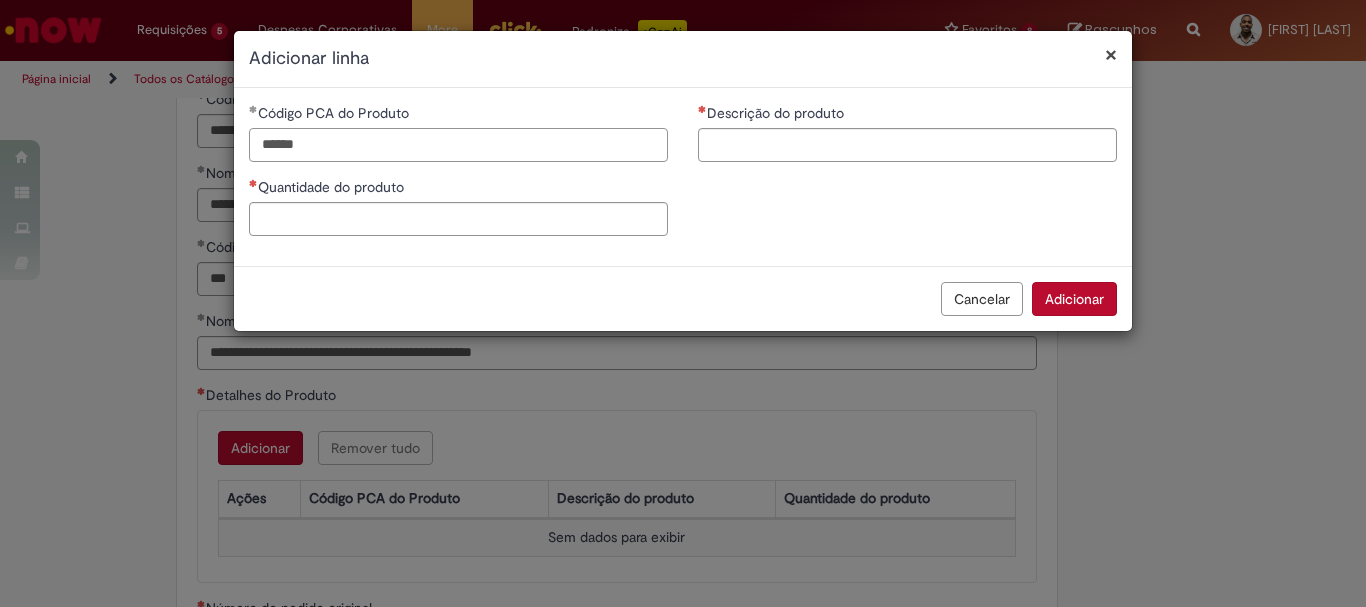 type on "******" 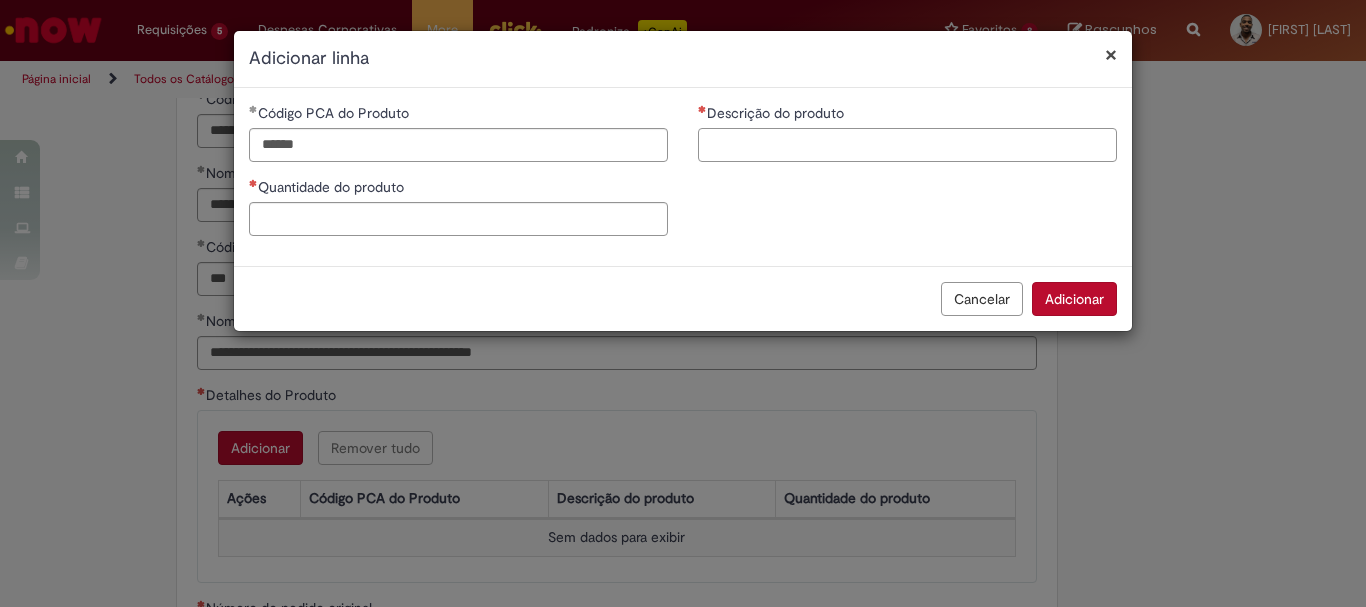 click on "Descrição do produto" at bounding box center (907, 145) 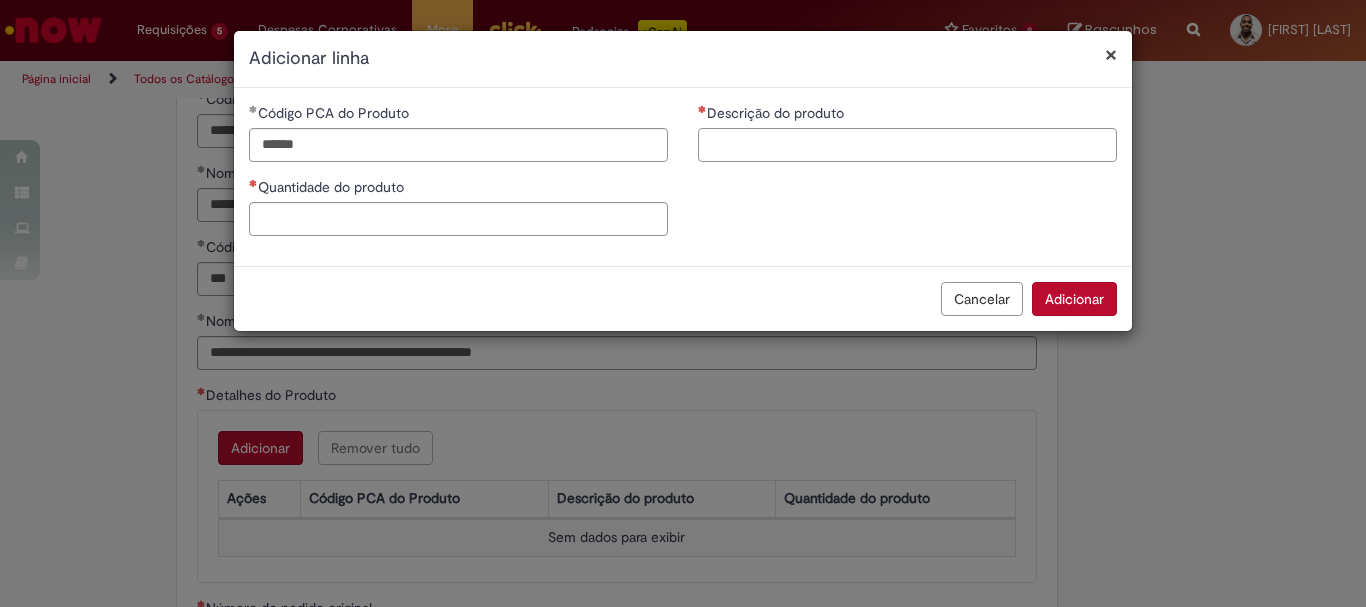 paste on "**********" 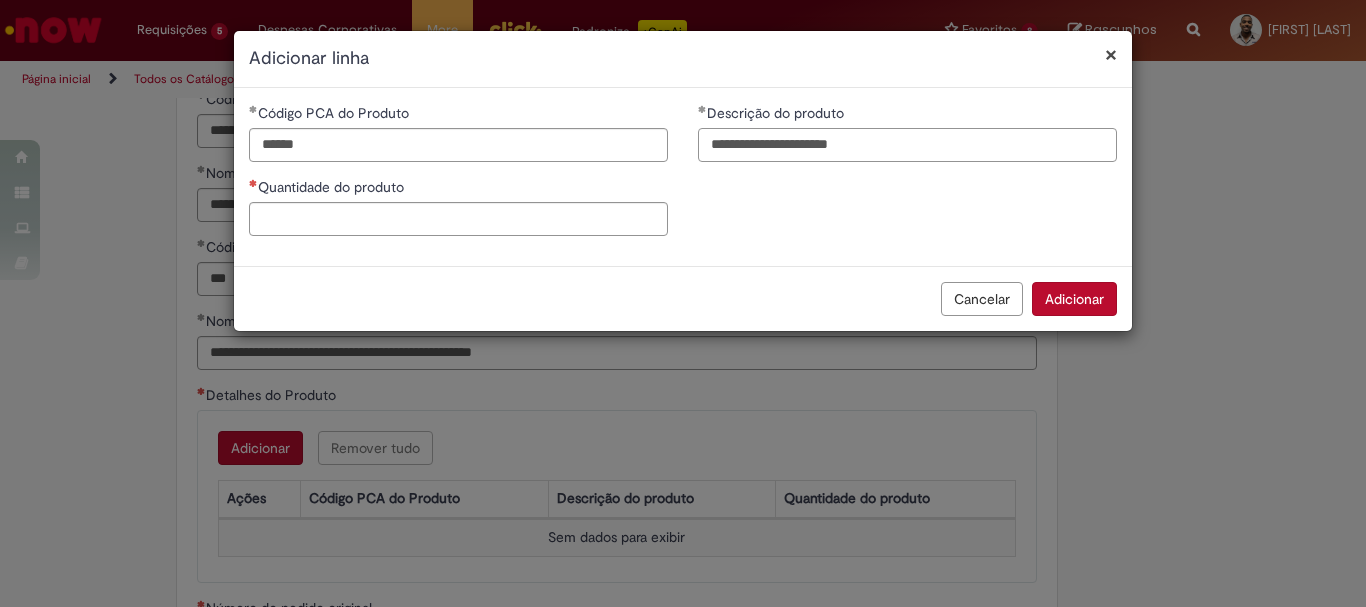 type on "**********" 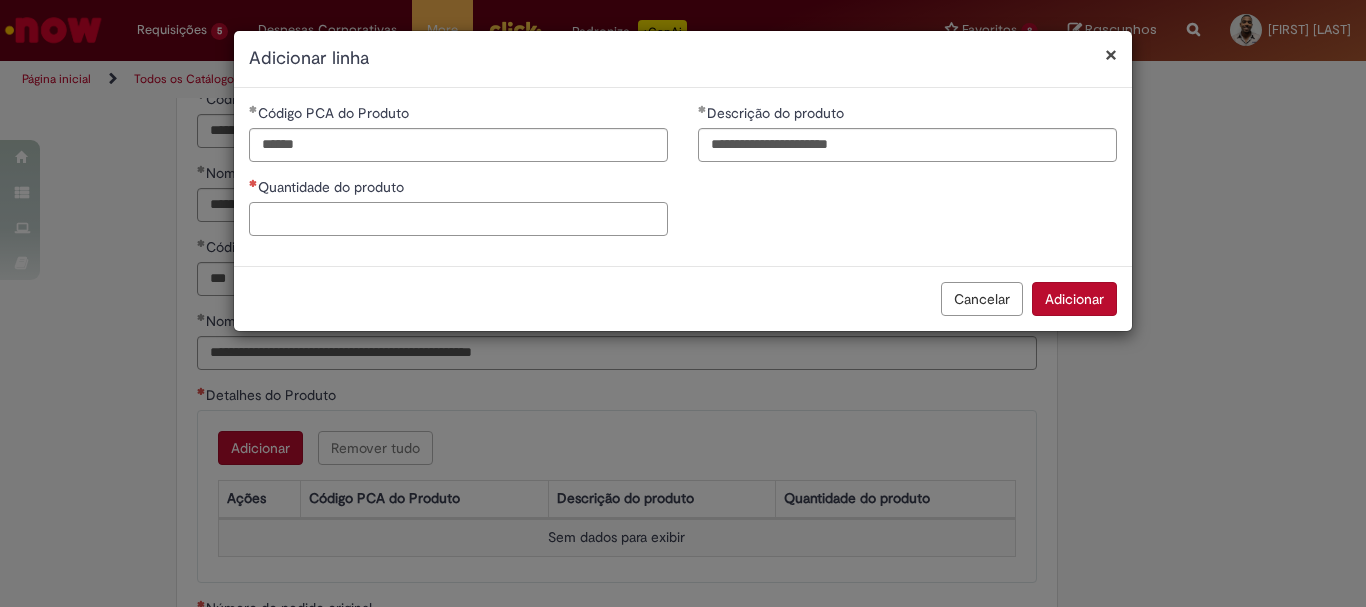 click on "Quantidade do produto" at bounding box center [458, 219] 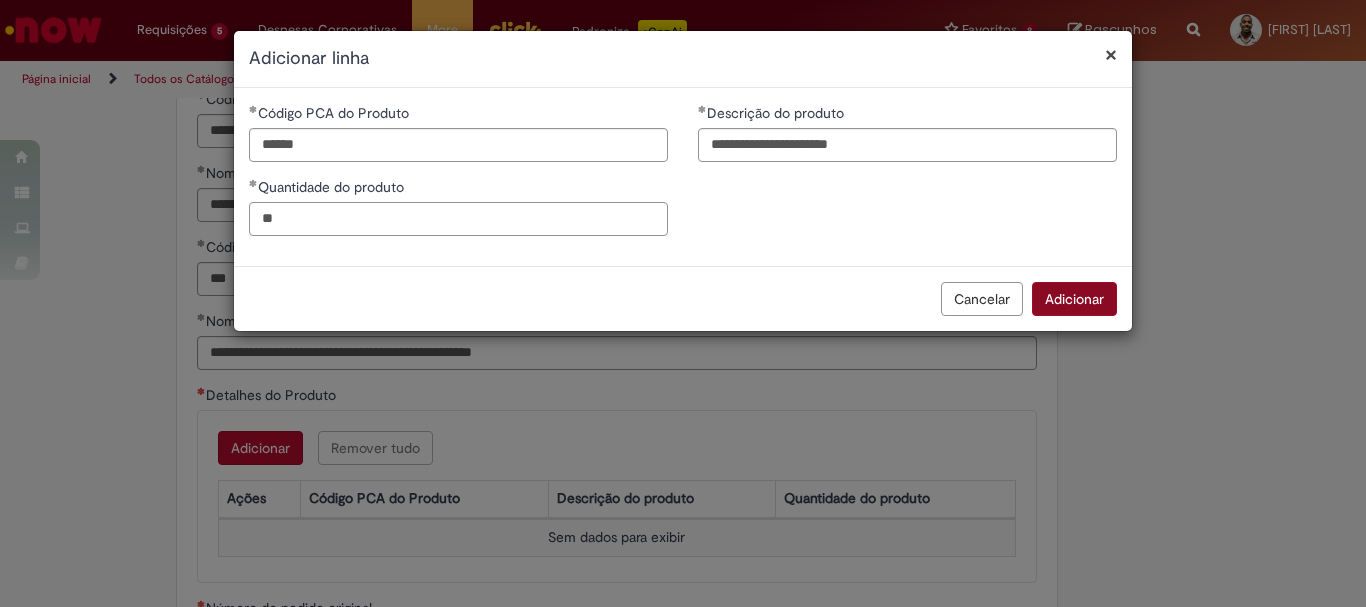 type on "**" 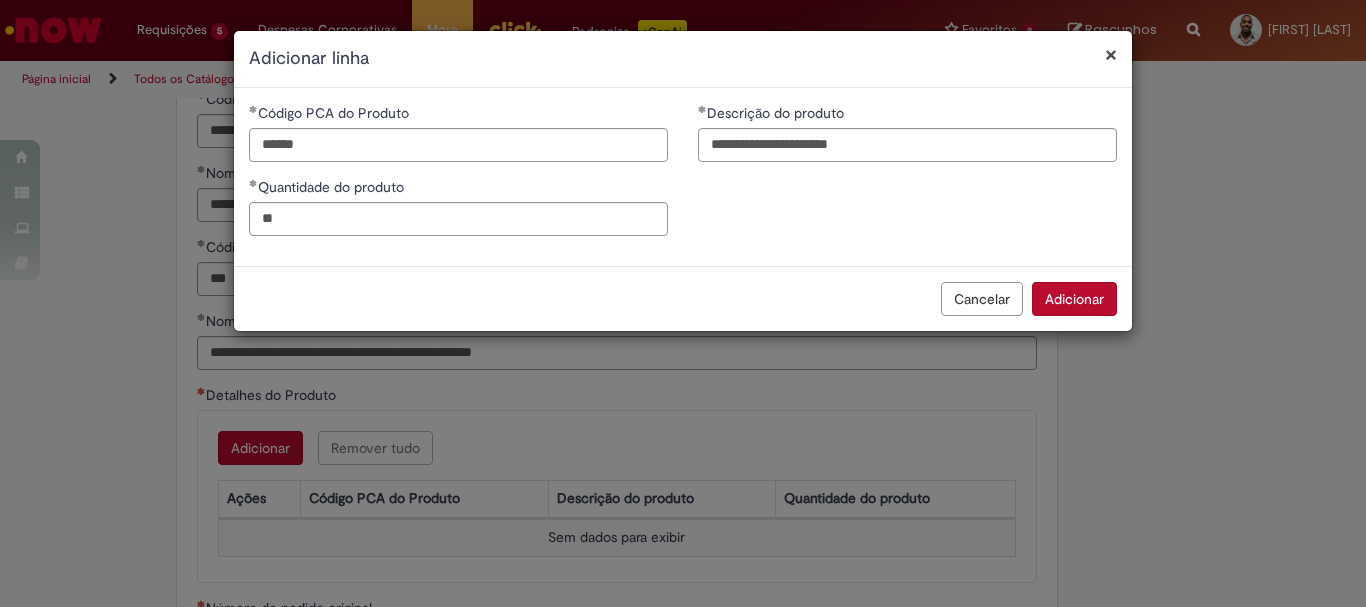 click on "Adicionar" at bounding box center (1074, 299) 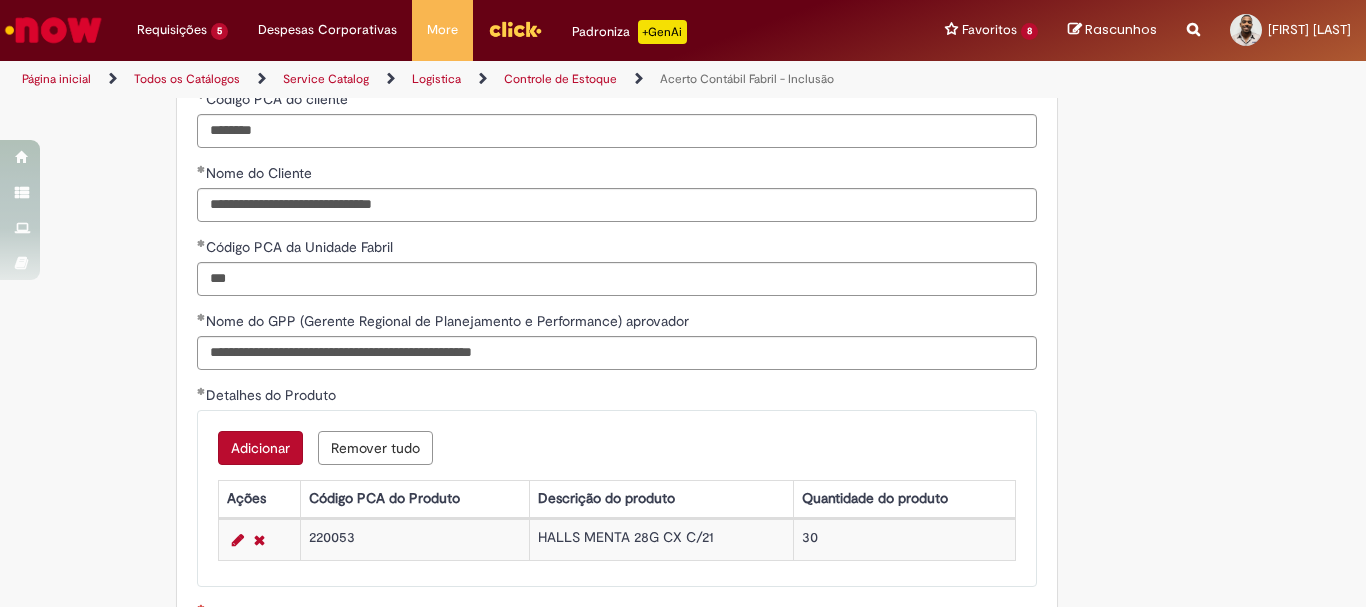 scroll, scrollTop: 1793, scrollLeft: 0, axis: vertical 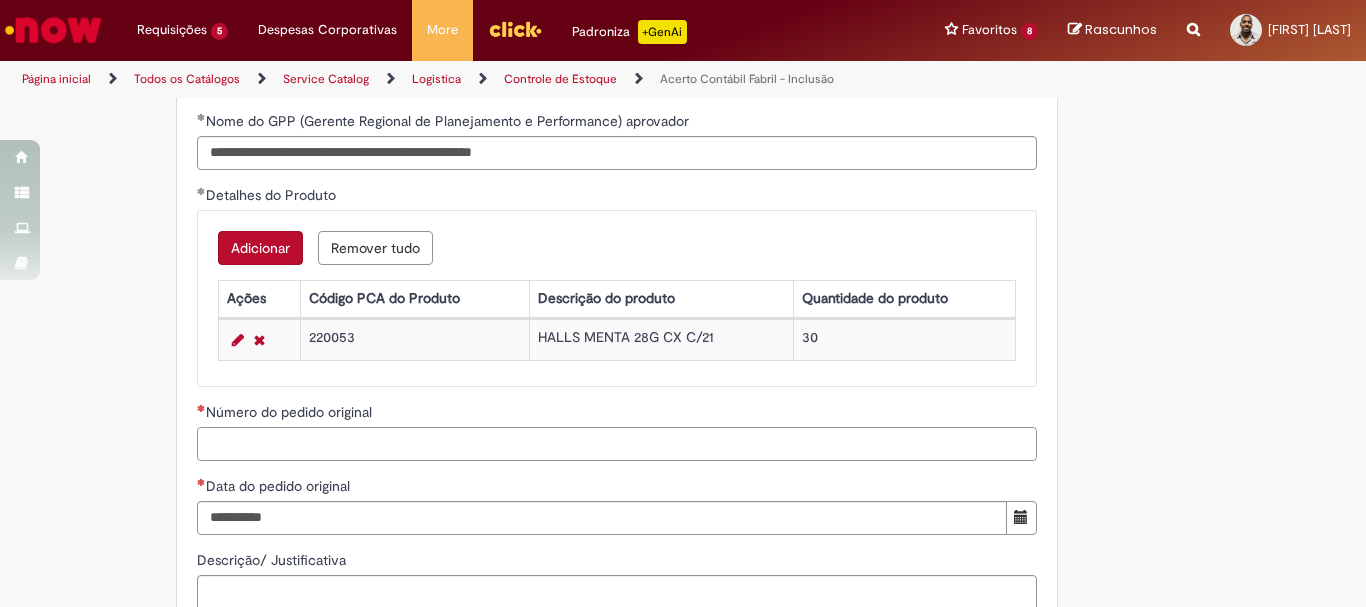 click on "Número do pedido original" at bounding box center (617, 444) 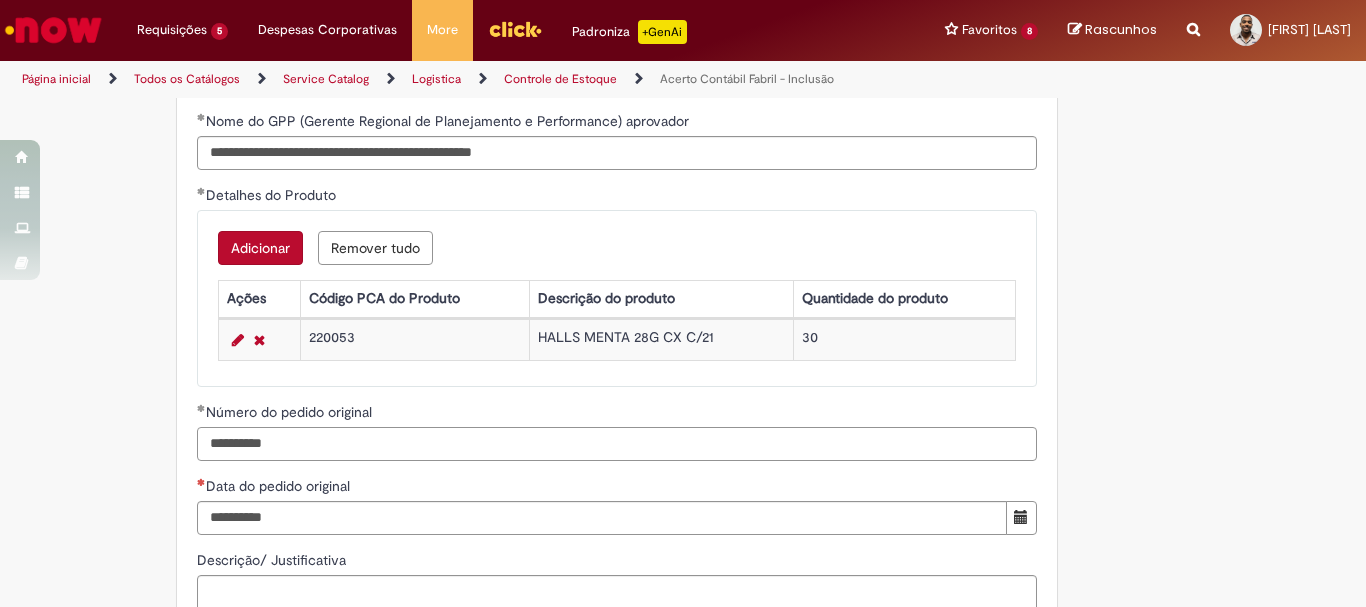 type on "**********" 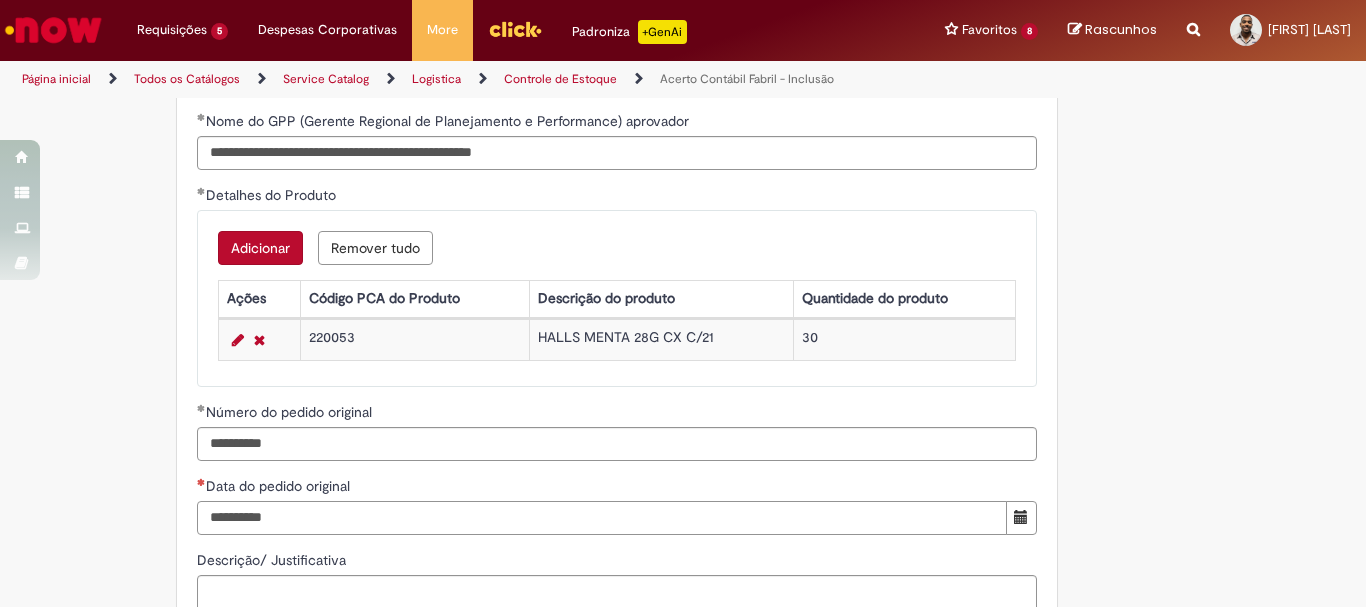 click on "Data do pedido original" at bounding box center (602, 518) 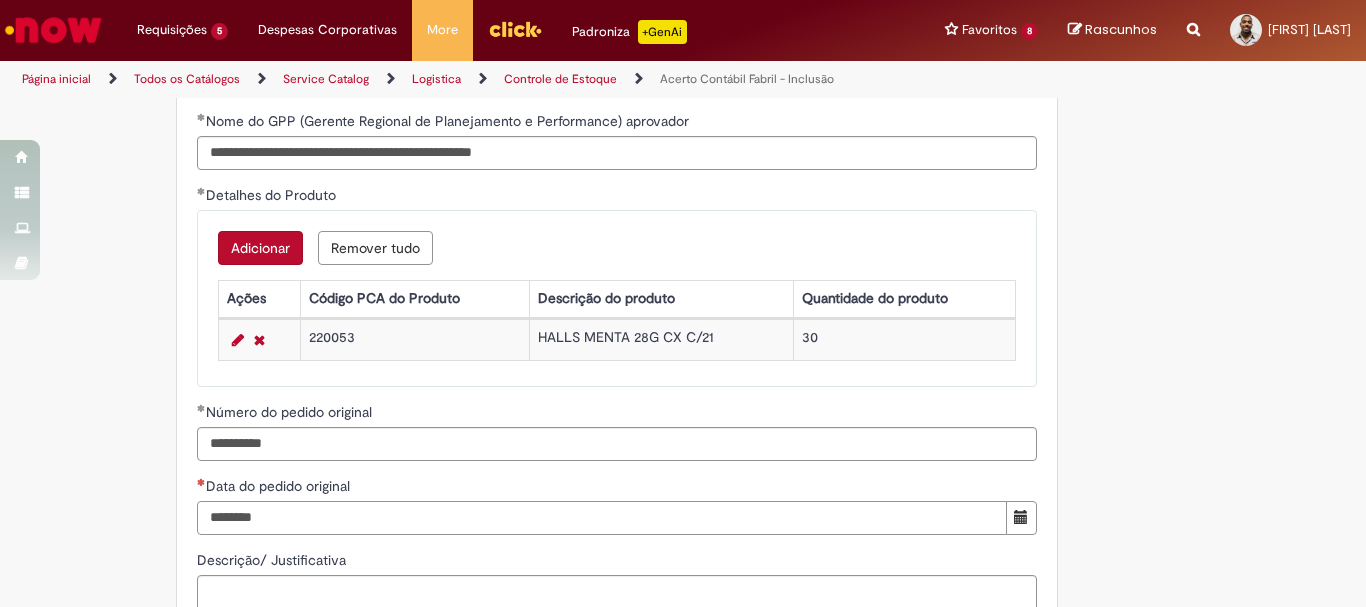 type on "********" 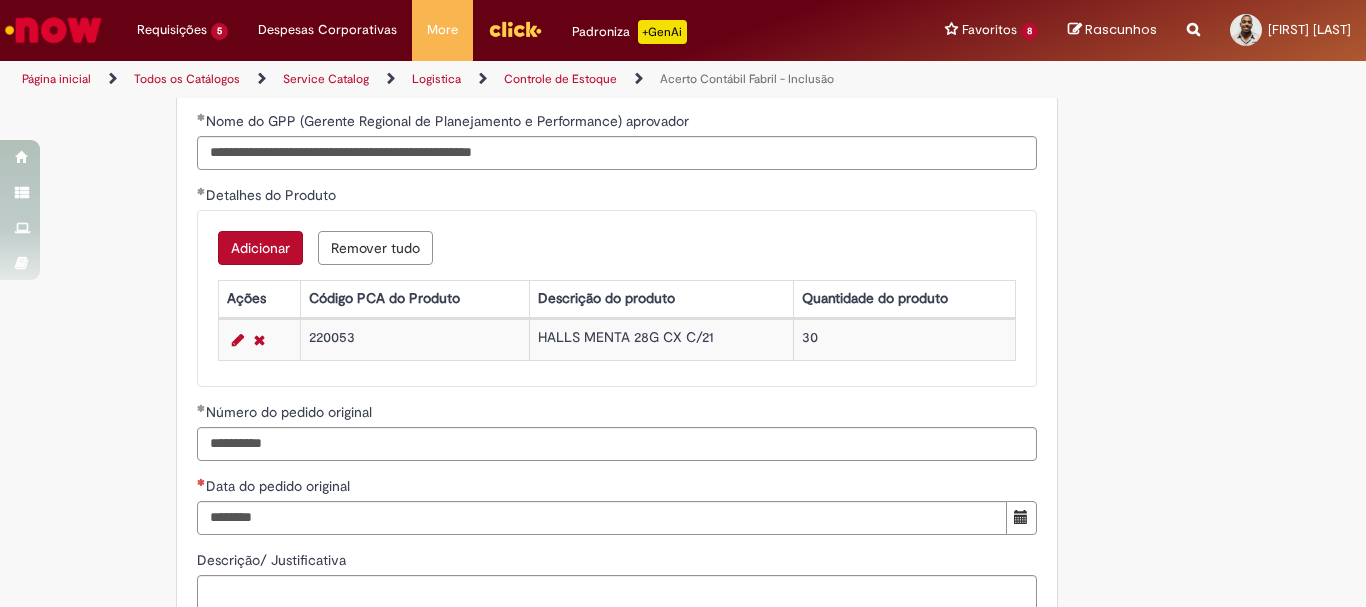 type 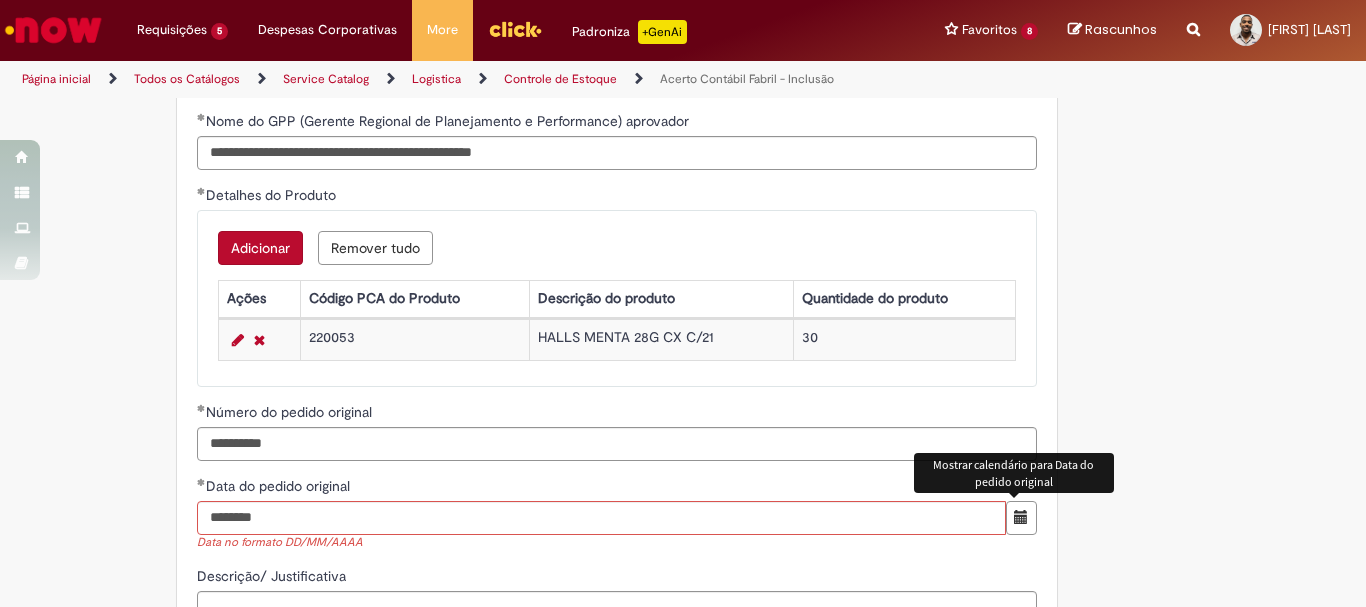 click on "Data no formato DD/MM/AAAA" at bounding box center [617, 543] 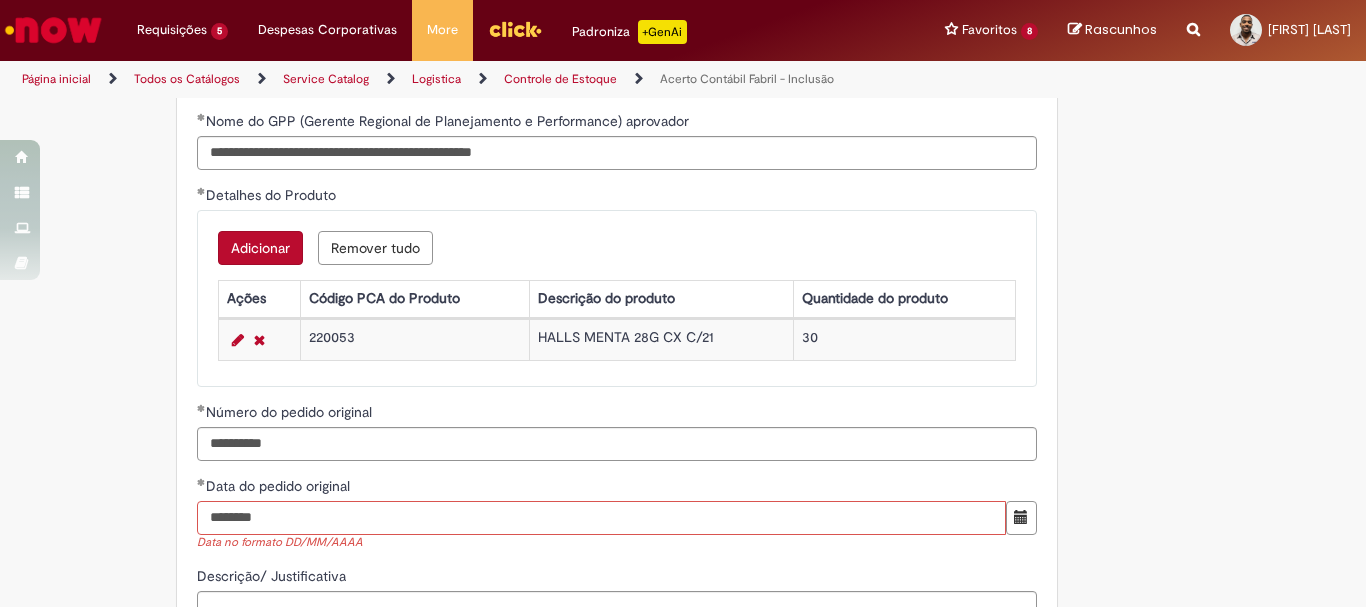 click on "********" at bounding box center [601, 518] 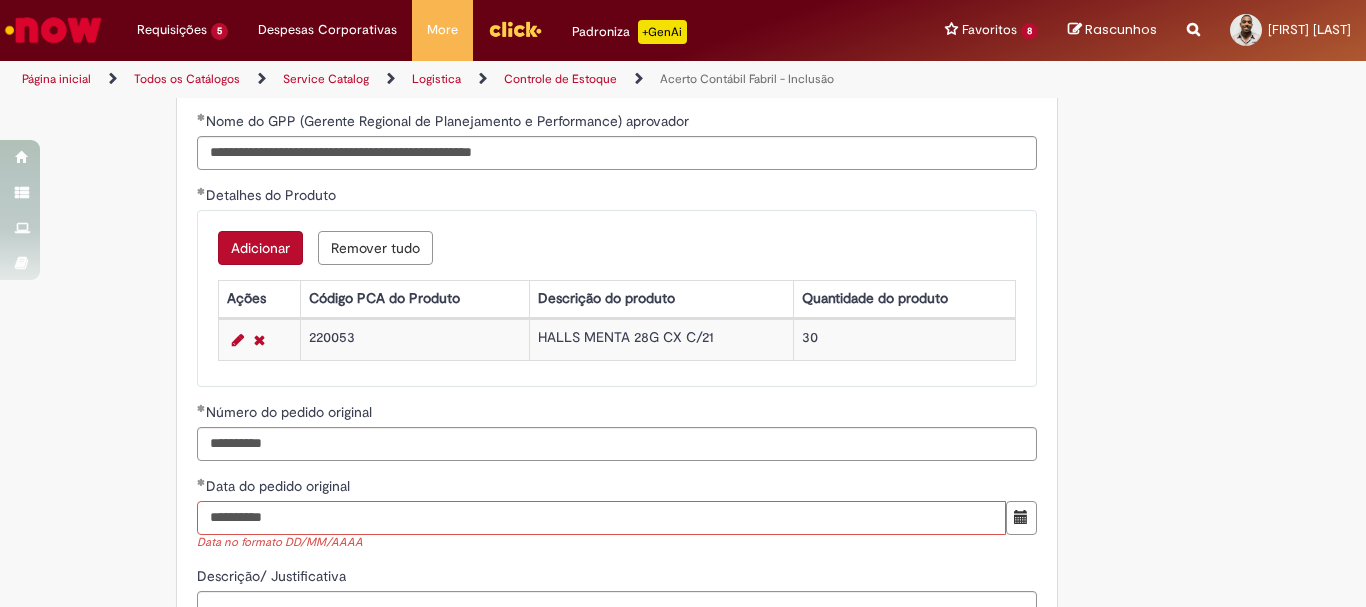 type on "**********" 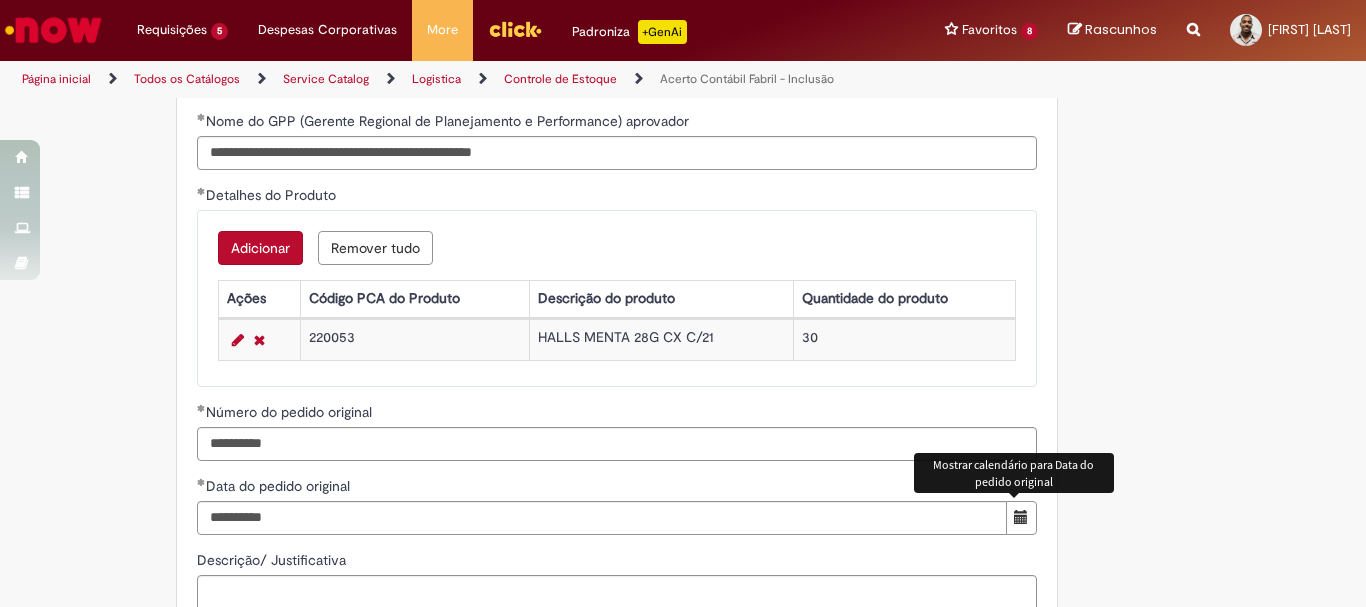 scroll, scrollTop: 1993, scrollLeft: 0, axis: vertical 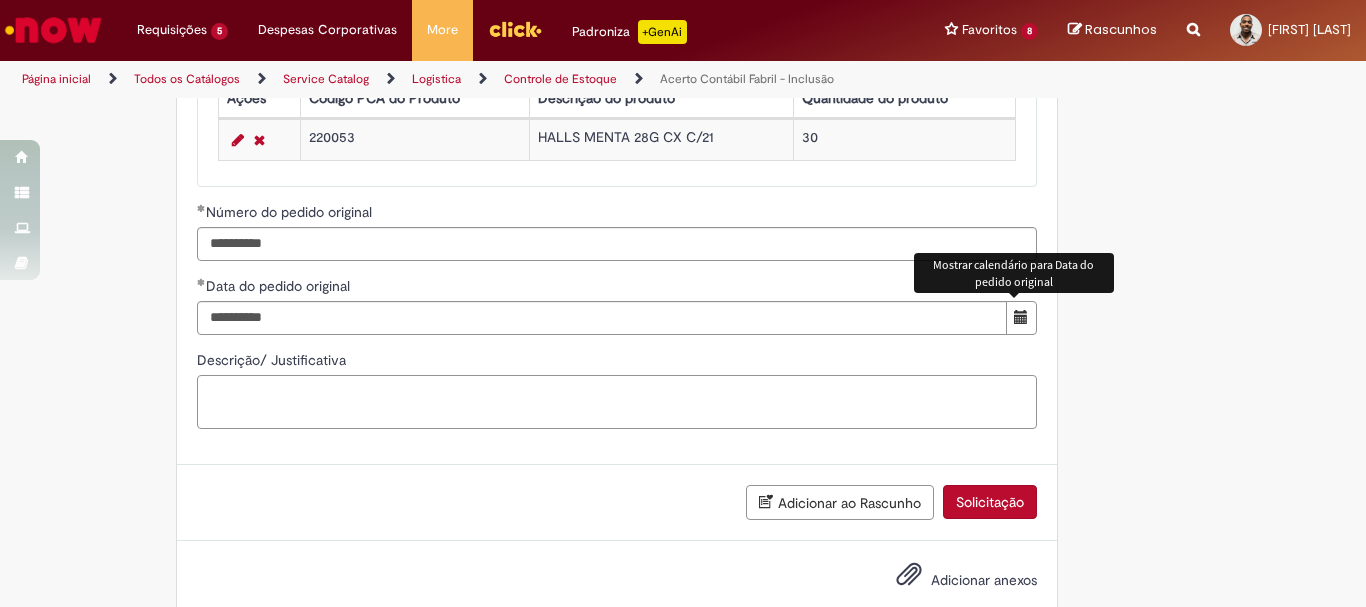 click on "Descrição/ Justificativa" at bounding box center [617, 402] 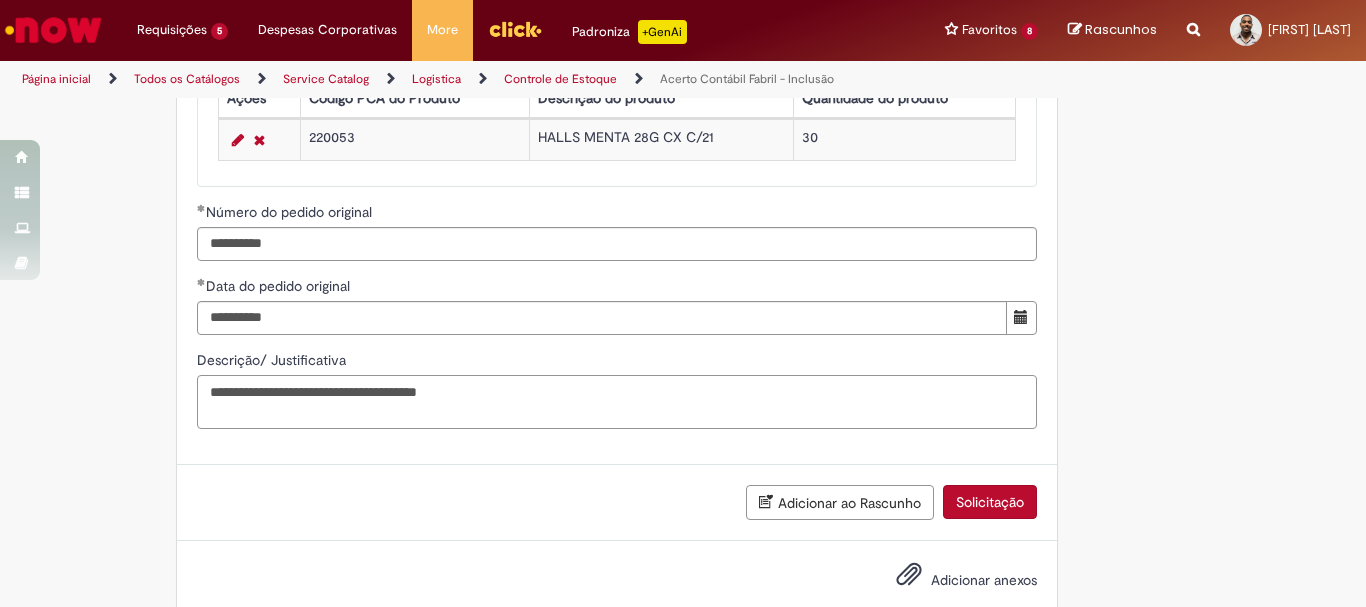 type on "**********" 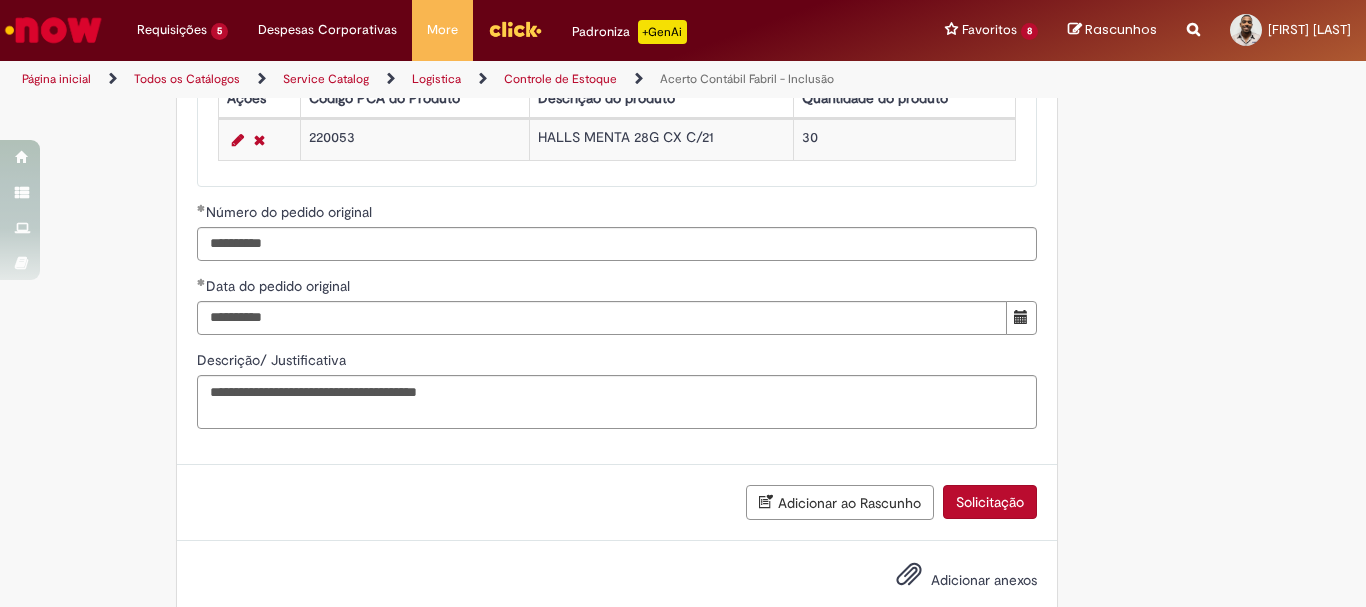 click on "Adicionar anexos" at bounding box center [984, 580] 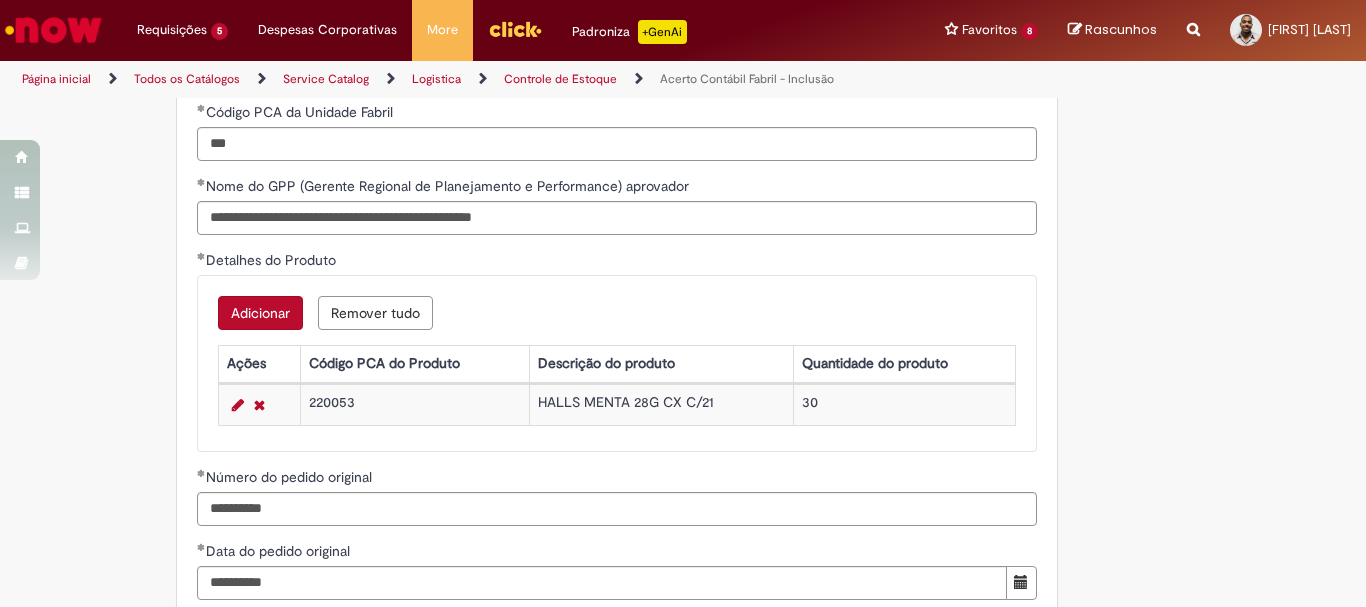 scroll, scrollTop: 2128, scrollLeft: 0, axis: vertical 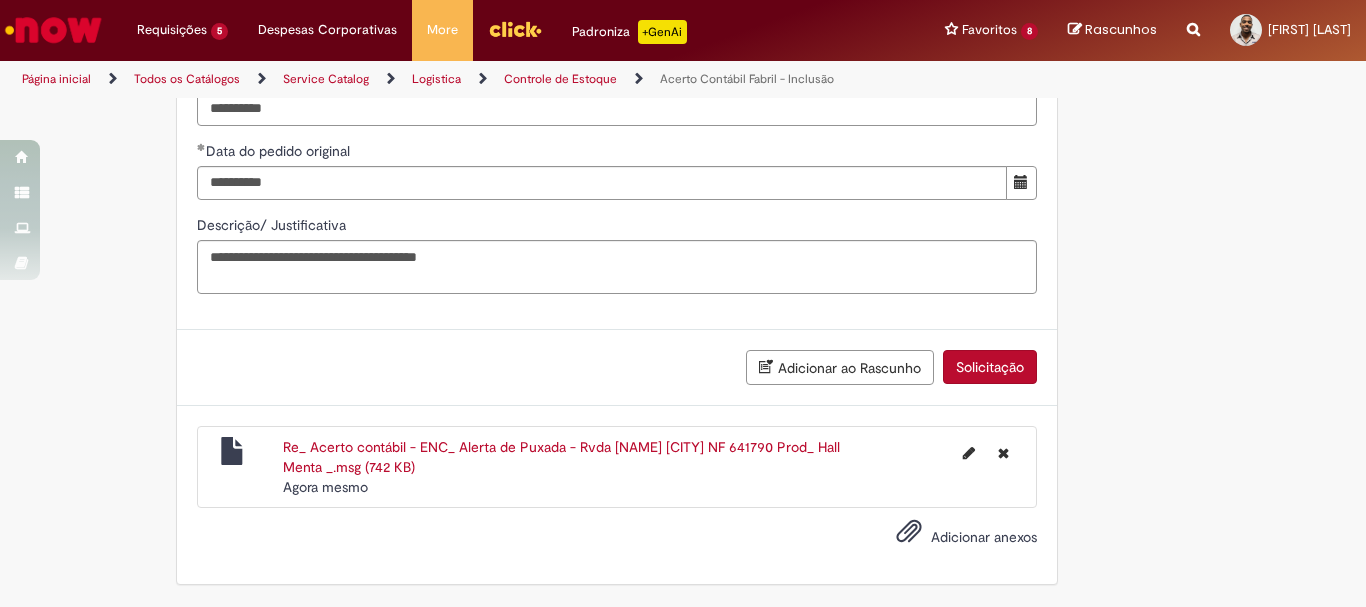 click on "Solicitação" at bounding box center [990, 367] 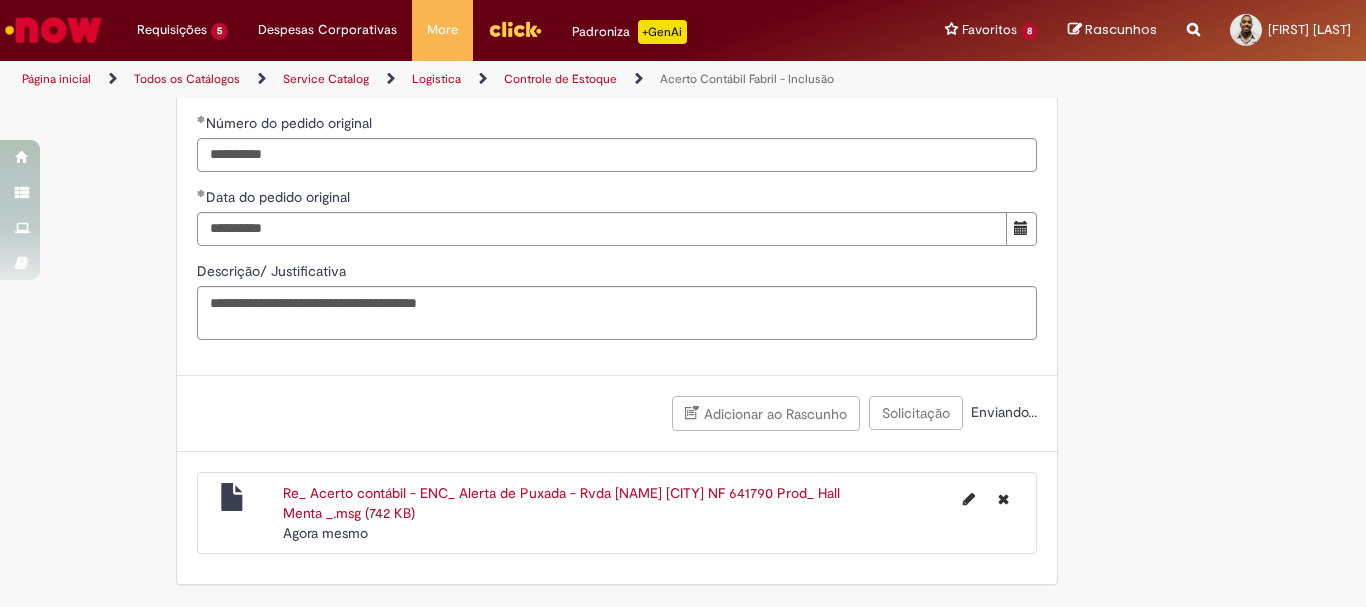 scroll, scrollTop: 2082, scrollLeft: 0, axis: vertical 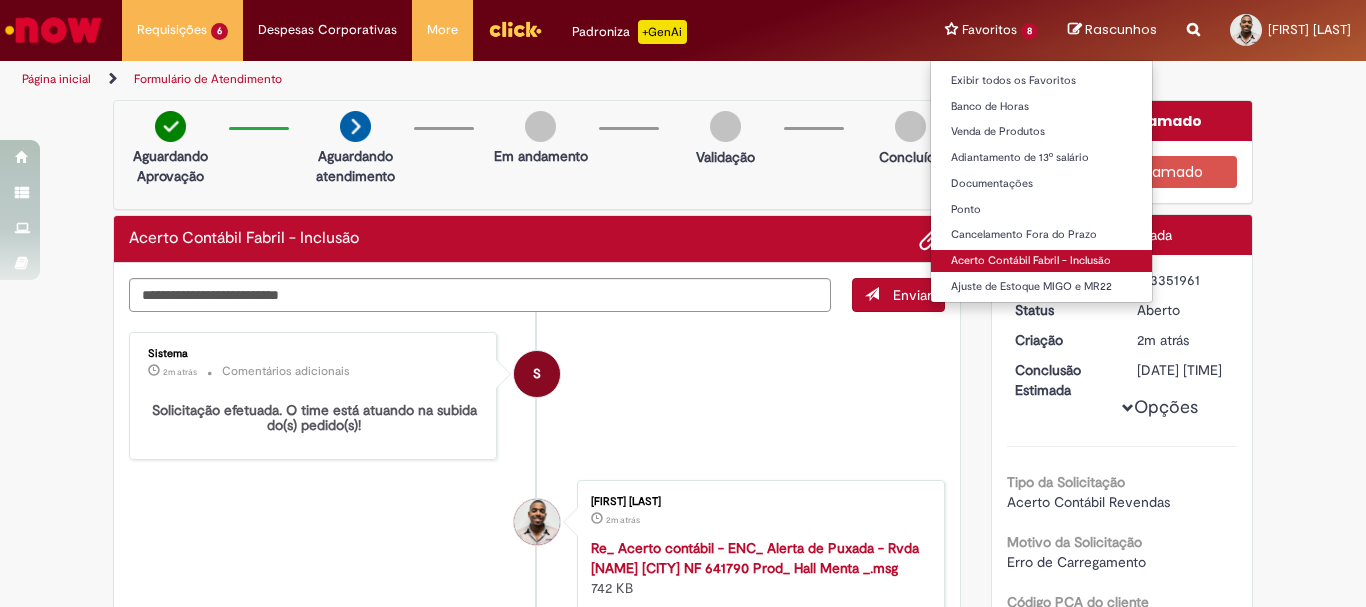 click on "Acerto Contábil Fabril - Inclusão" at bounding box center (1041, 261) 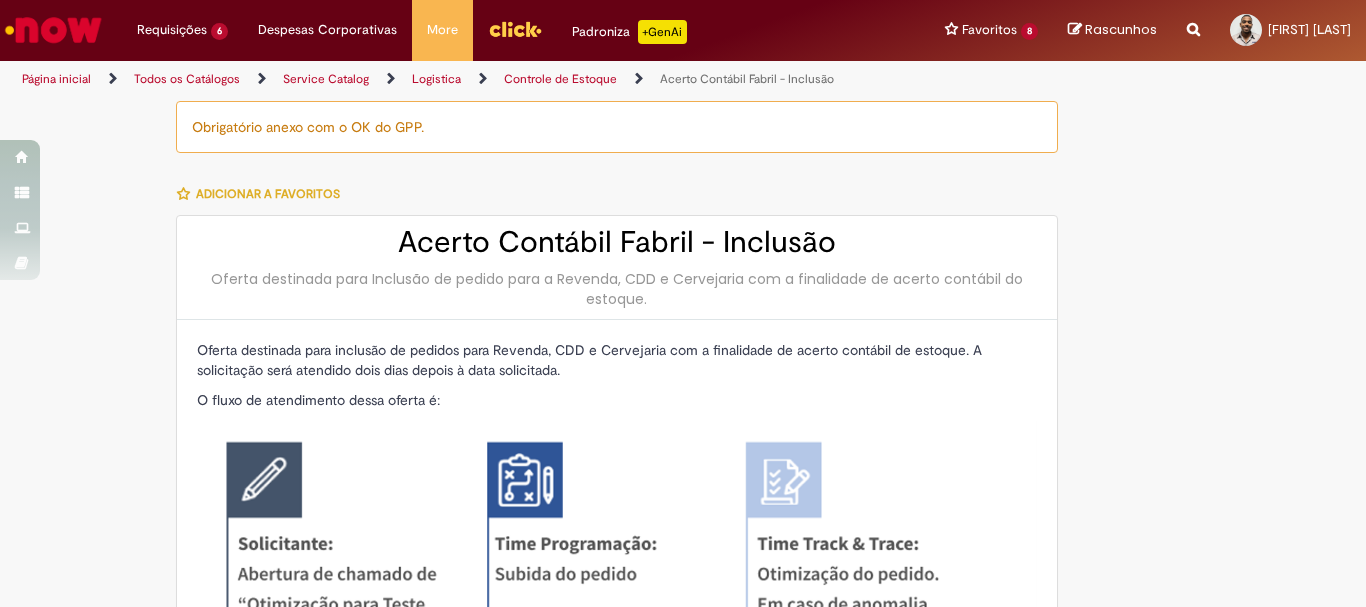 type on "********" 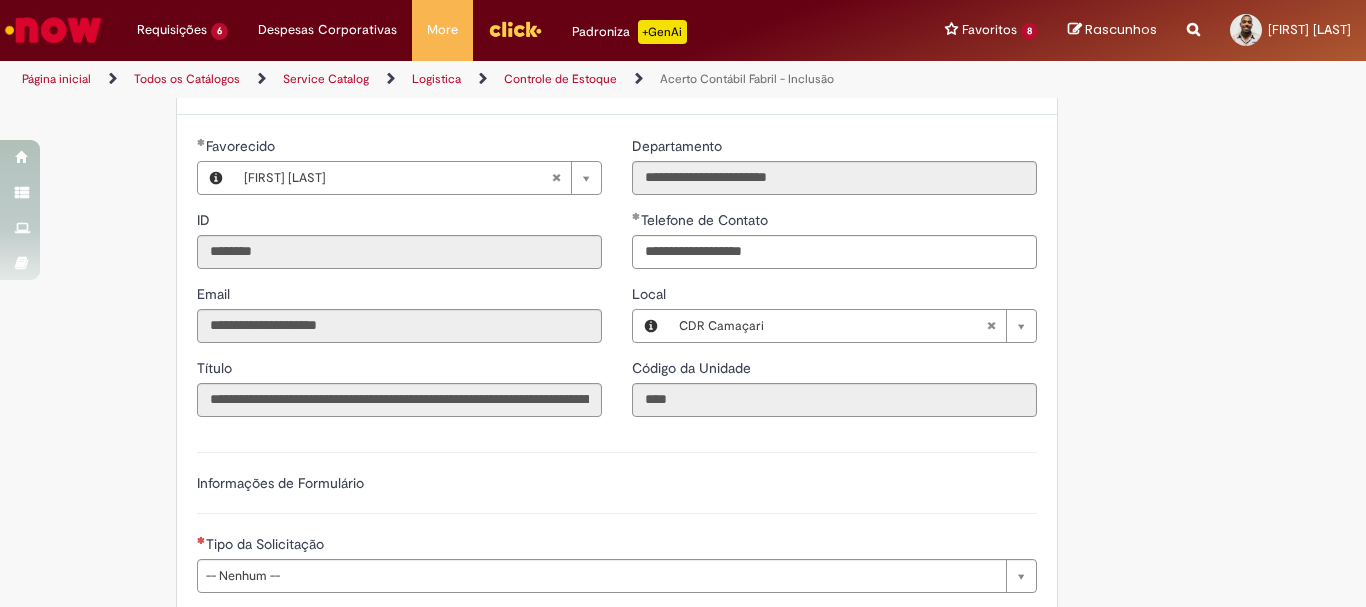 scroll, scrollTop: 1400, scrollLeft: 0, axis: vertical 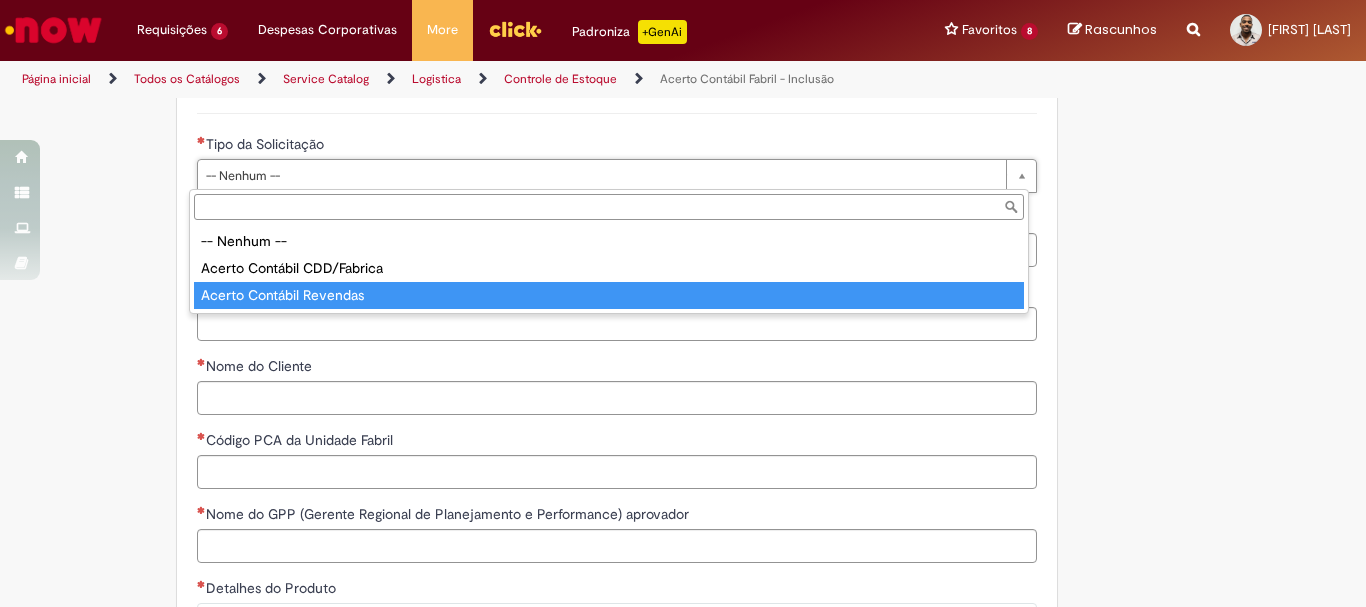 type on "**********" 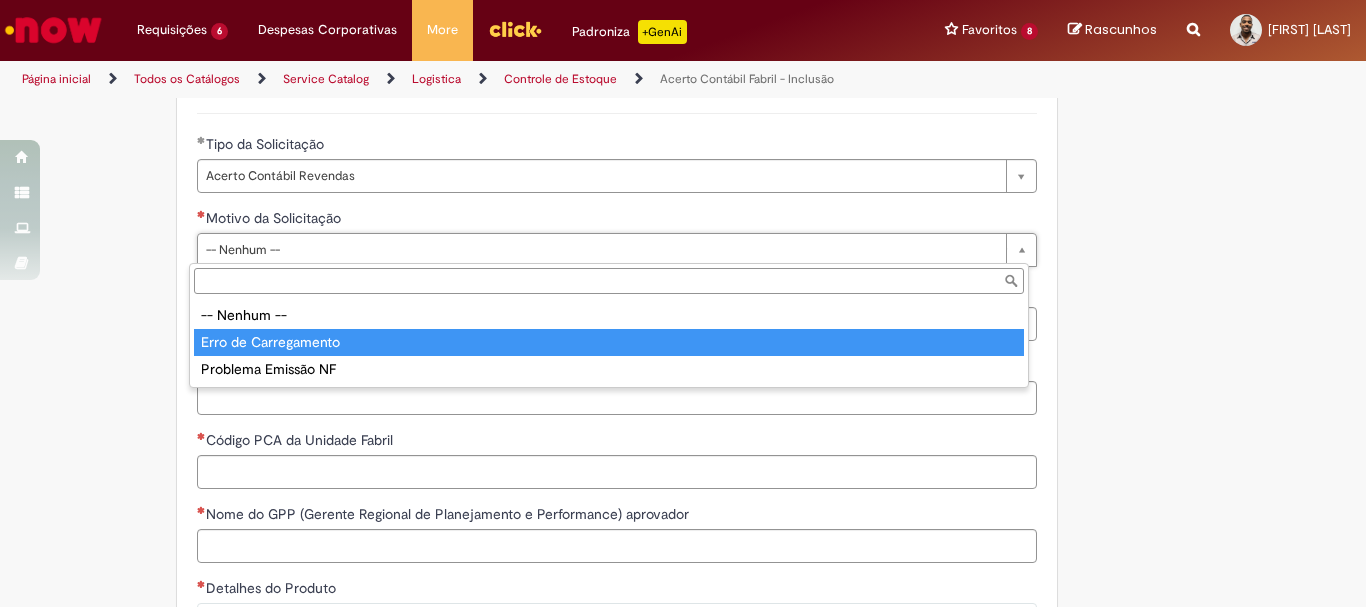 type on "**********" 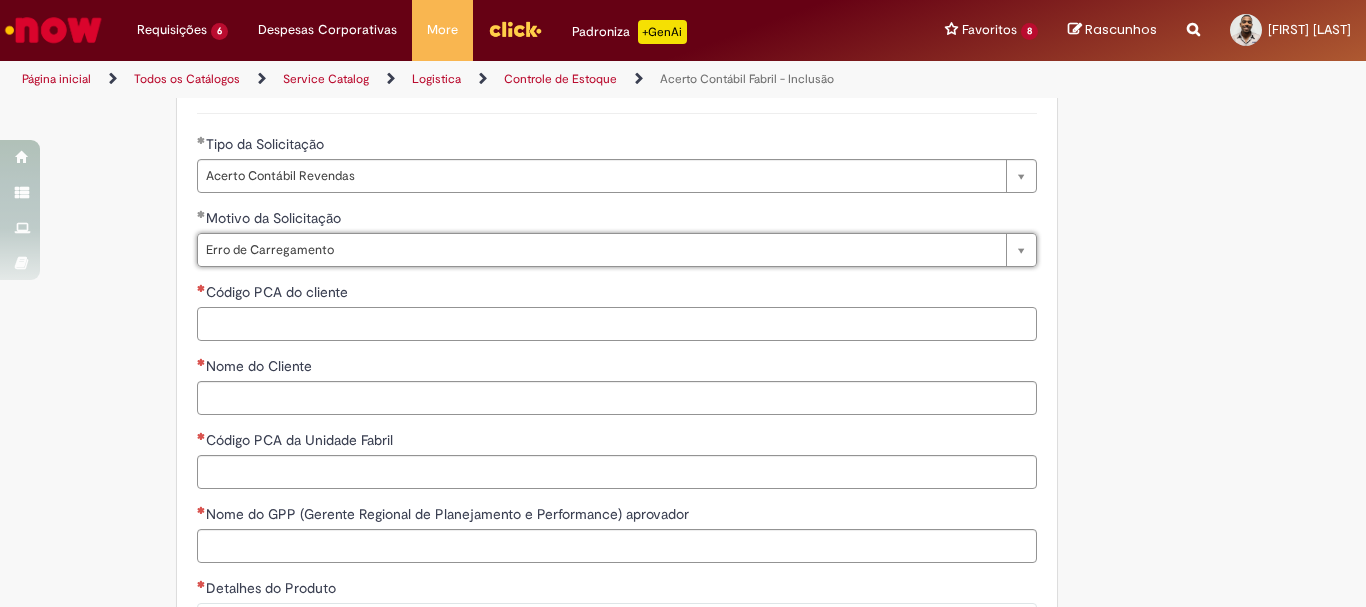 click on "Código PCA do cliente" at bounding box center [617, 324] 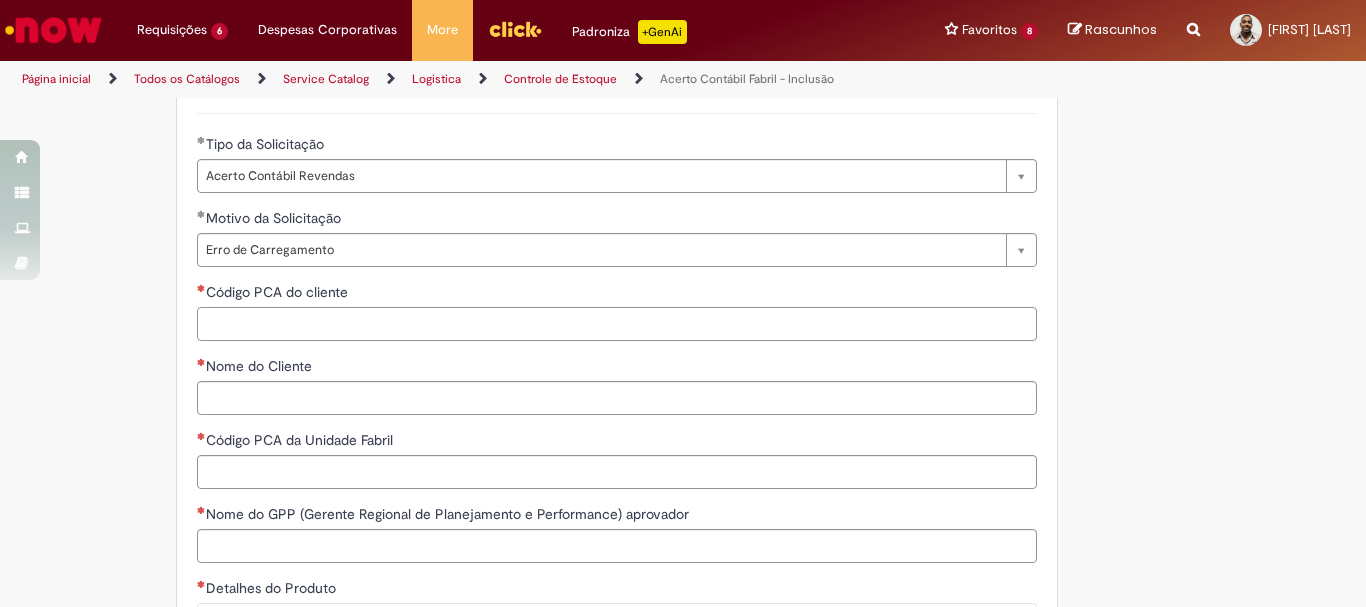 paste on "********" 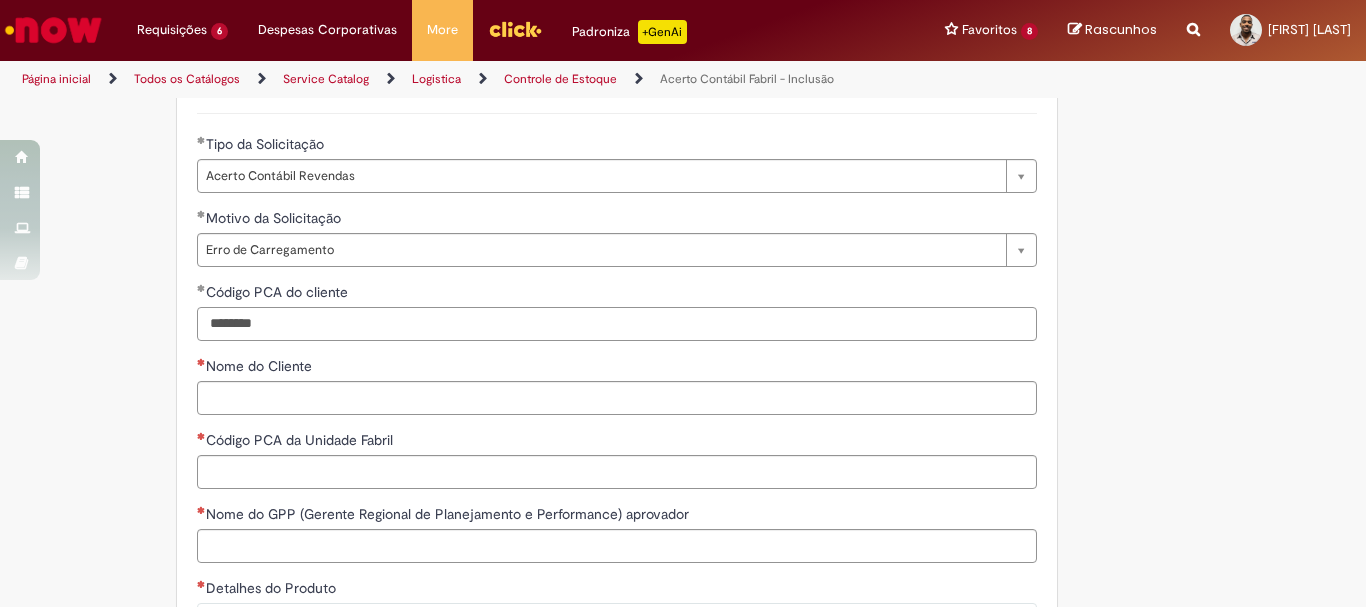type on "********" 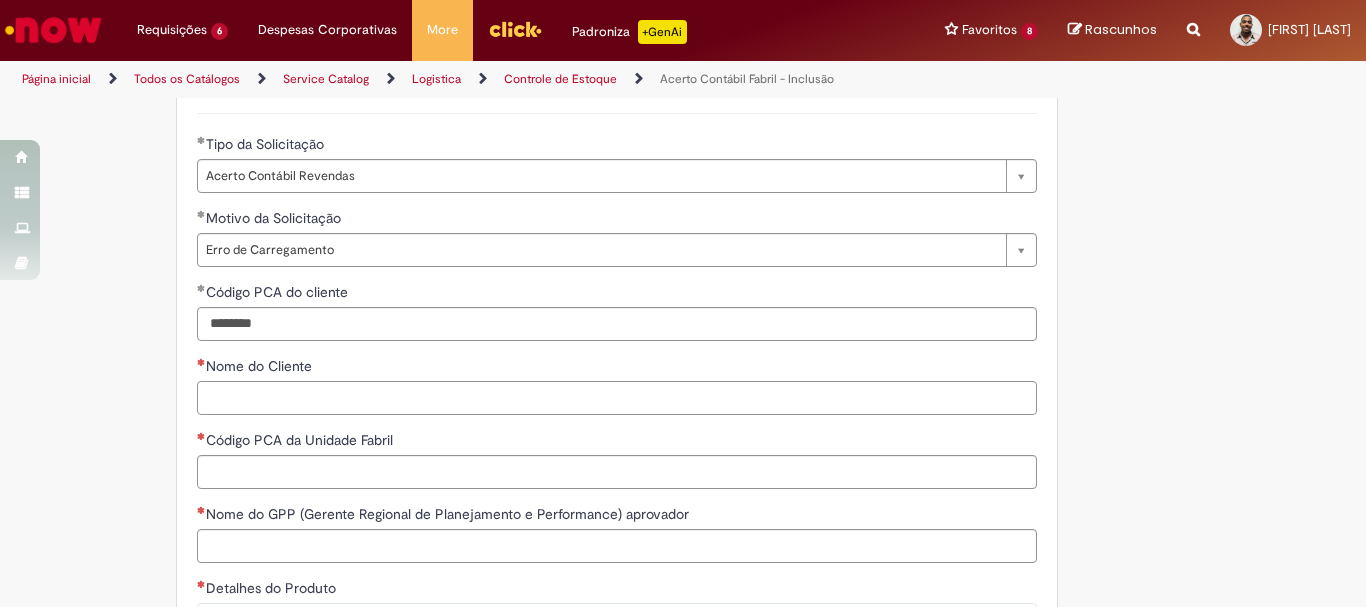 click on "Nome do Cliente" at bounding box center (617, 385) 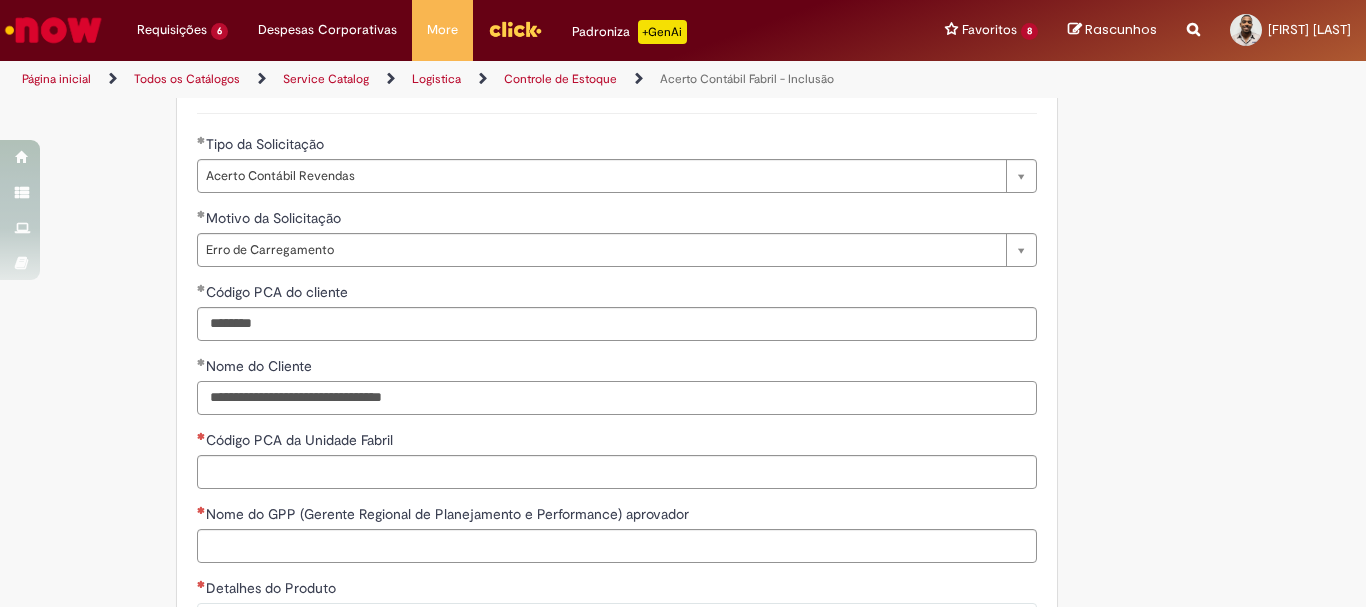 type on "**********" 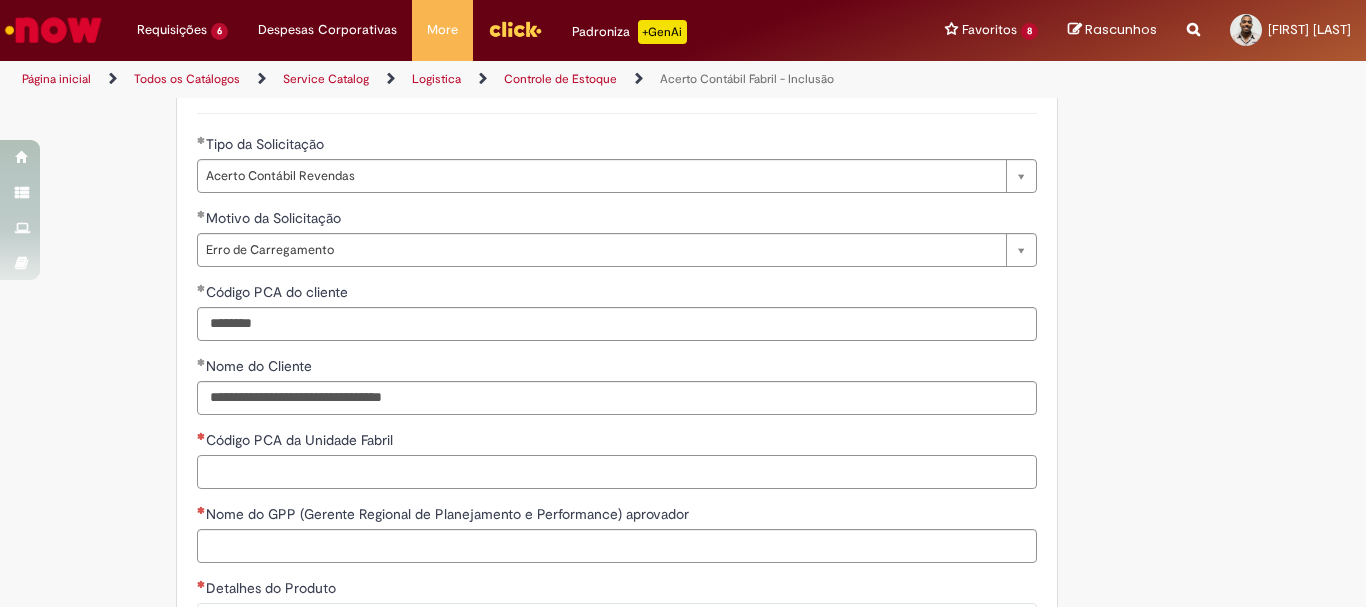 drag, startPoint x: 303, startPoint y: 465, endPoint x: 374, endPoint y: 464, distance: 71.00704 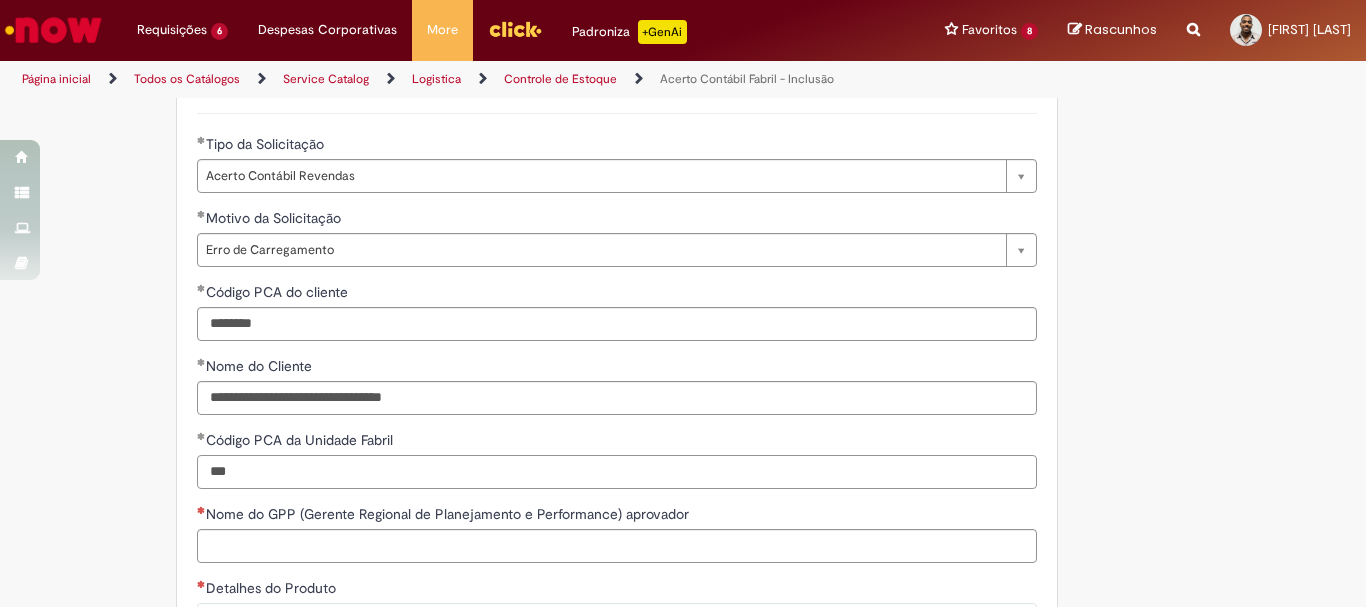 type on "***" 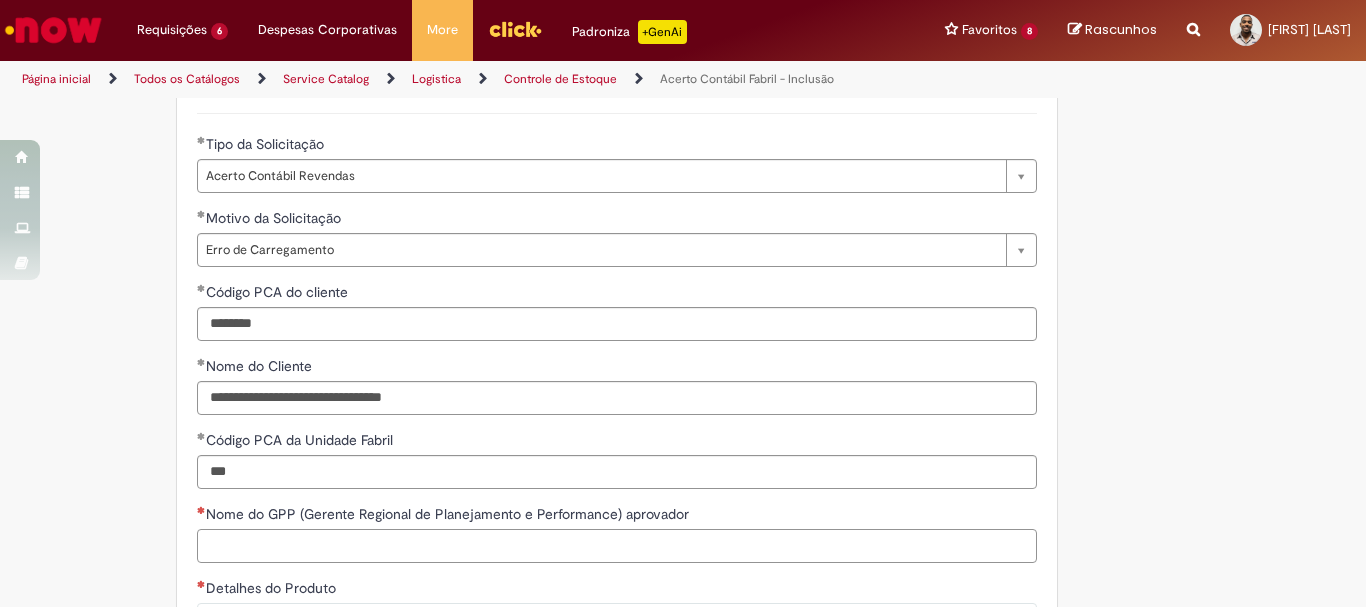 paste on "**********" 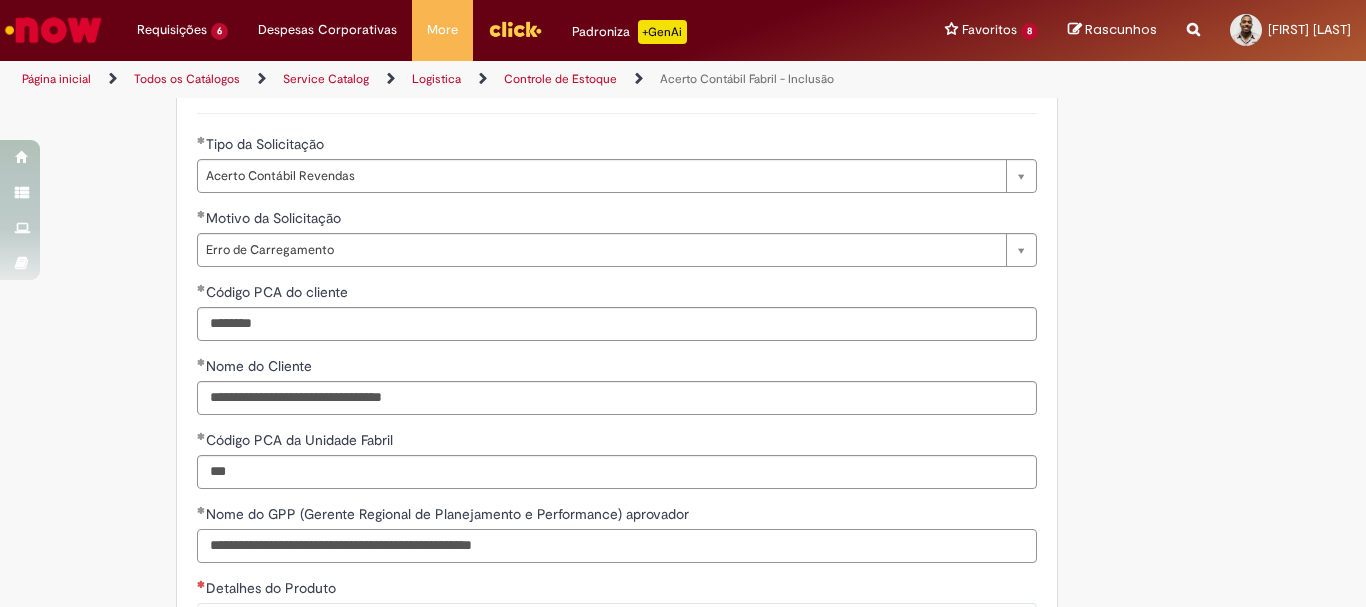 scroll, scrollTop: 1600, scrollLeft: 0, axis: vertical 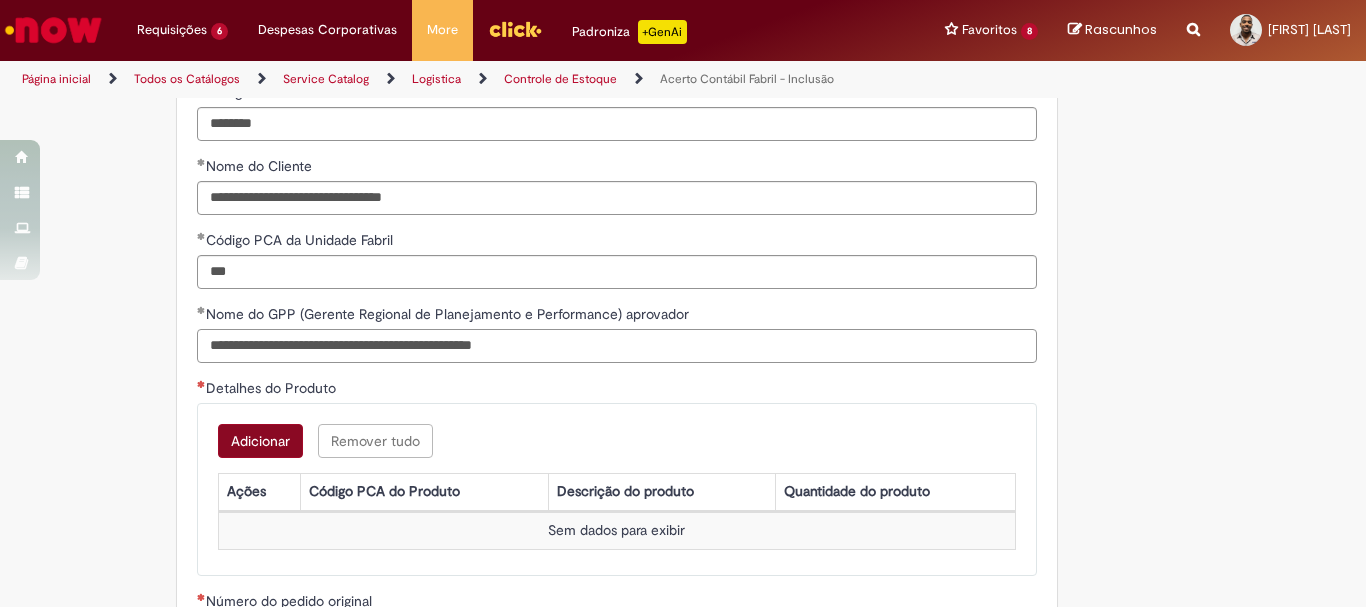 type on "**********" 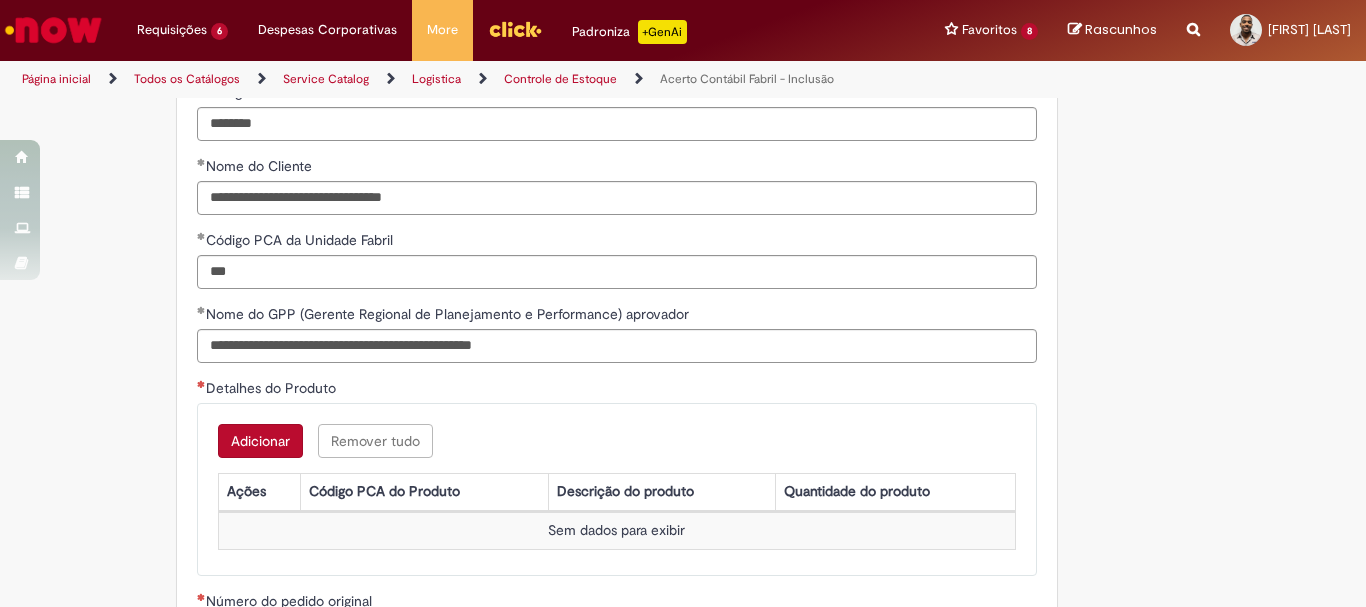 click on "Adicionar" at bounding box center [260, 441] 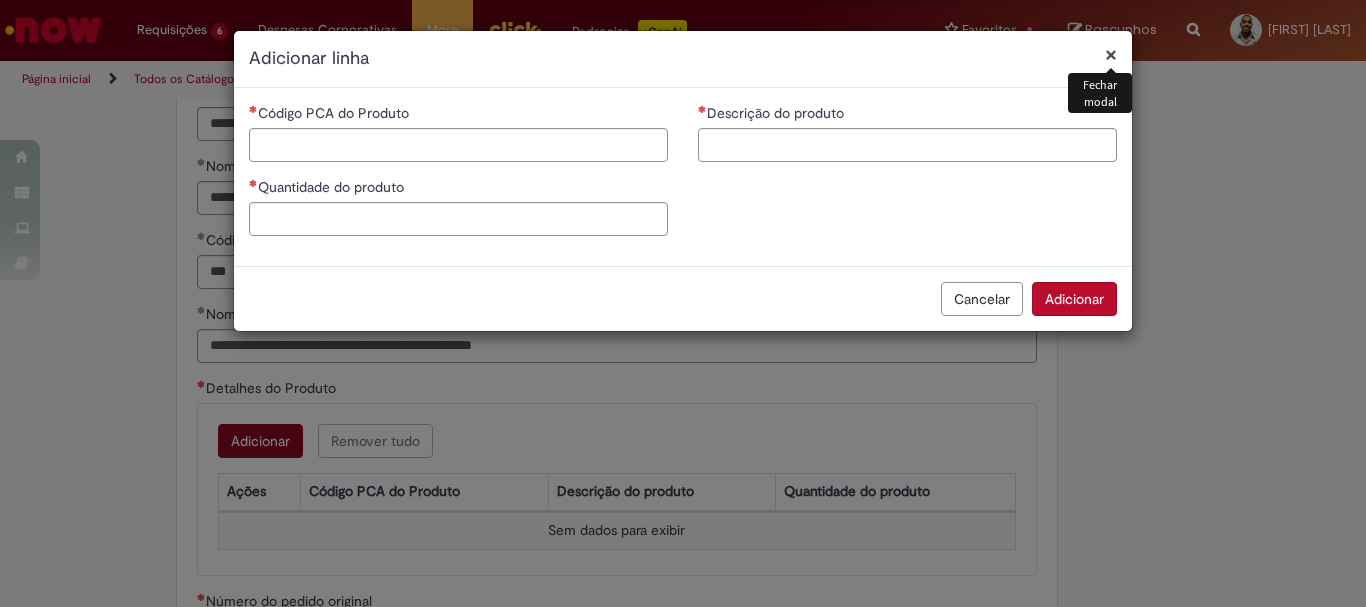 type 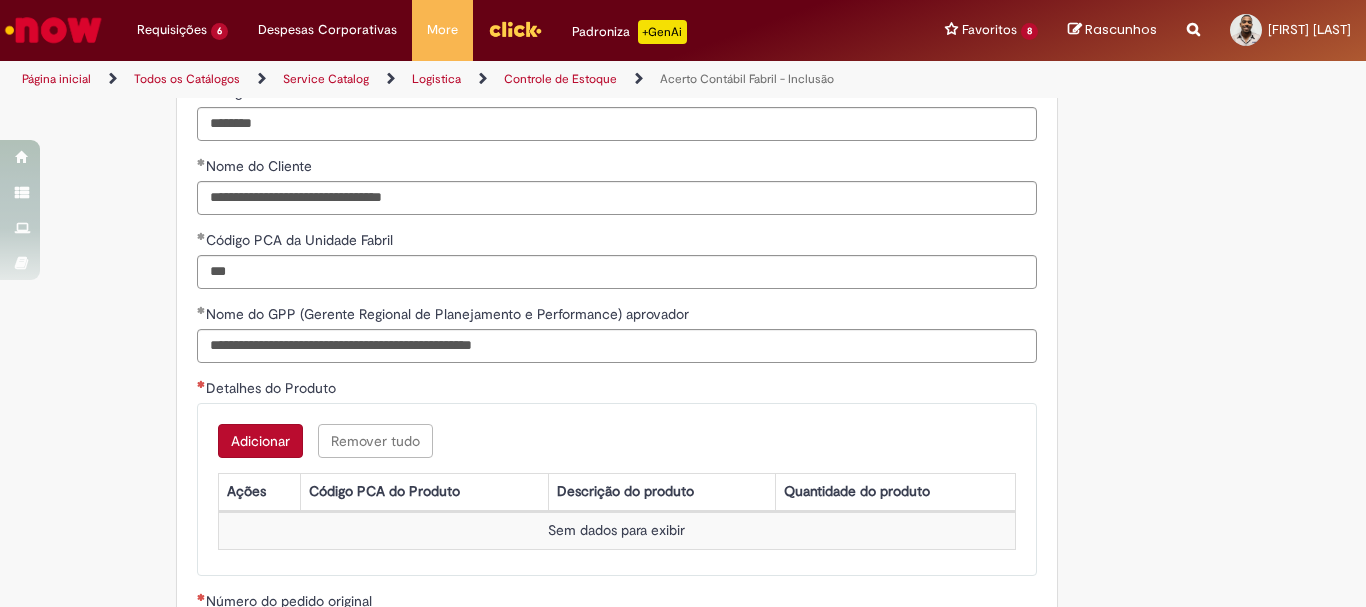 type 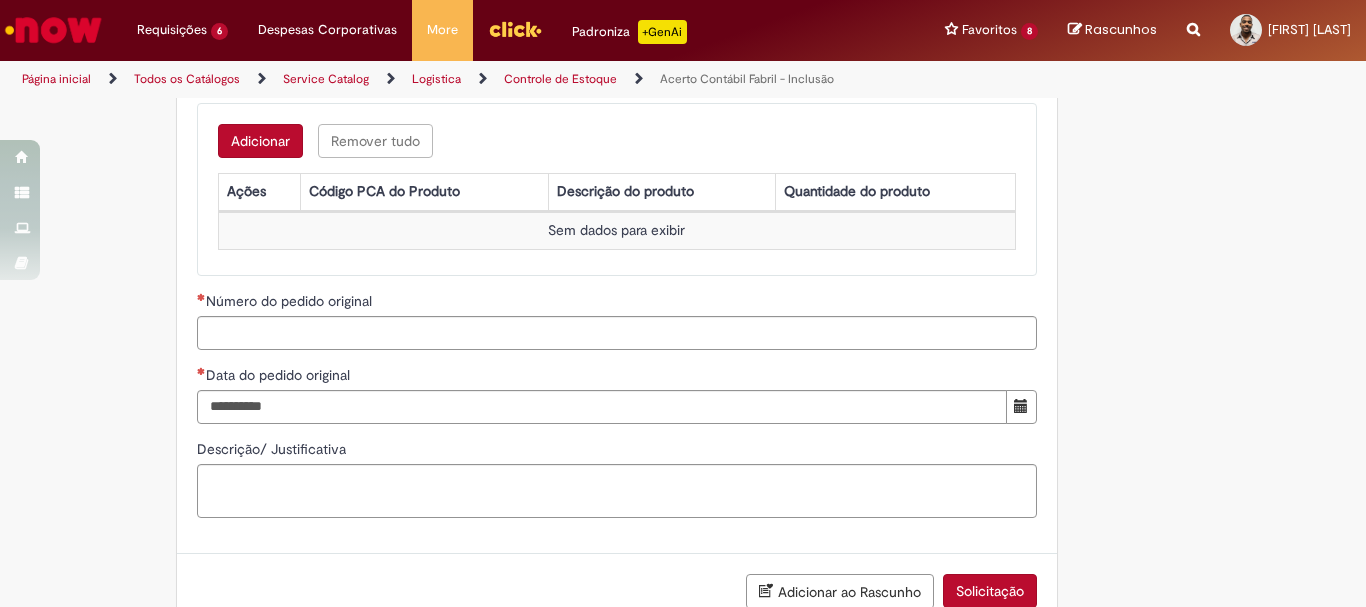 click on "Adicionar" at bounding box center [260, 141] 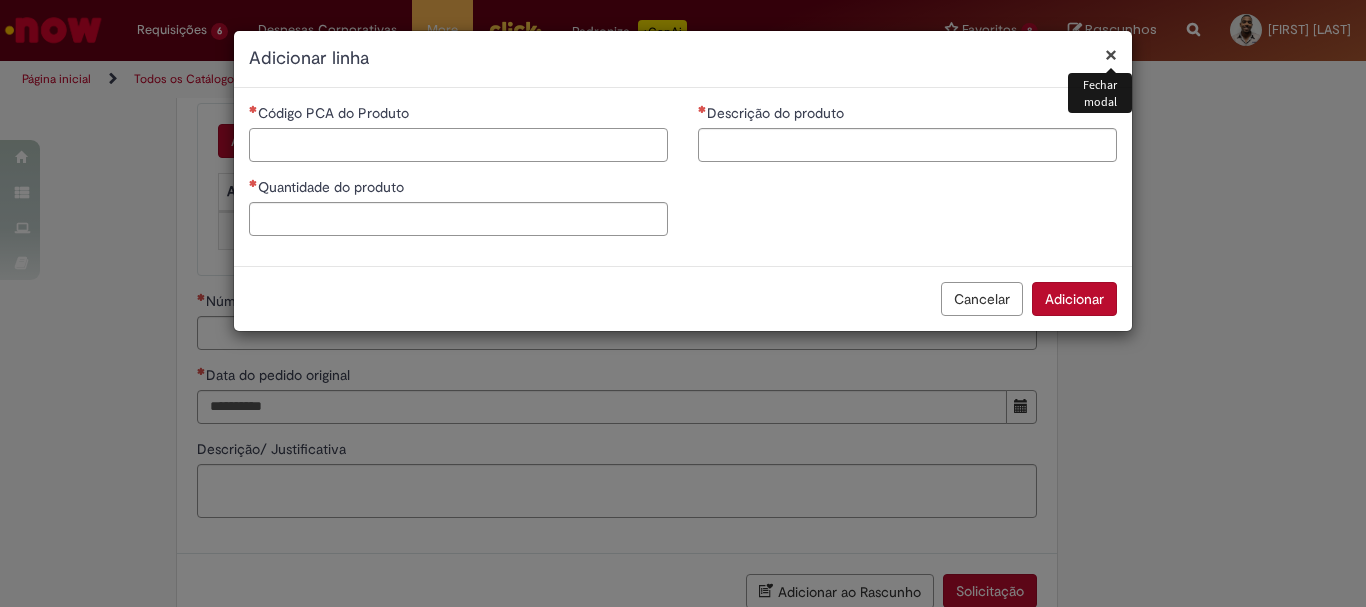 click on "Código PCA do Produto" at bounding box center (458, 145) 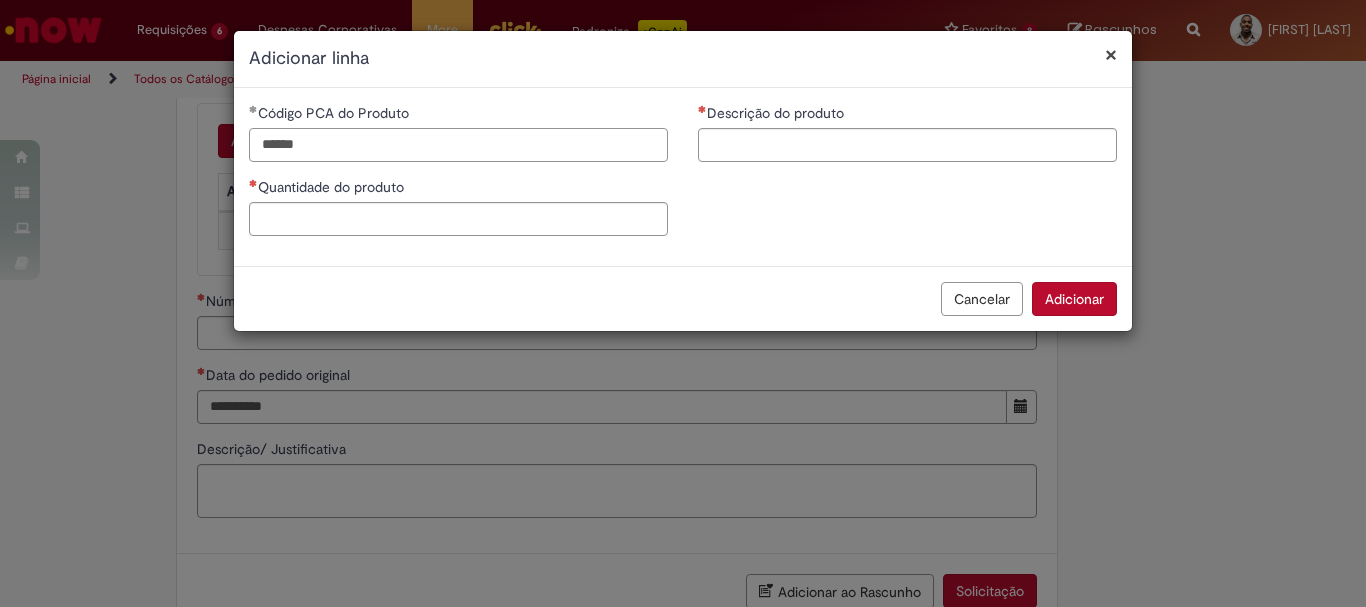 type on "******" 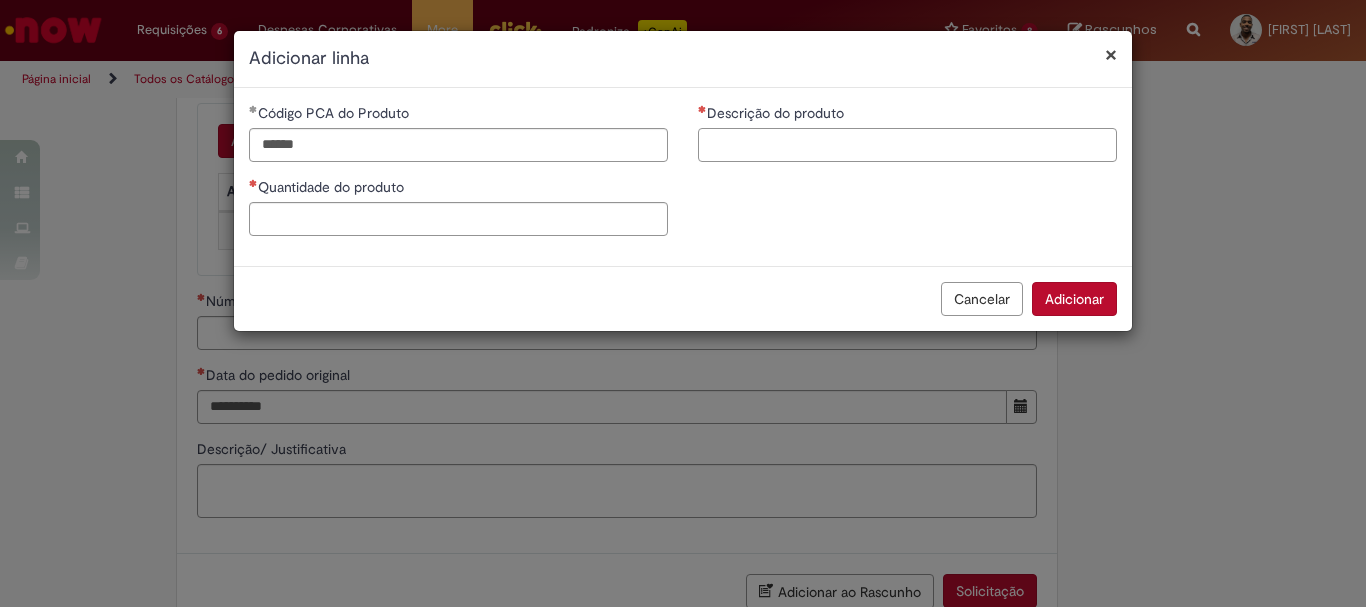 click on "Descrição do produto" at bounding box center [907, 145] 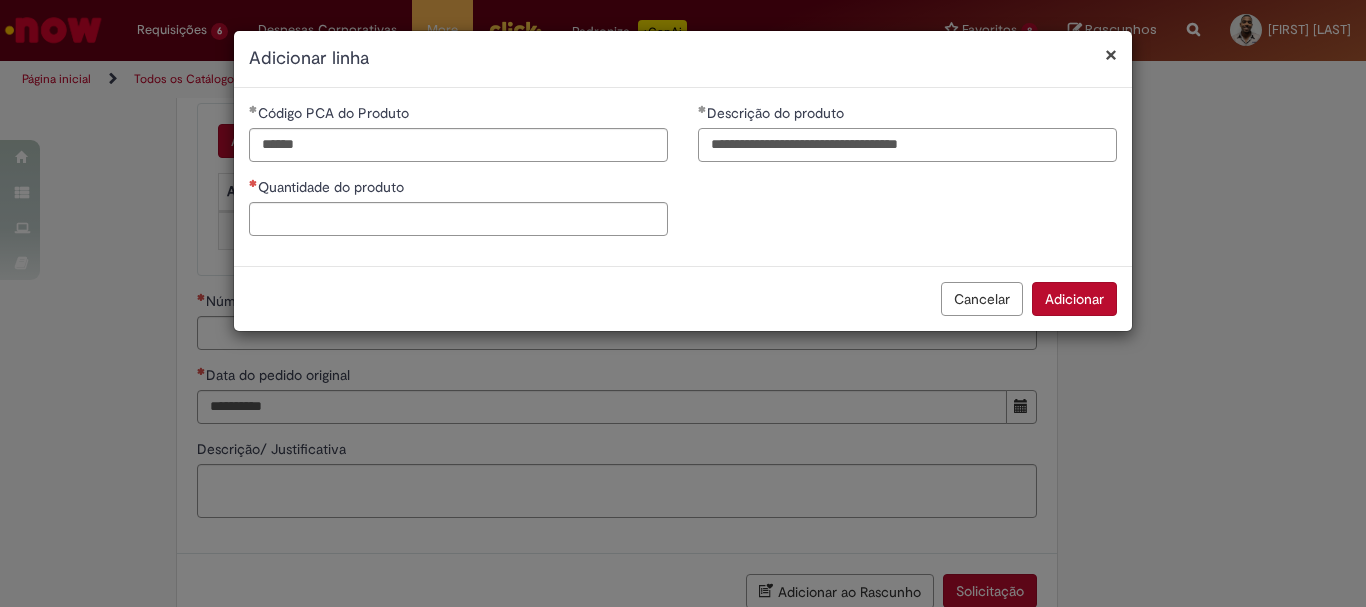 type on "**********" 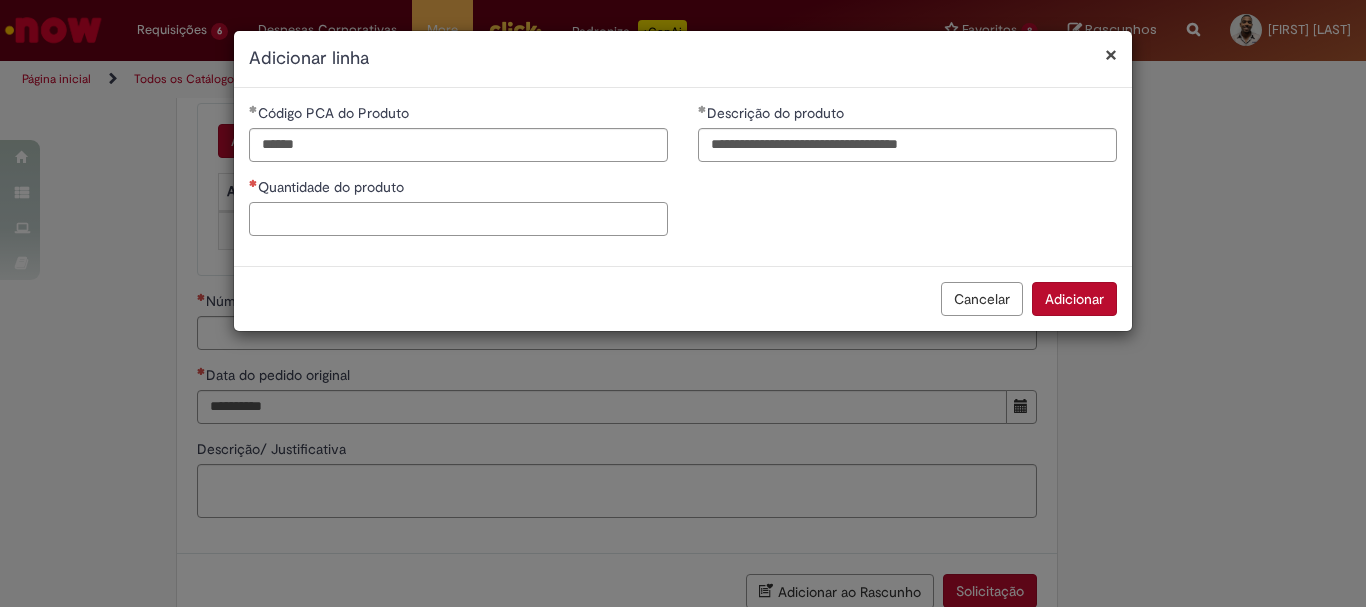 click on "Quantidade do produto" at bounding box center (458, 219) 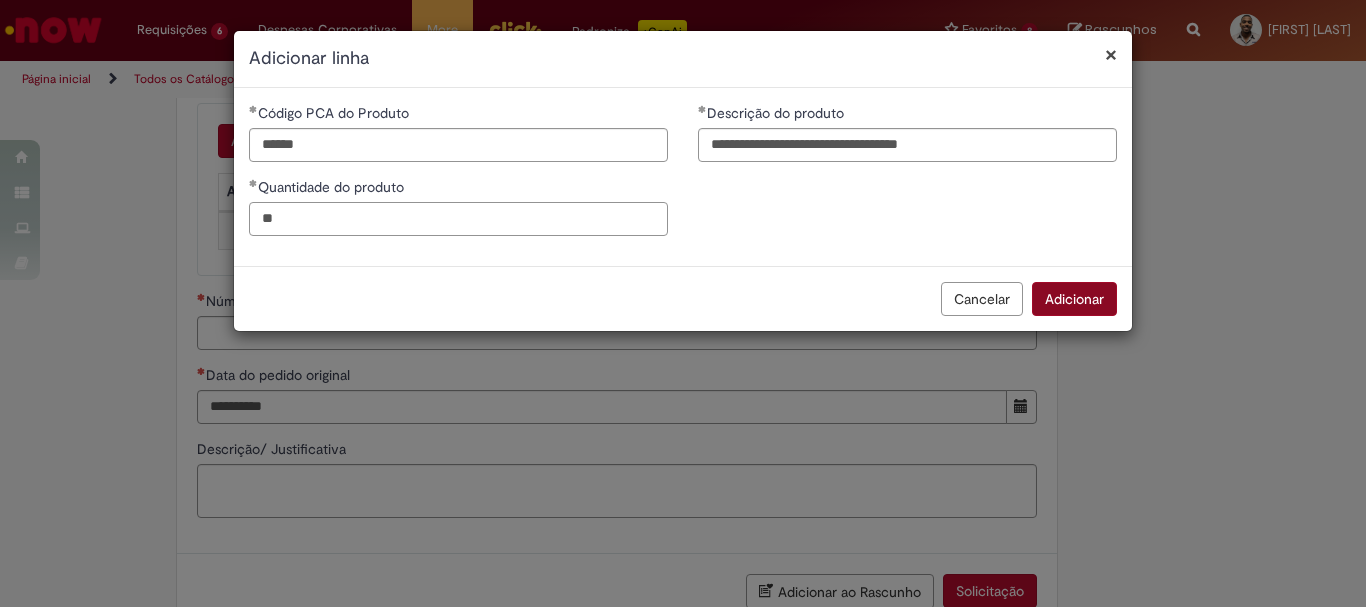 type on "**" 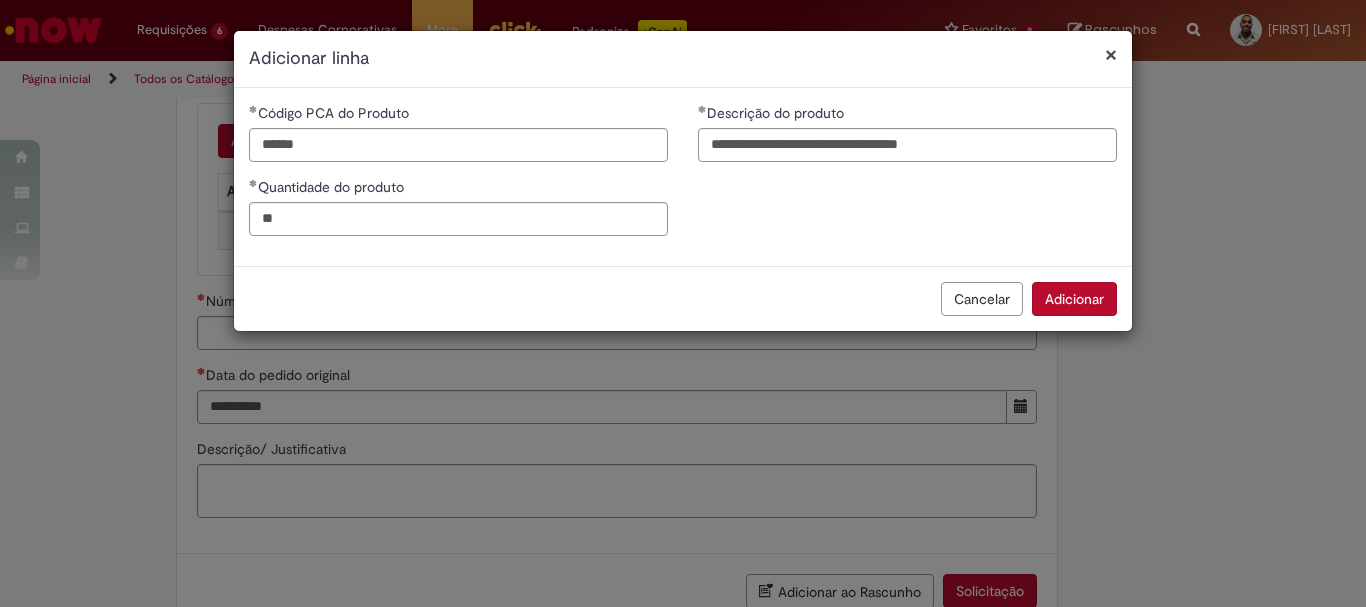 click on "Adicionar" at bounding box center [1074, 299] 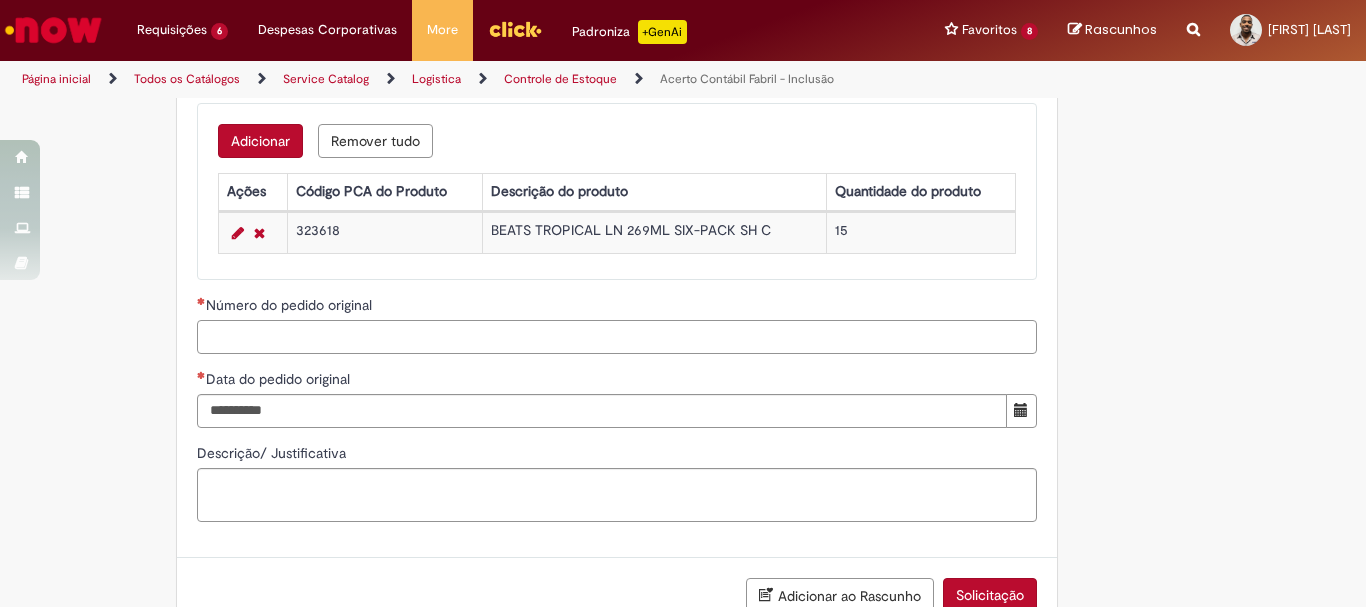 click on "Número do pedido original" at bounding box center (617, 337) 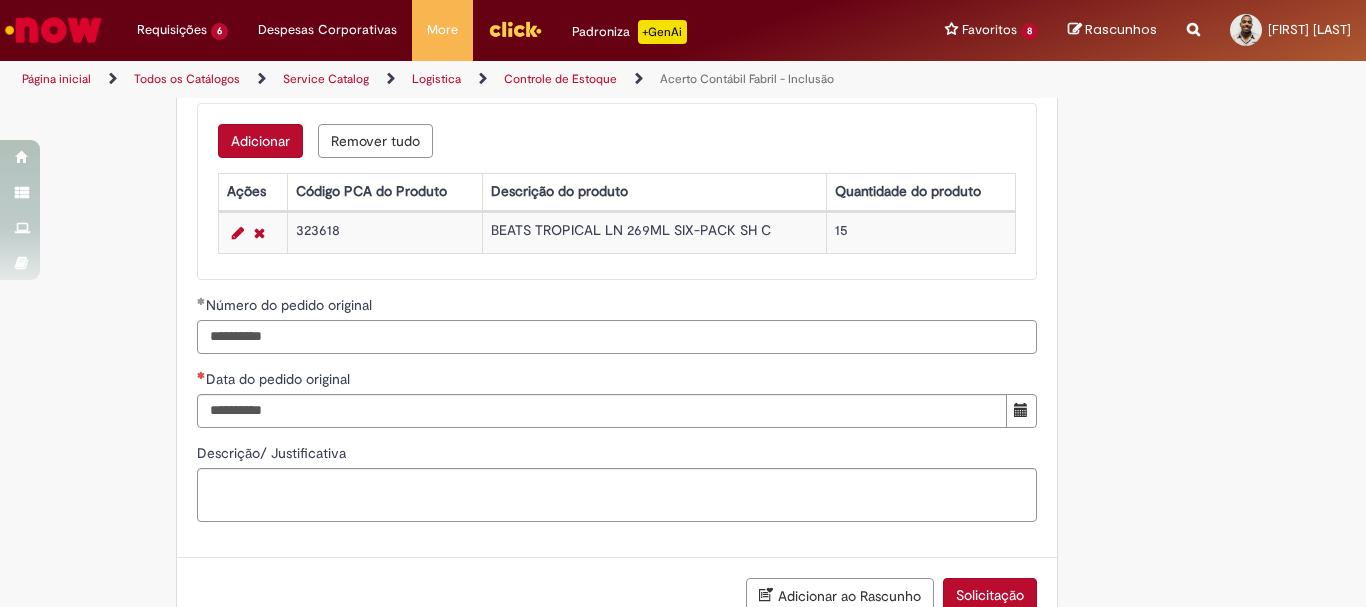 type on "**********" 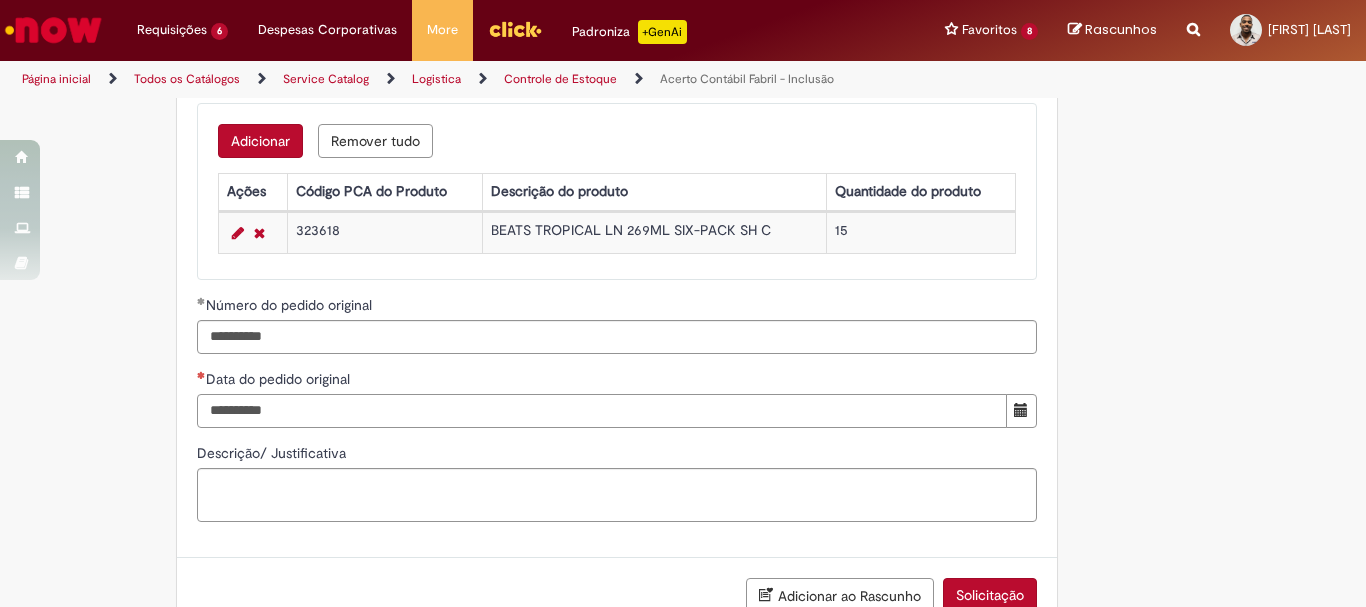 click on "Data do pedido original" at bounding box center [602, 411] 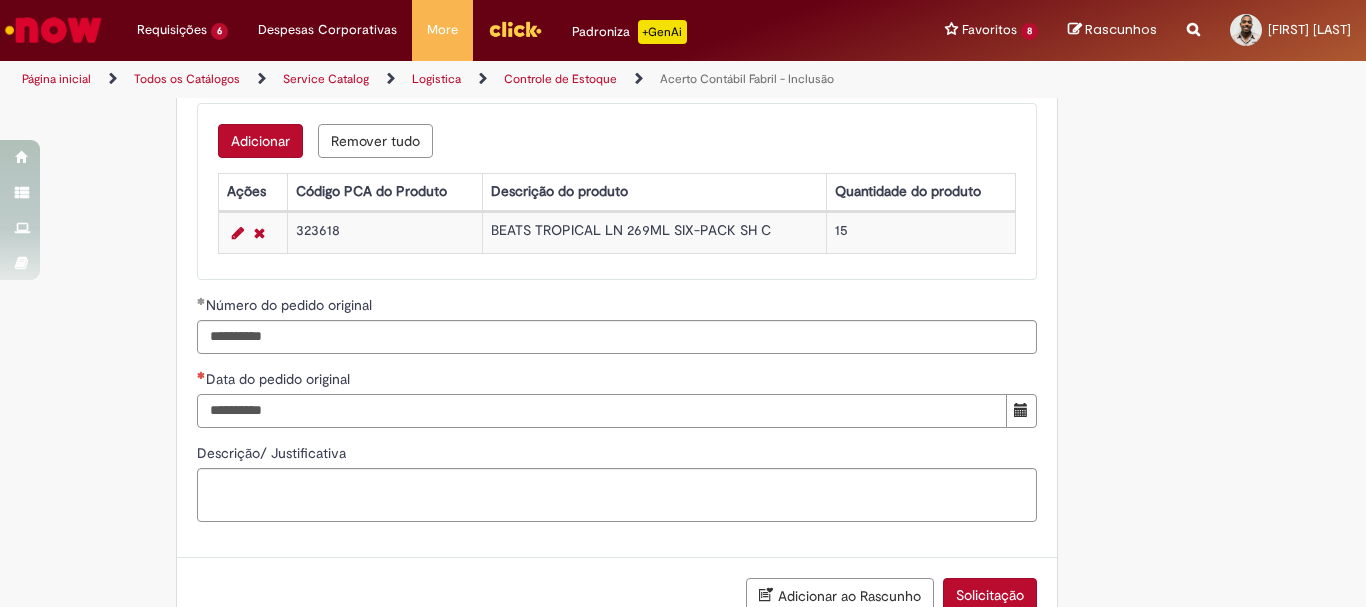 type on "**********" 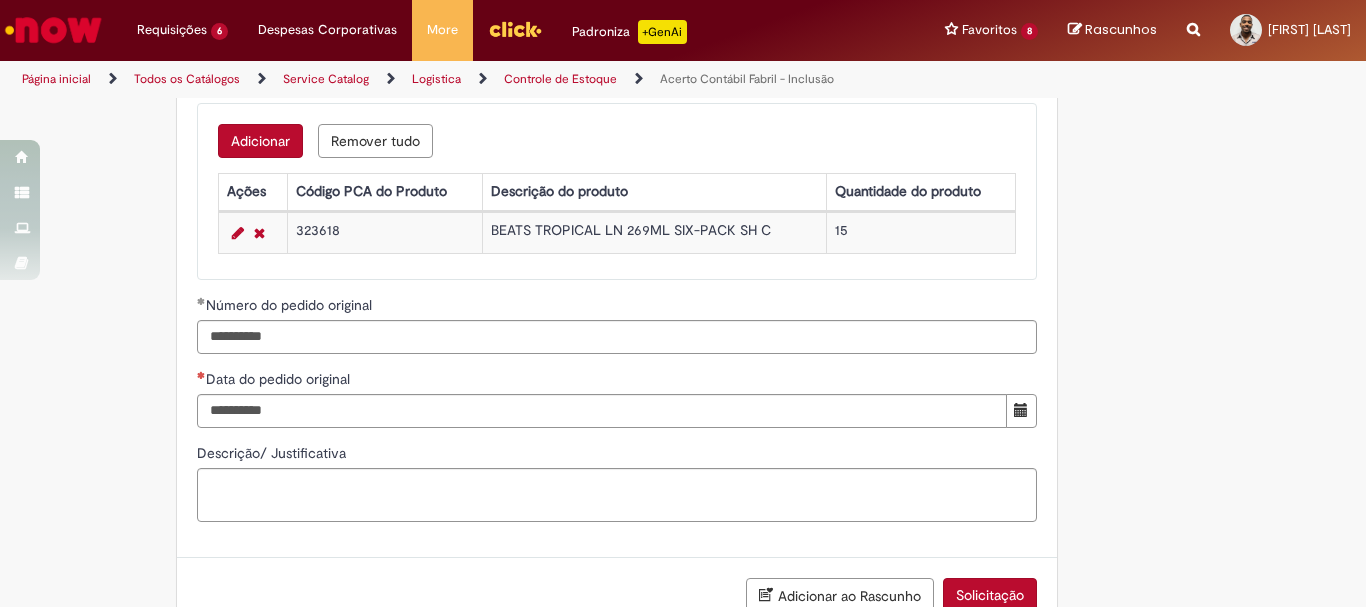 type 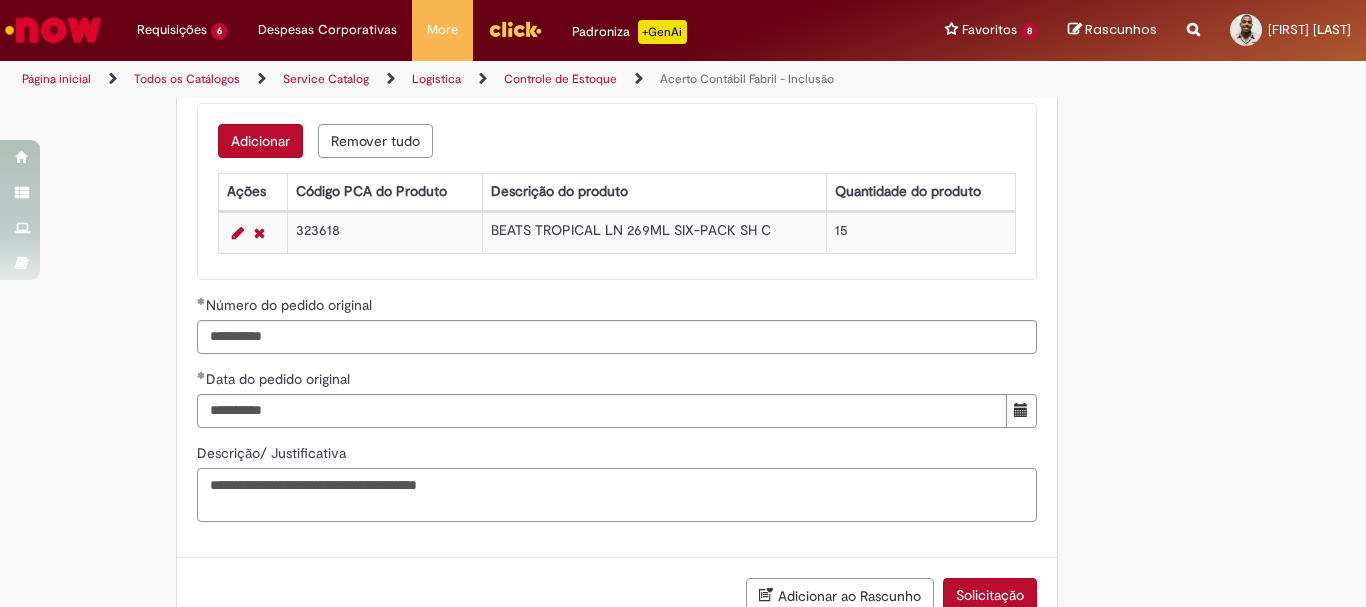 scroll, scrollTop: 2036, scrollLeft: 0, axis: vertical 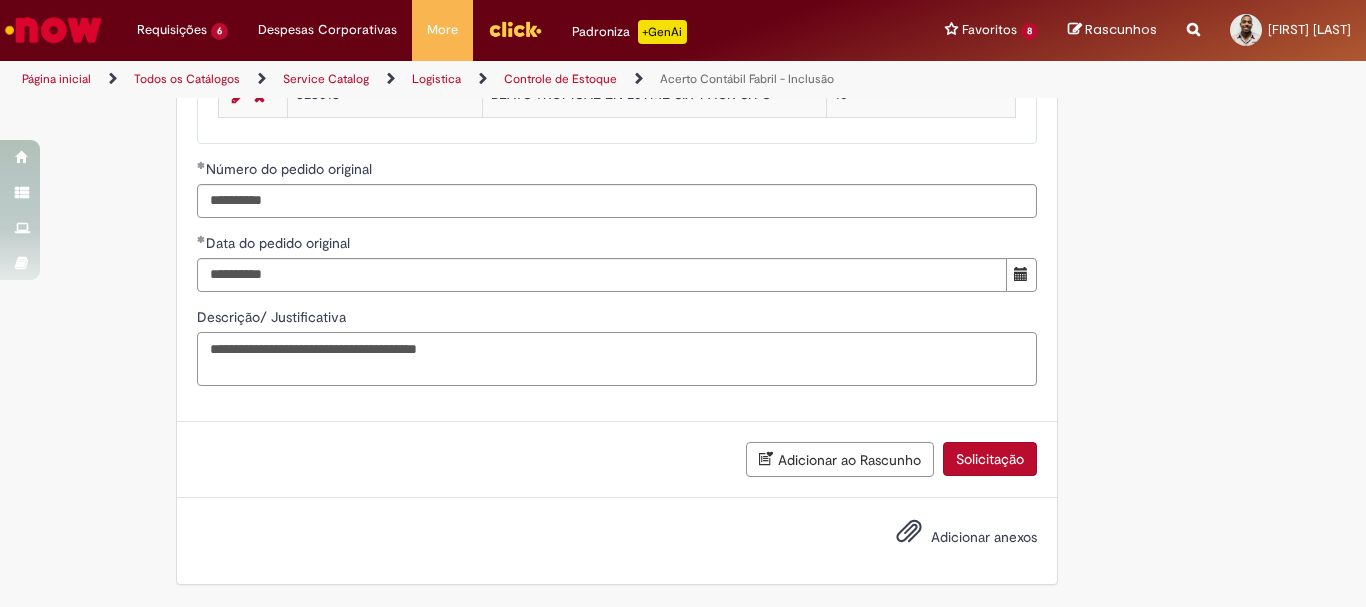 type on "**********" 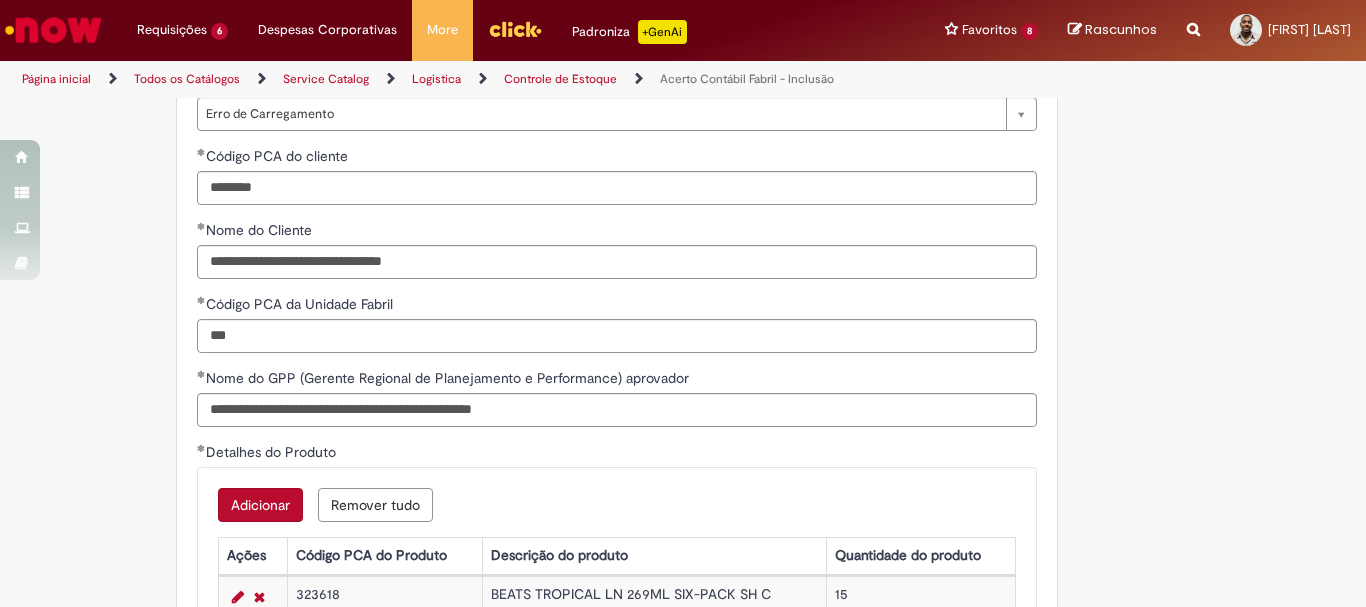scroll, scrollTop: 2036, scrollLeft: 0, axis: vertical 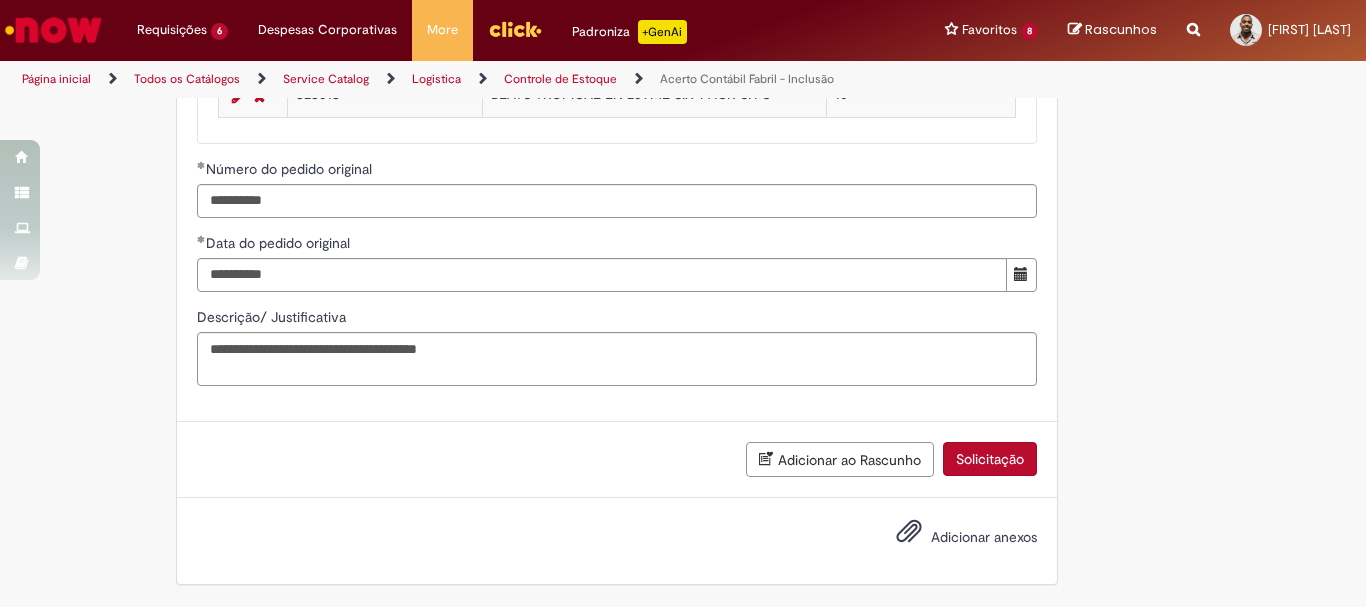 click on "Solicitação" at bounding box center [990, 459] 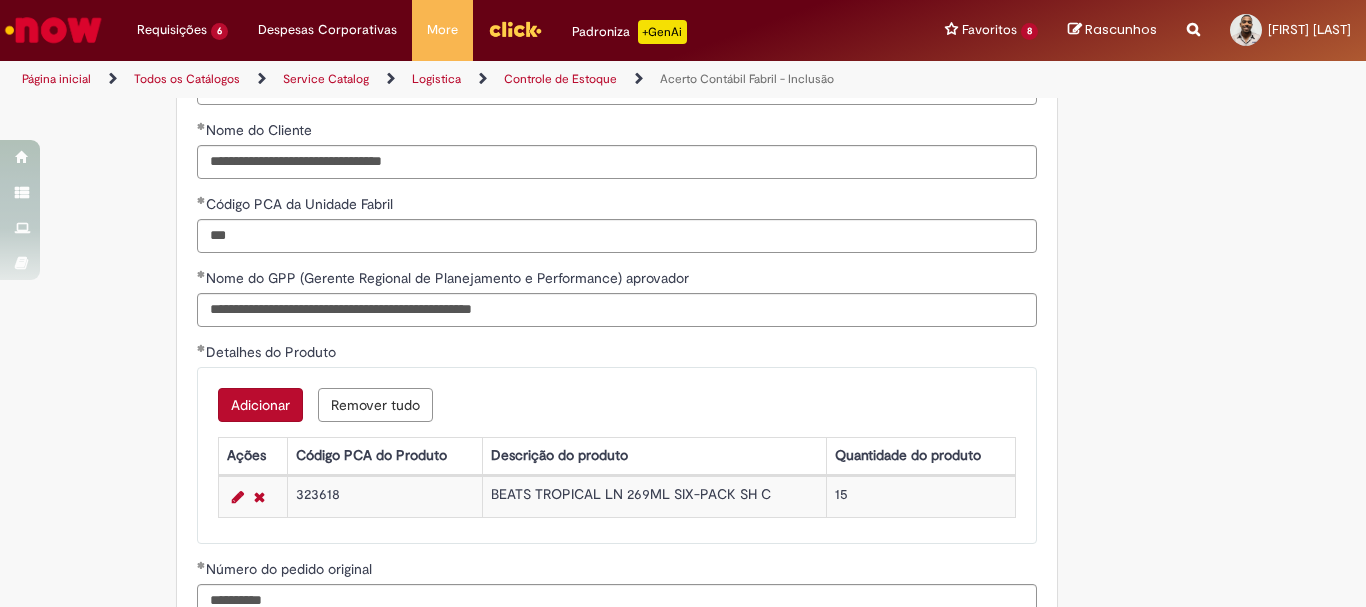scroll, scrollTop: 2036, scrollLeft: 0, axis: vertical 